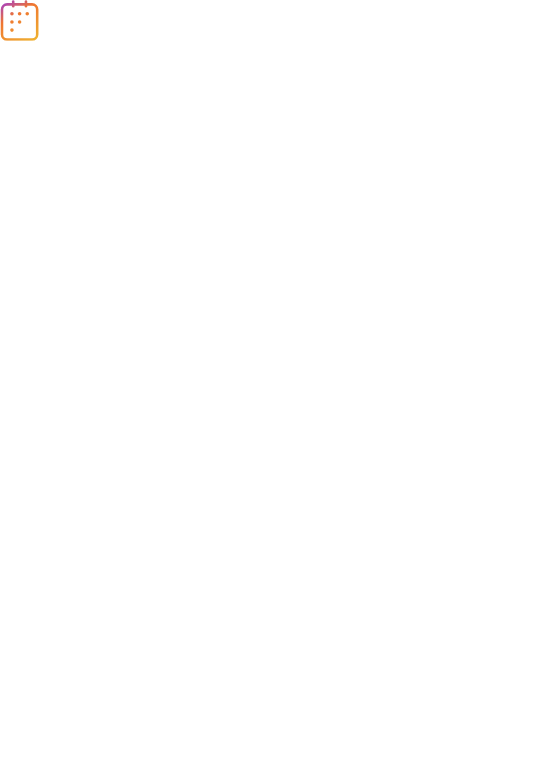 scroll, scrollTop: 0, scrollLeft: 0, axis: both 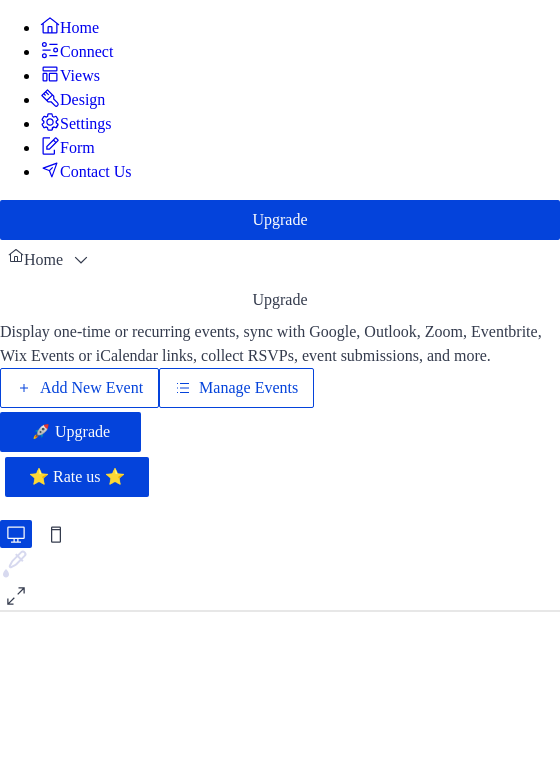 click on "Add New Event Manage Events 🚀 Upgrade" at bounding box center (280, 410) 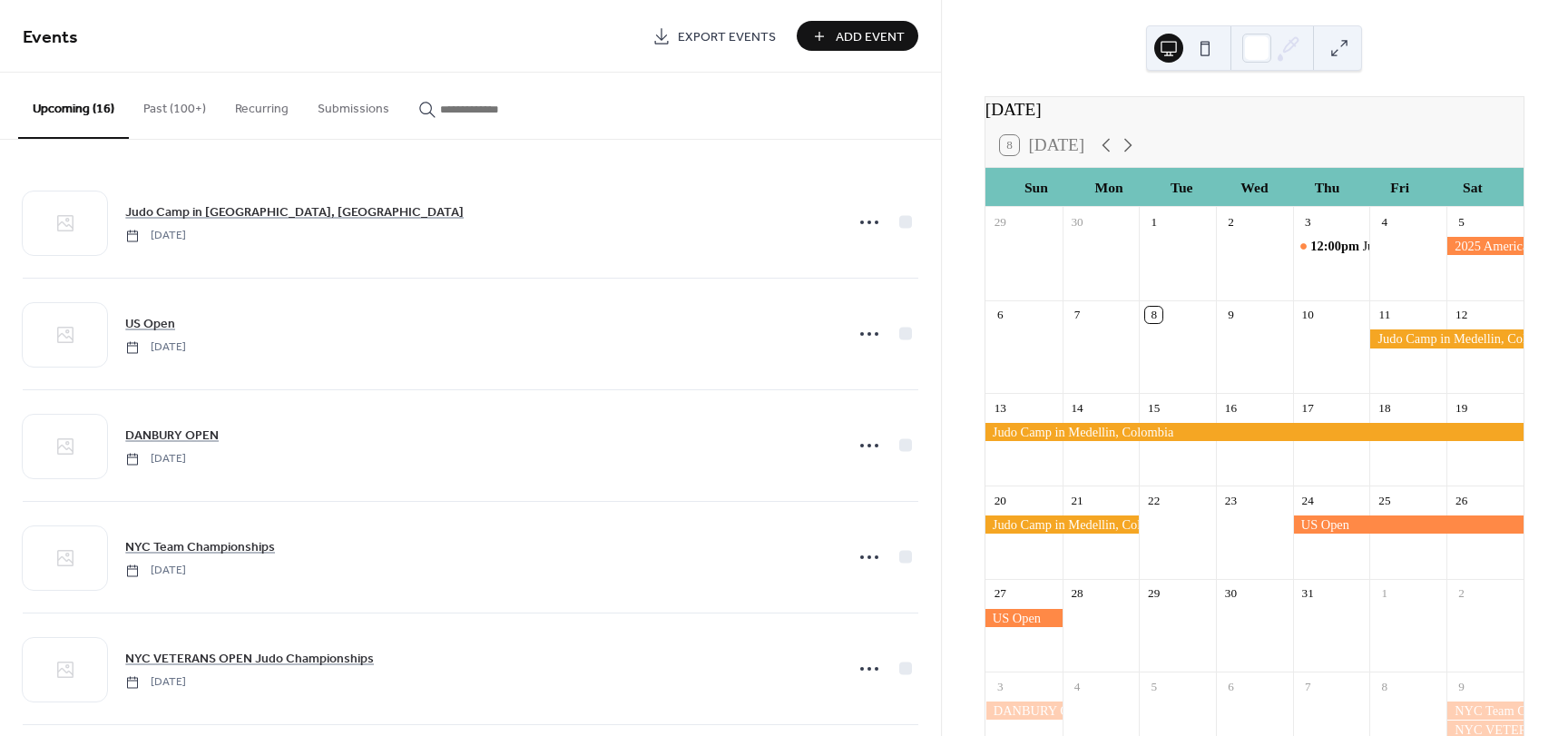 scroll, scrollTop: 0, scrollLeft: 0, axis: both 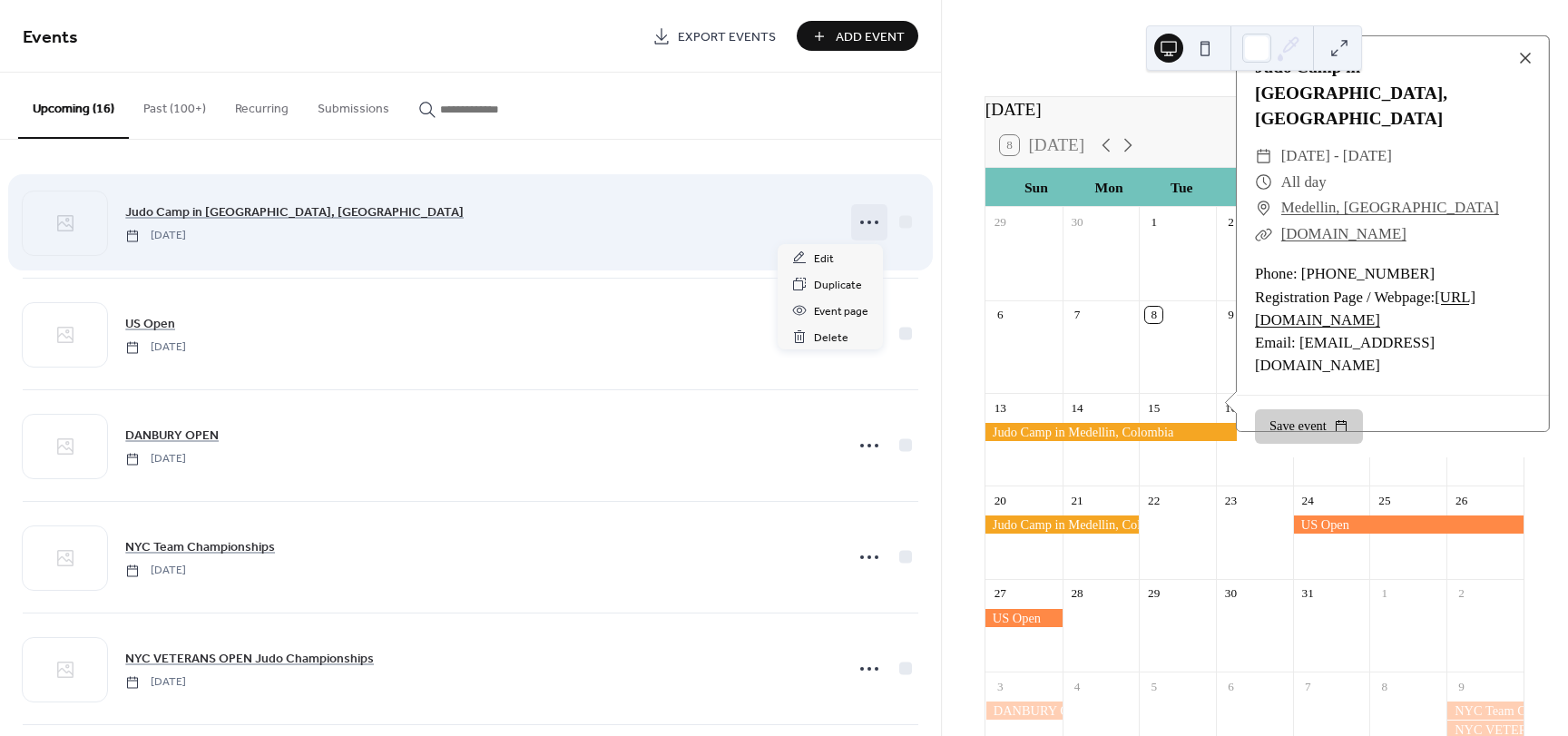 click 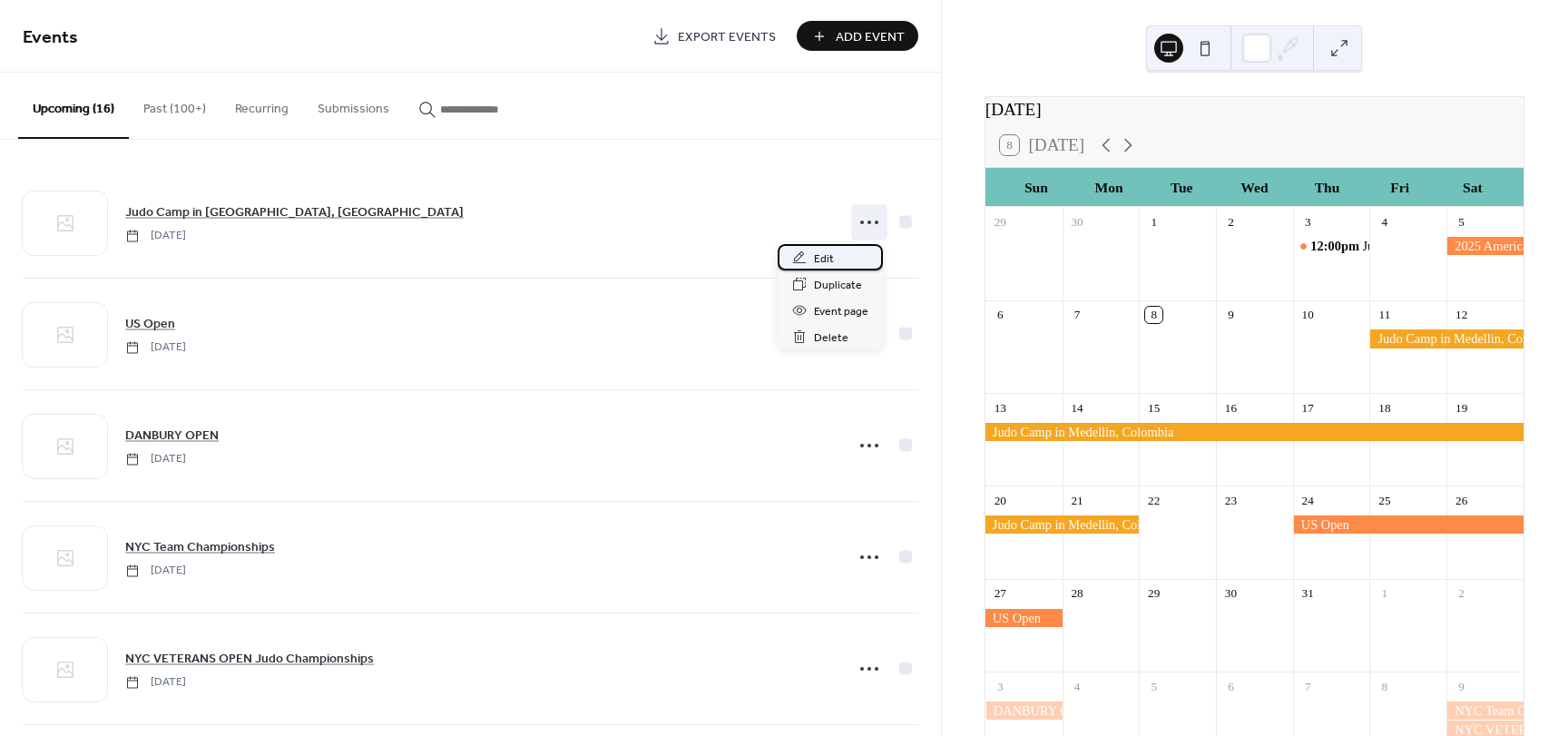 click on "Edit" at bounding box center [824, 259] 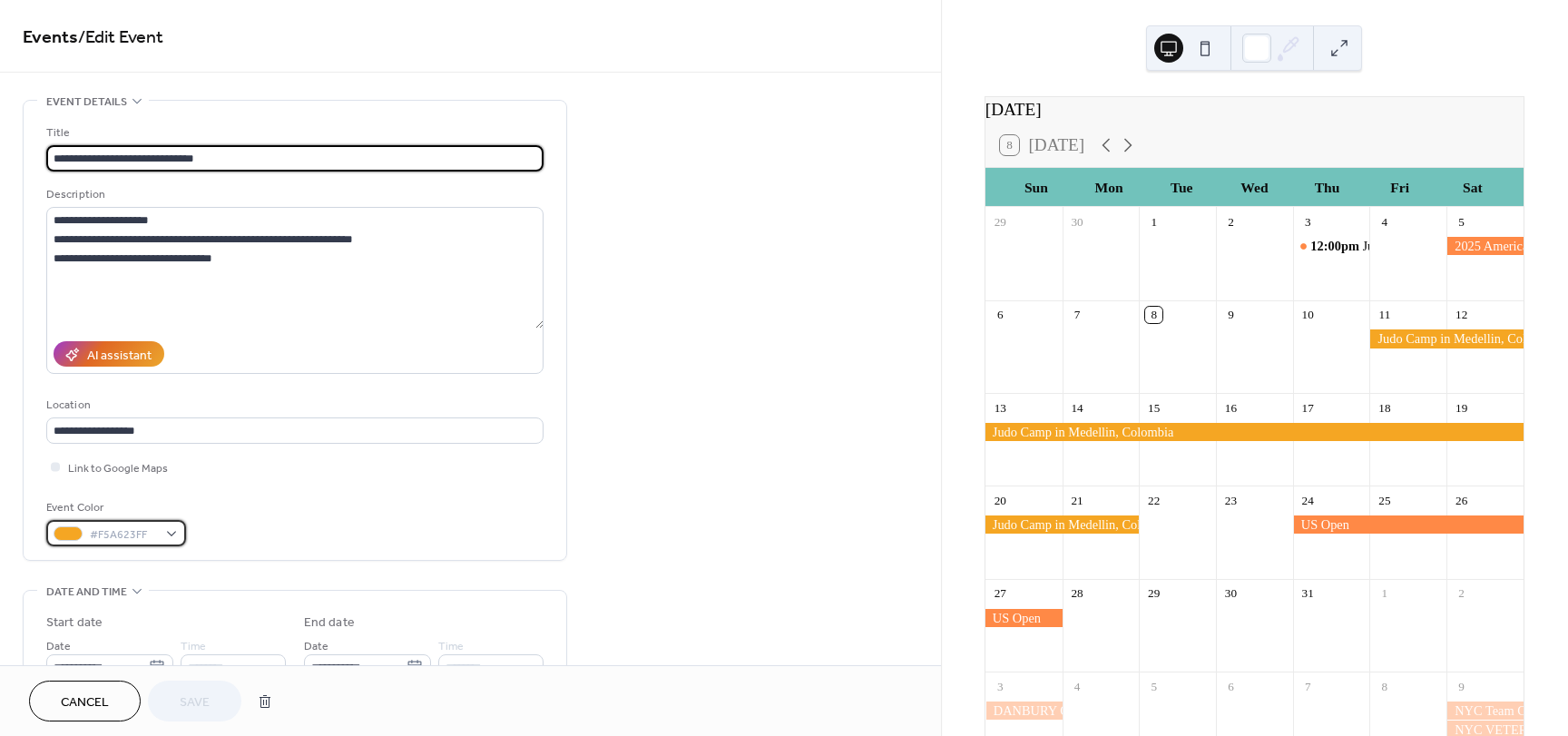 click on "#F5A623FF" at bounding box center (116, 533) 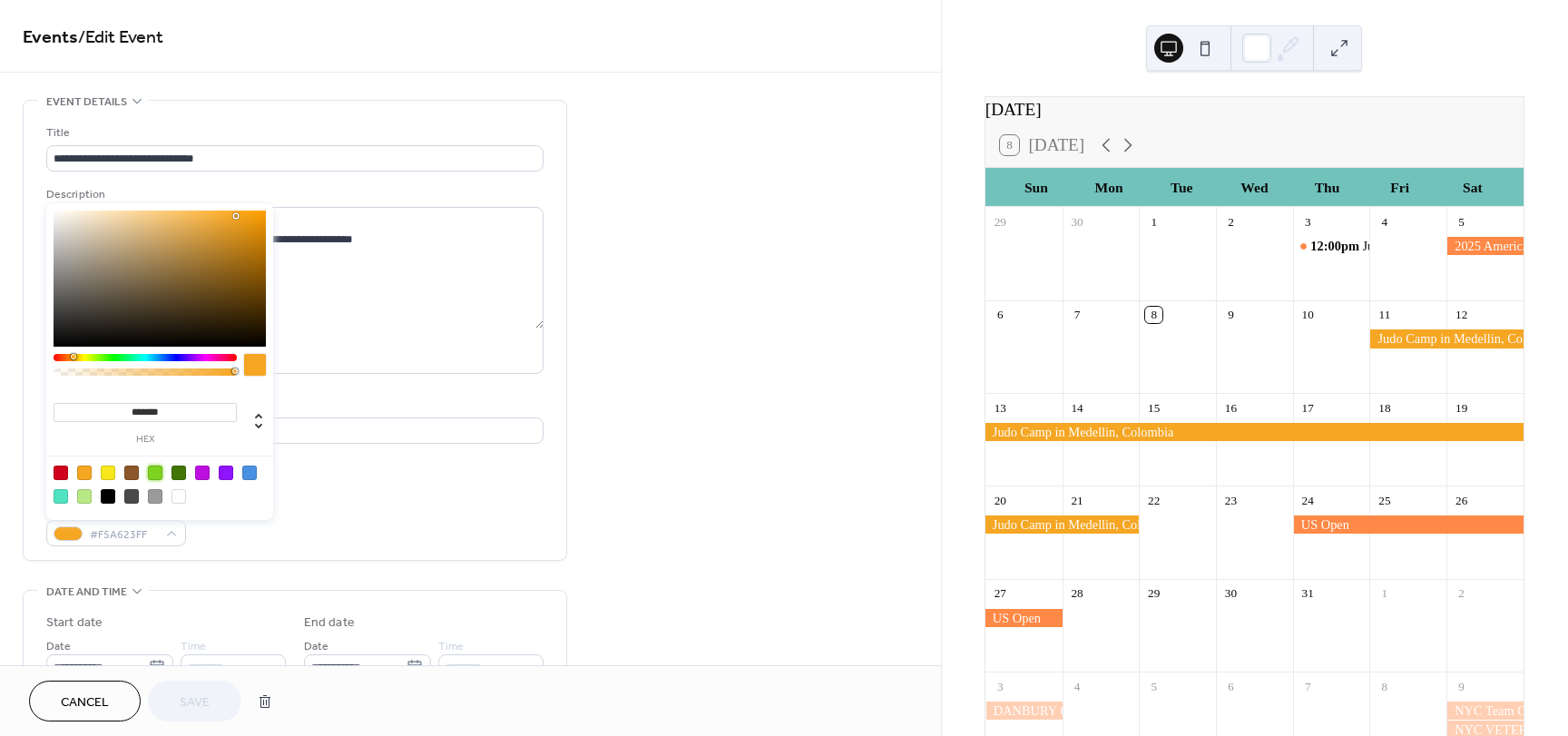 click at bounding box center [155, 473] 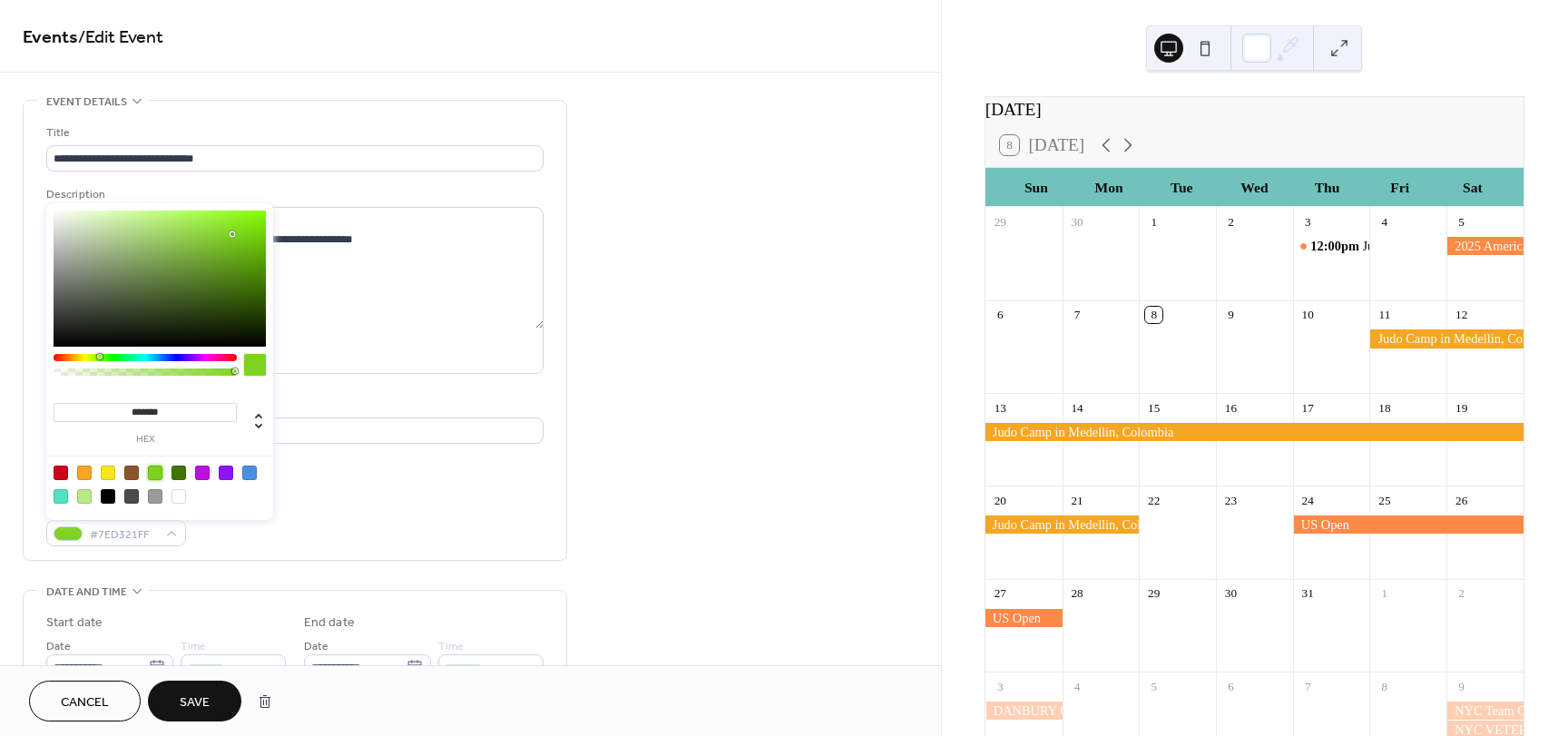 click on "Save" at bounding box center [194, 702] 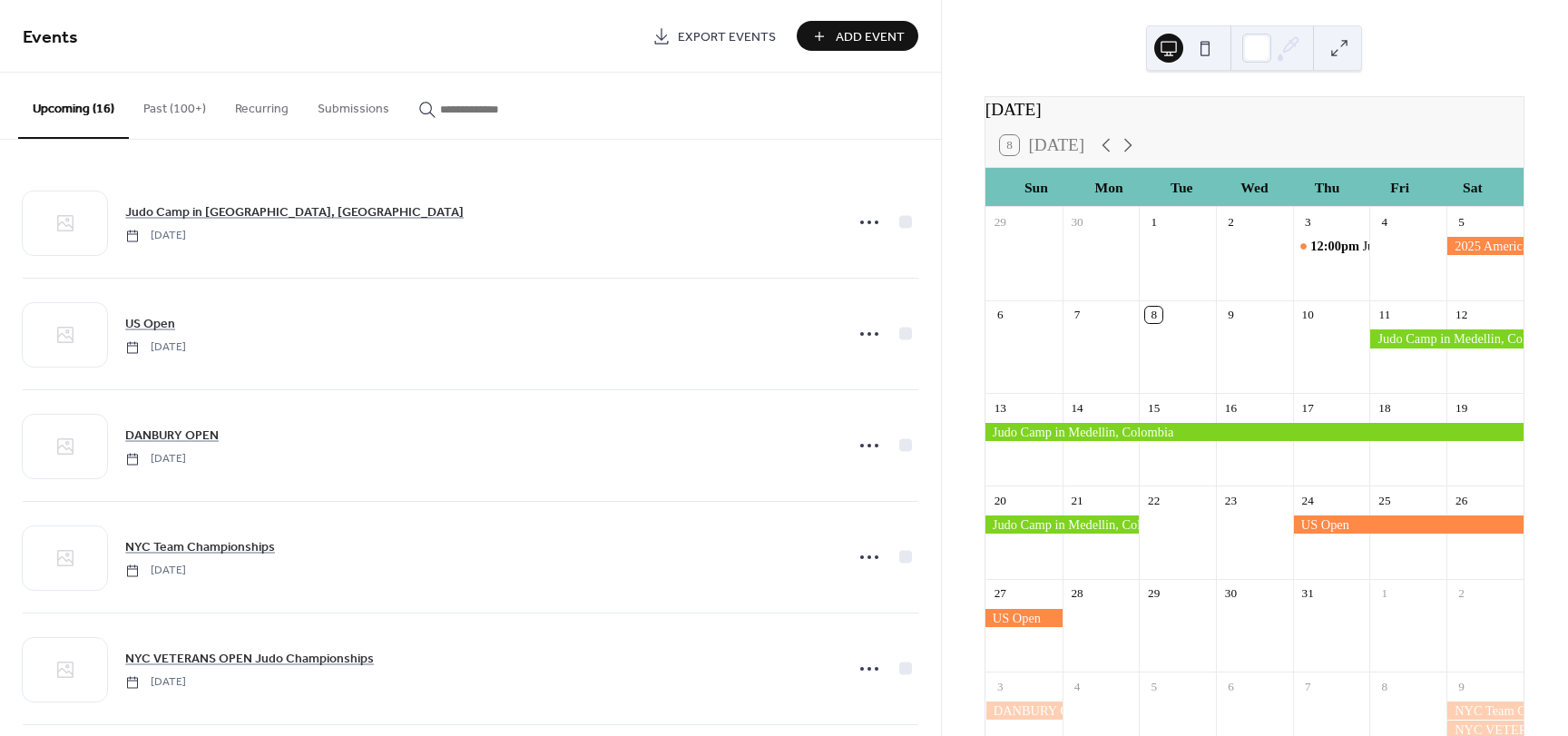 click at bounding box center (1254, 543) 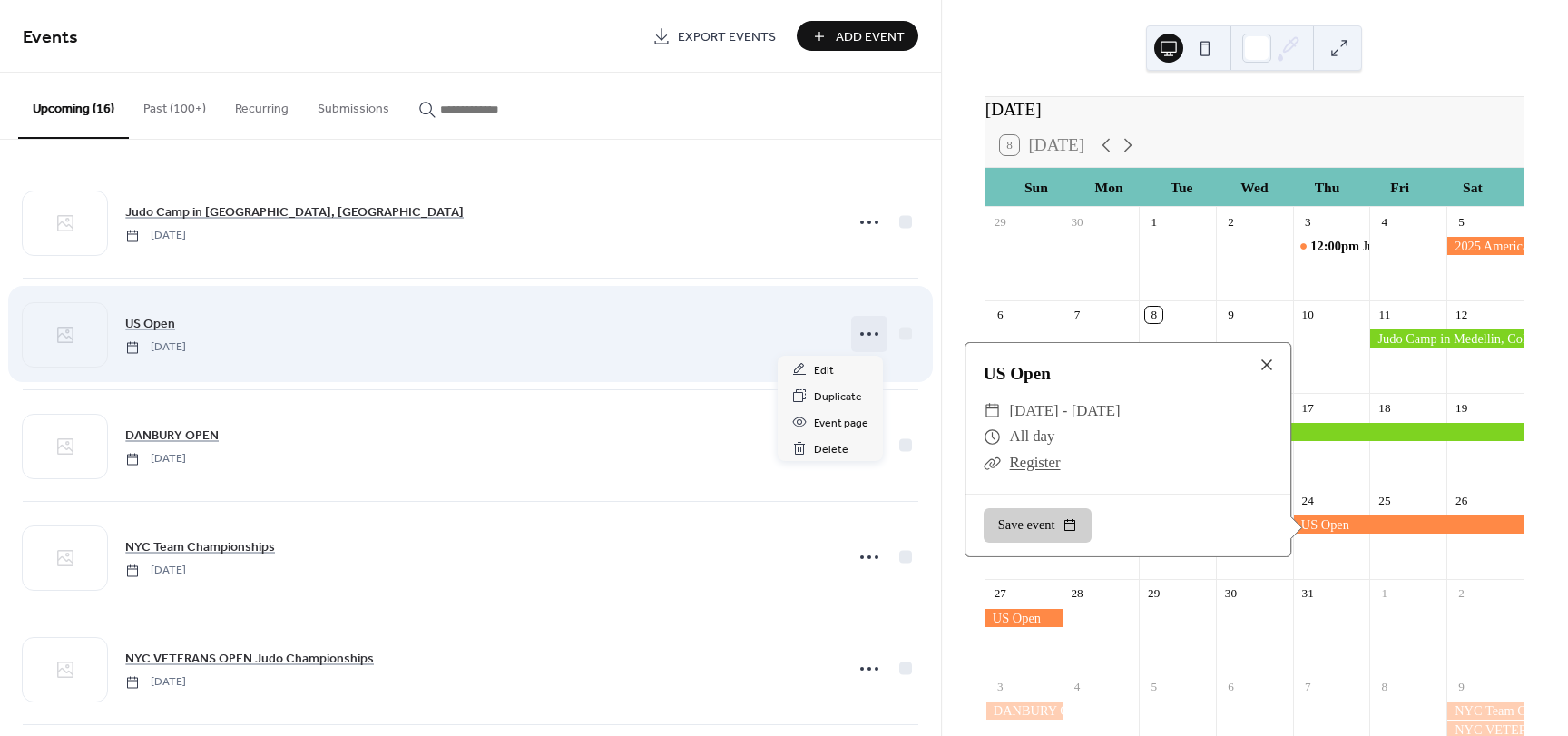 click 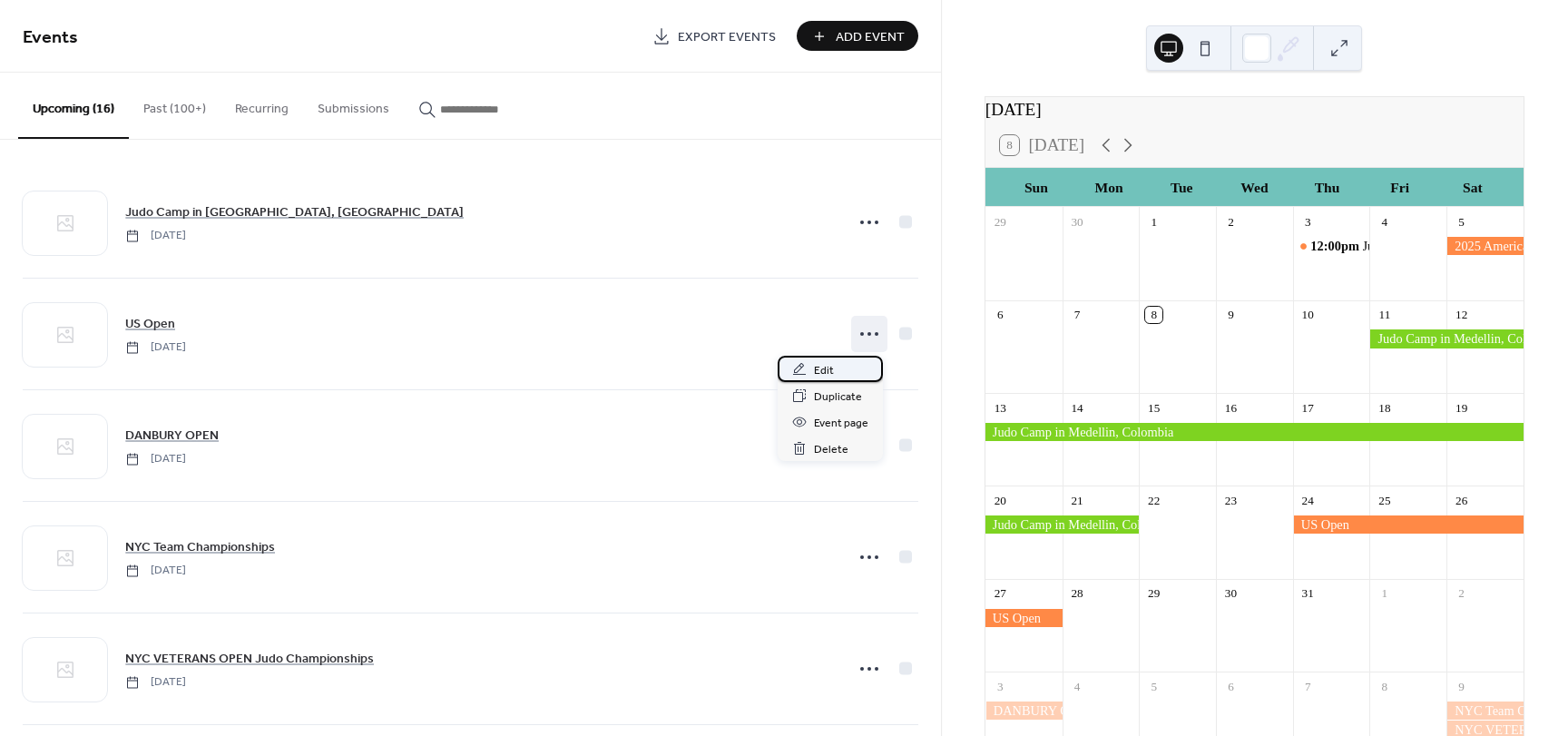 click on "Edit" at bounding box center (824, 370) 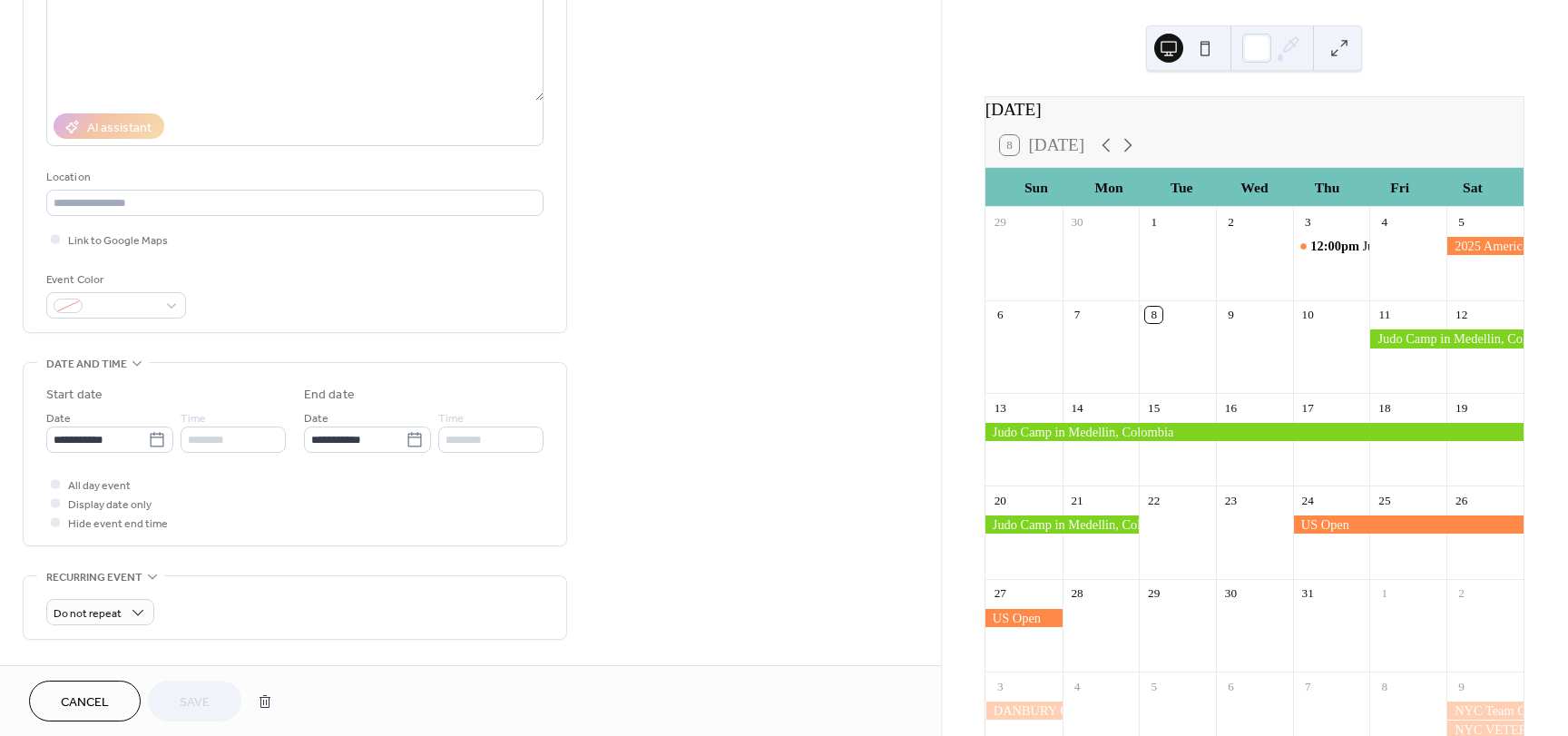 scroll, scrollTop: 363, scrollLeft: 0, axis: vertical 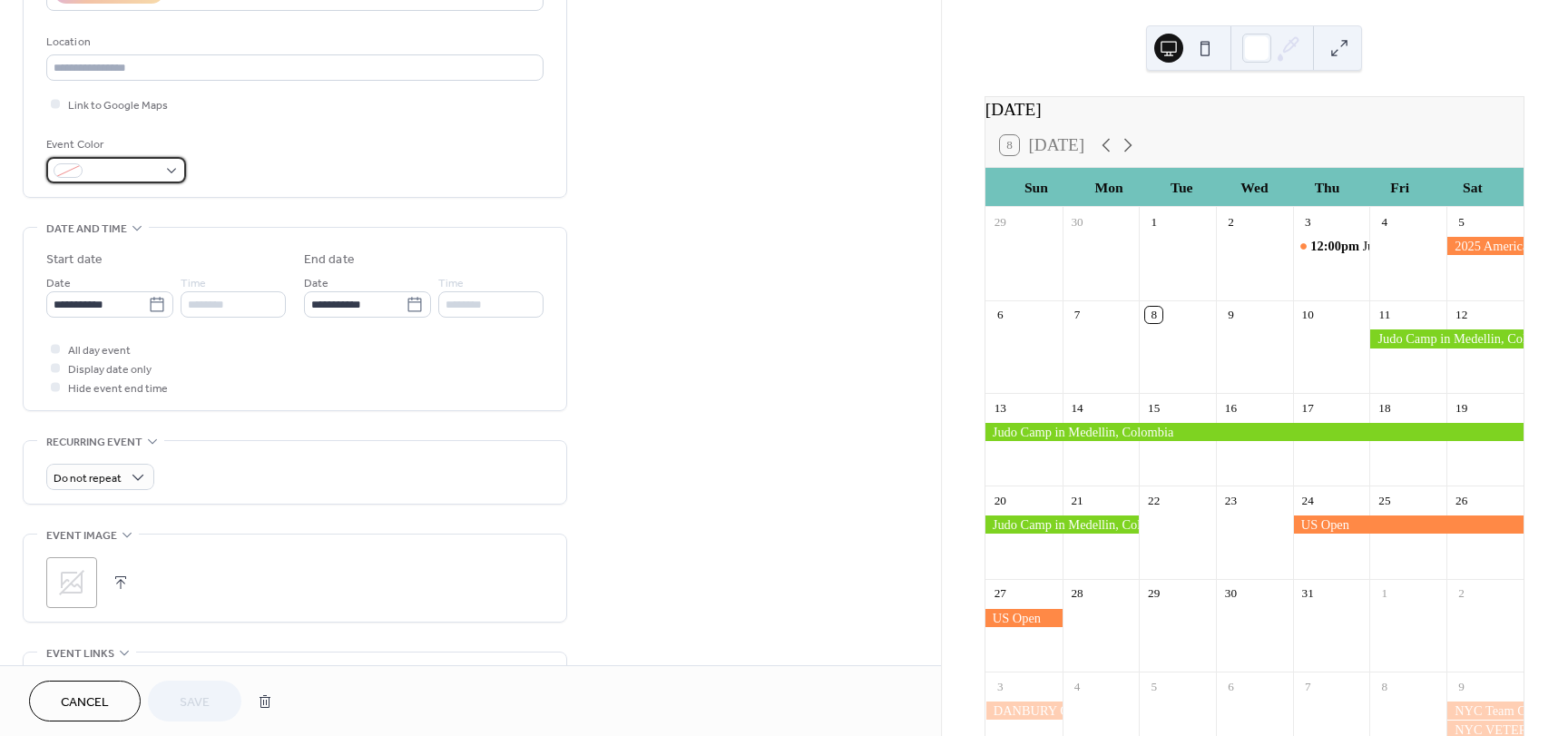 click at bounding box center [123, 172] 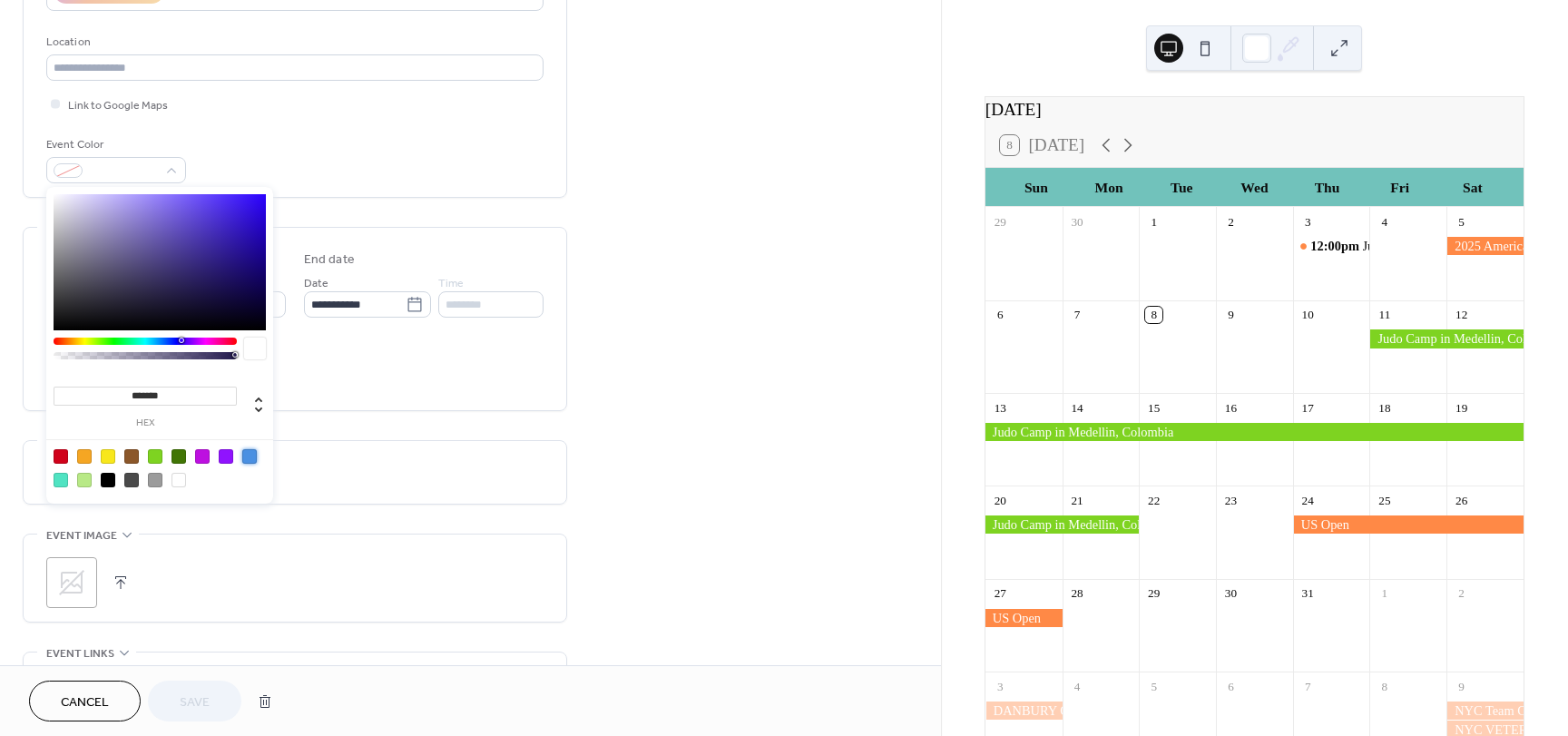 click at bounding box center (250, 456) 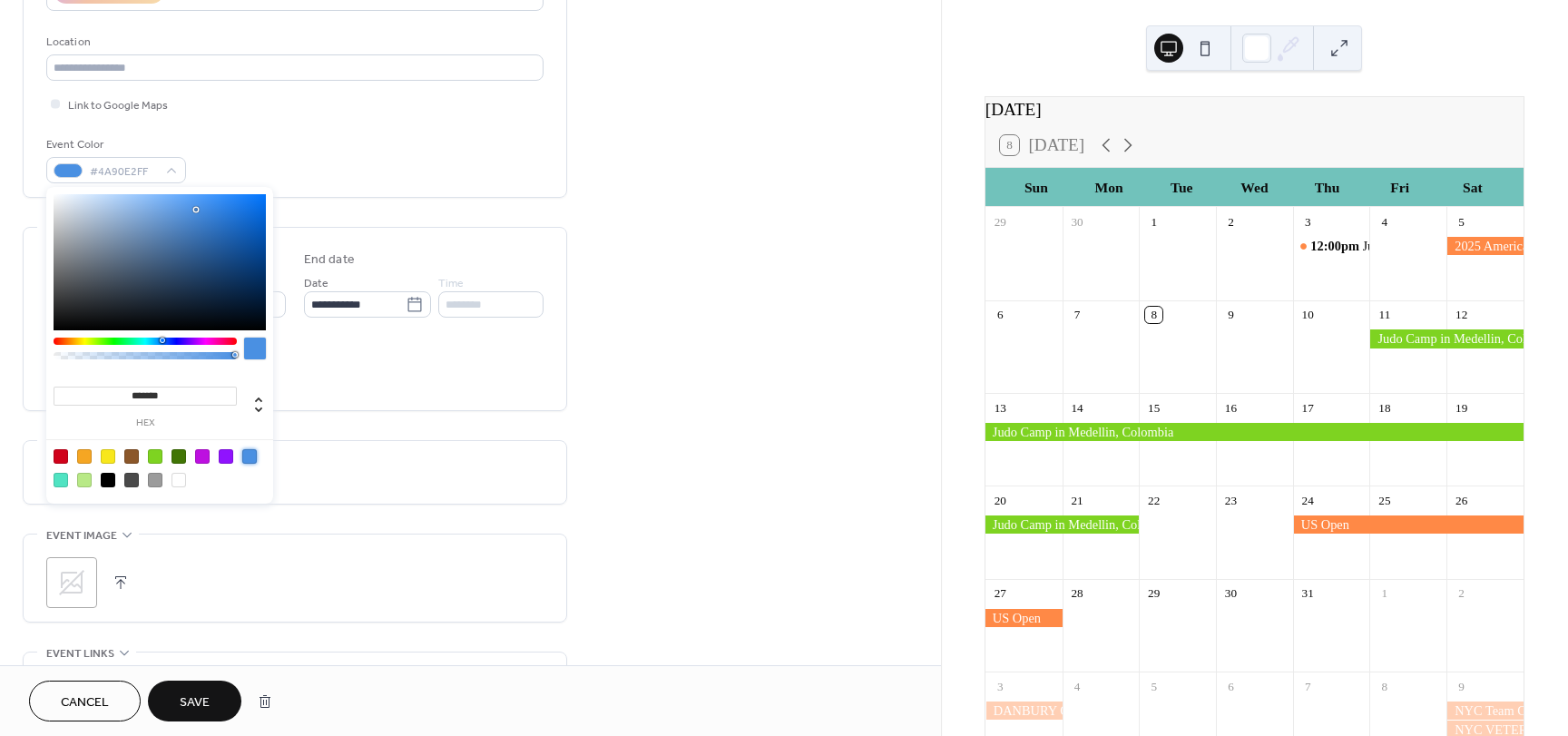 click on "Save" at bounding box center (194, 701) 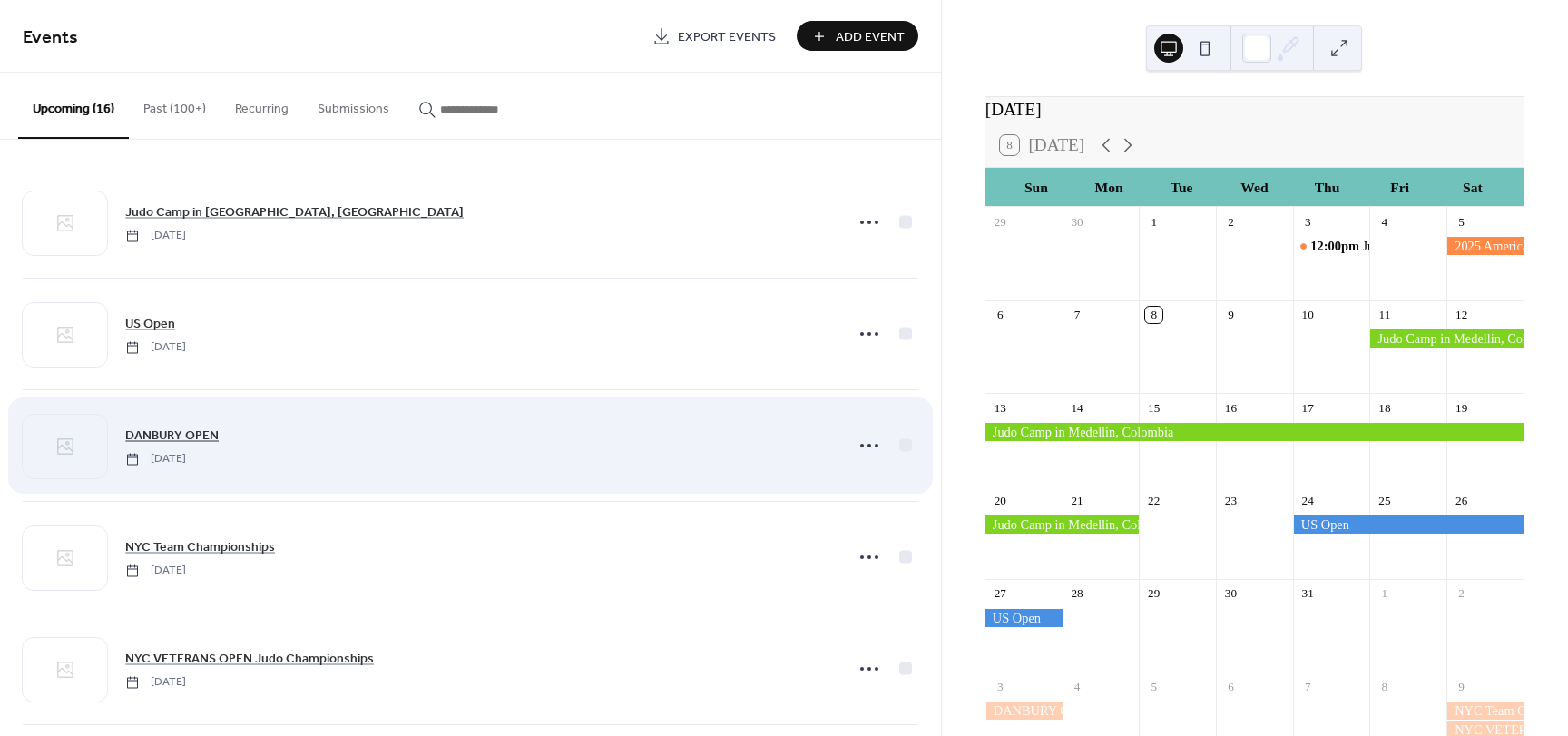 click on "DANBURY OPEN" at bounding box center (172, 436) 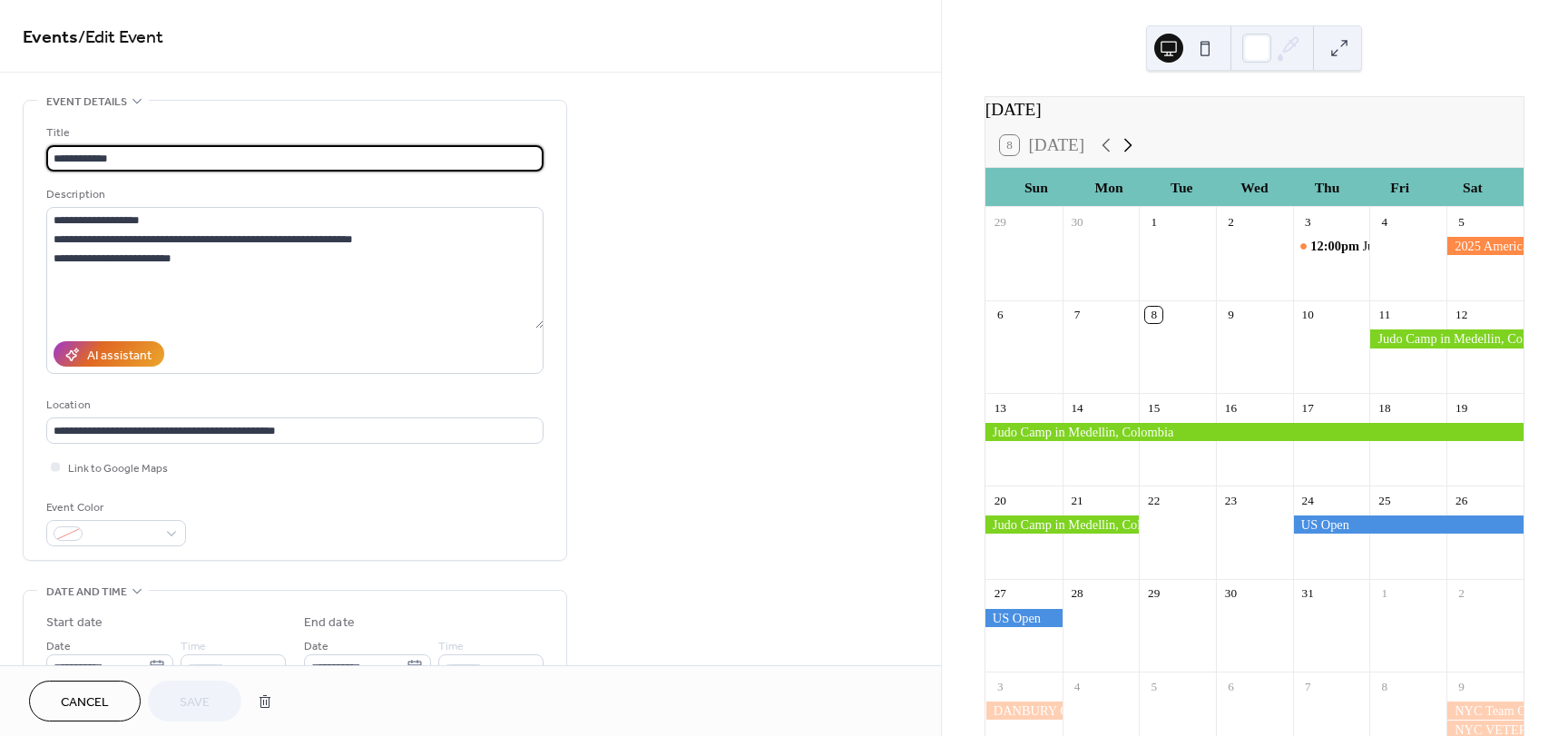 click 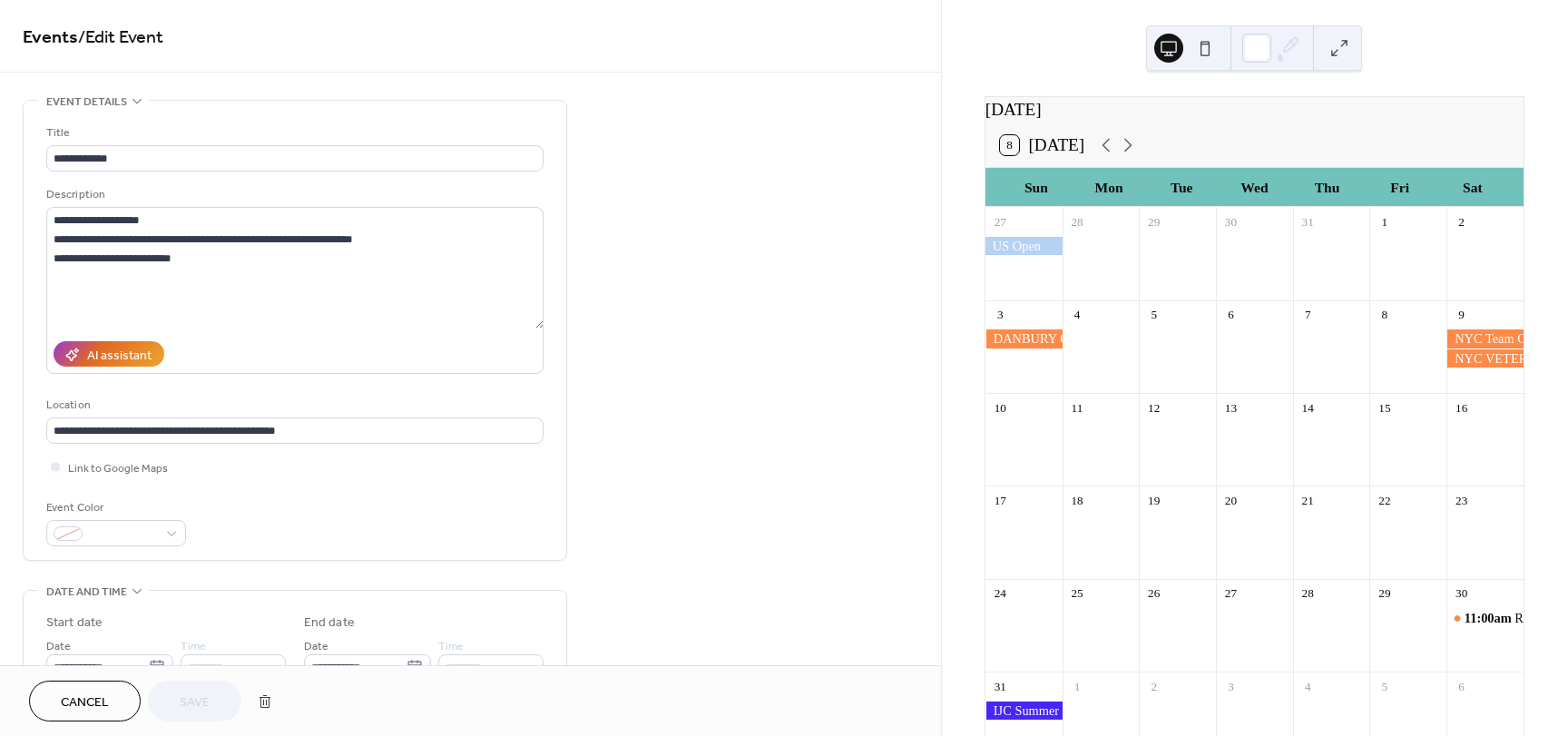 click on "Cancel" at bounding box center (84, 702) 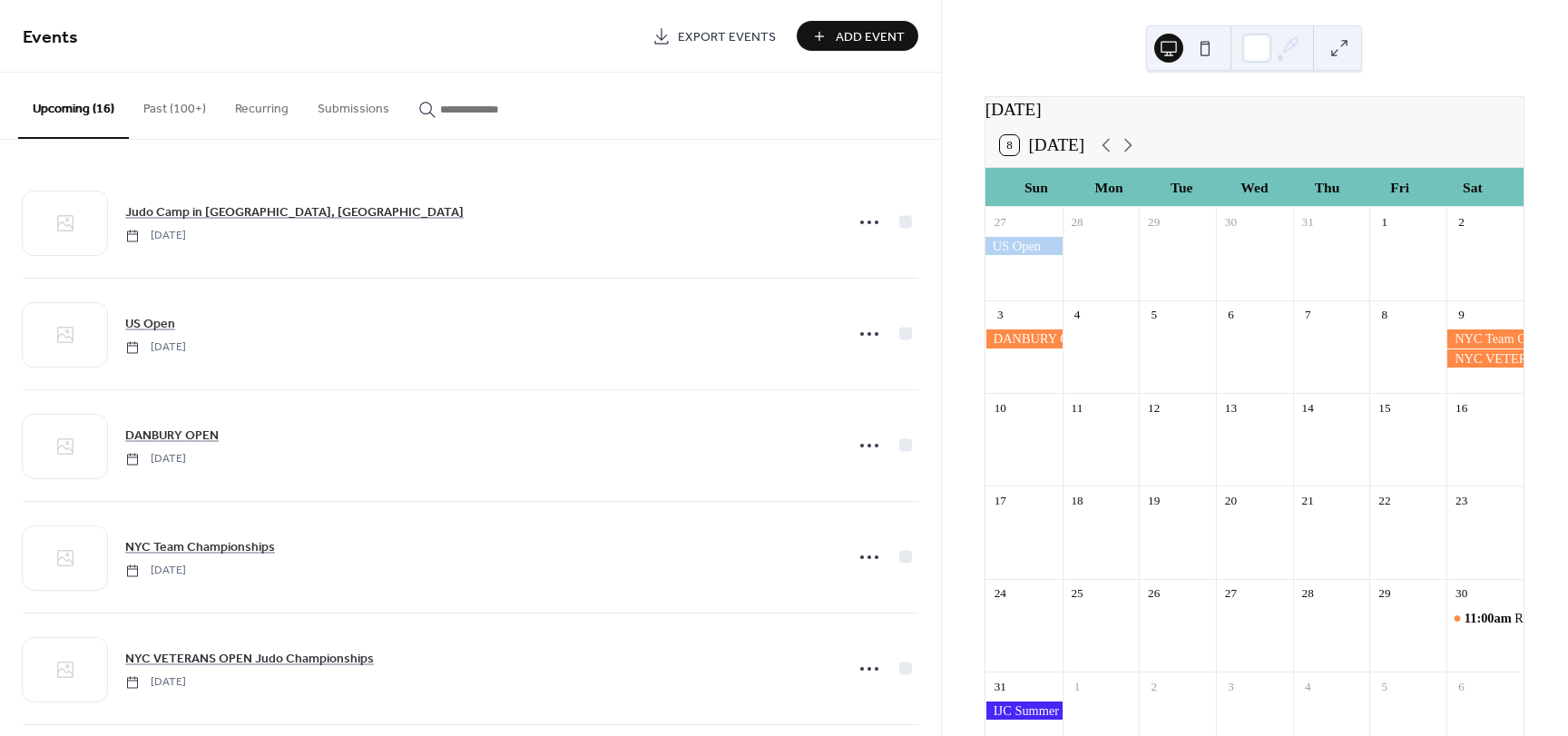 click on "Add Event" at bounding box center (870, 37) 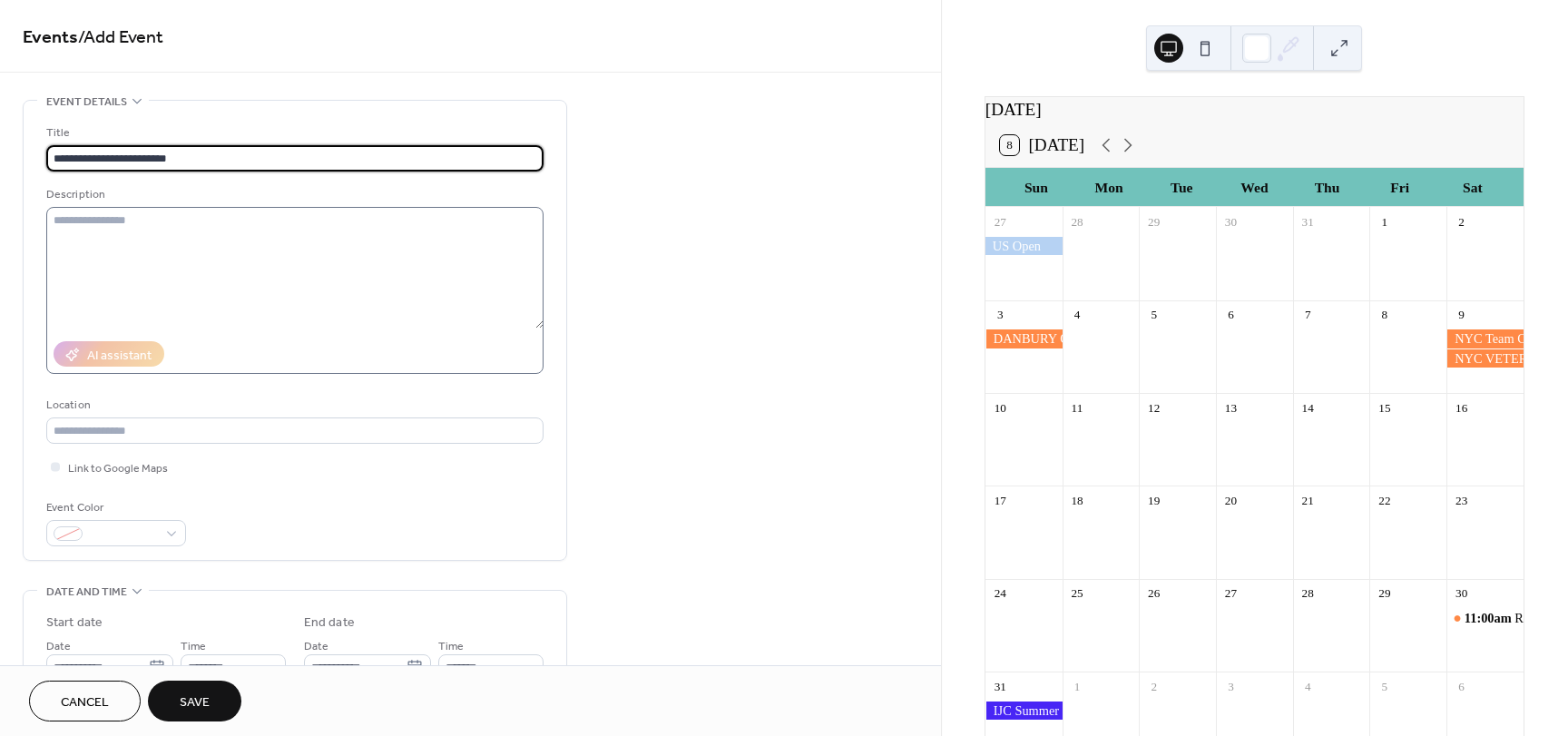 type on "**********" 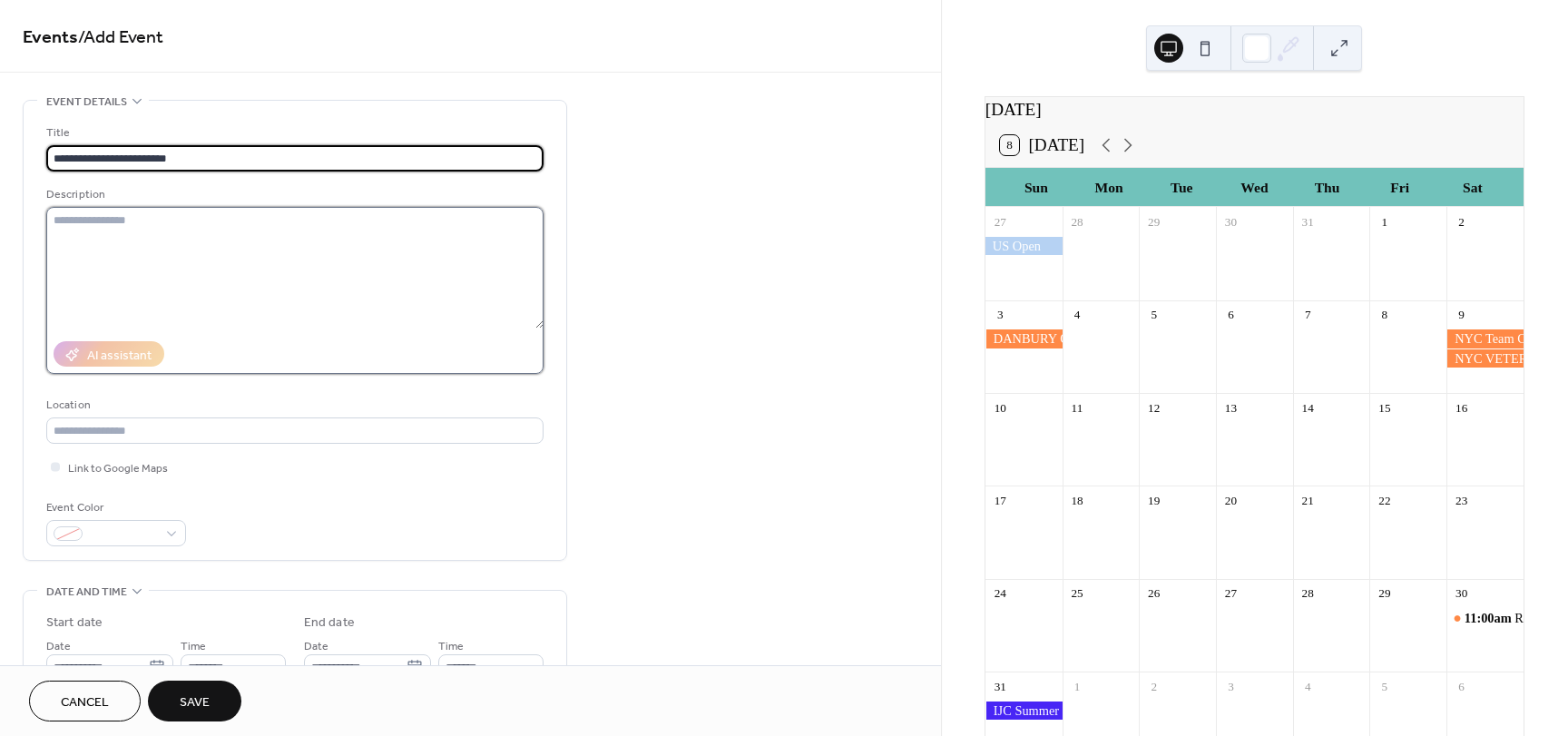 click at bounding box center [295, 268] 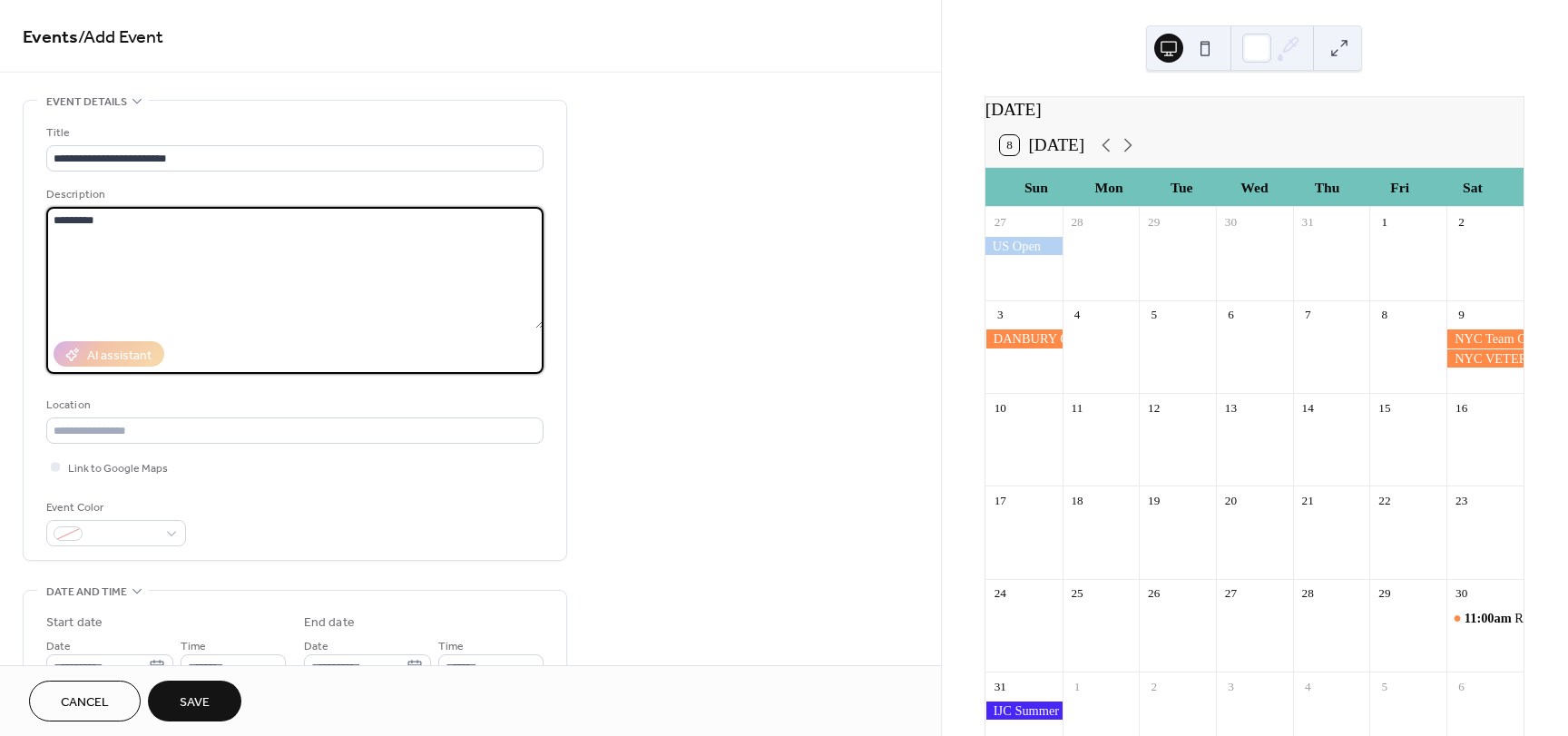 type on "********" 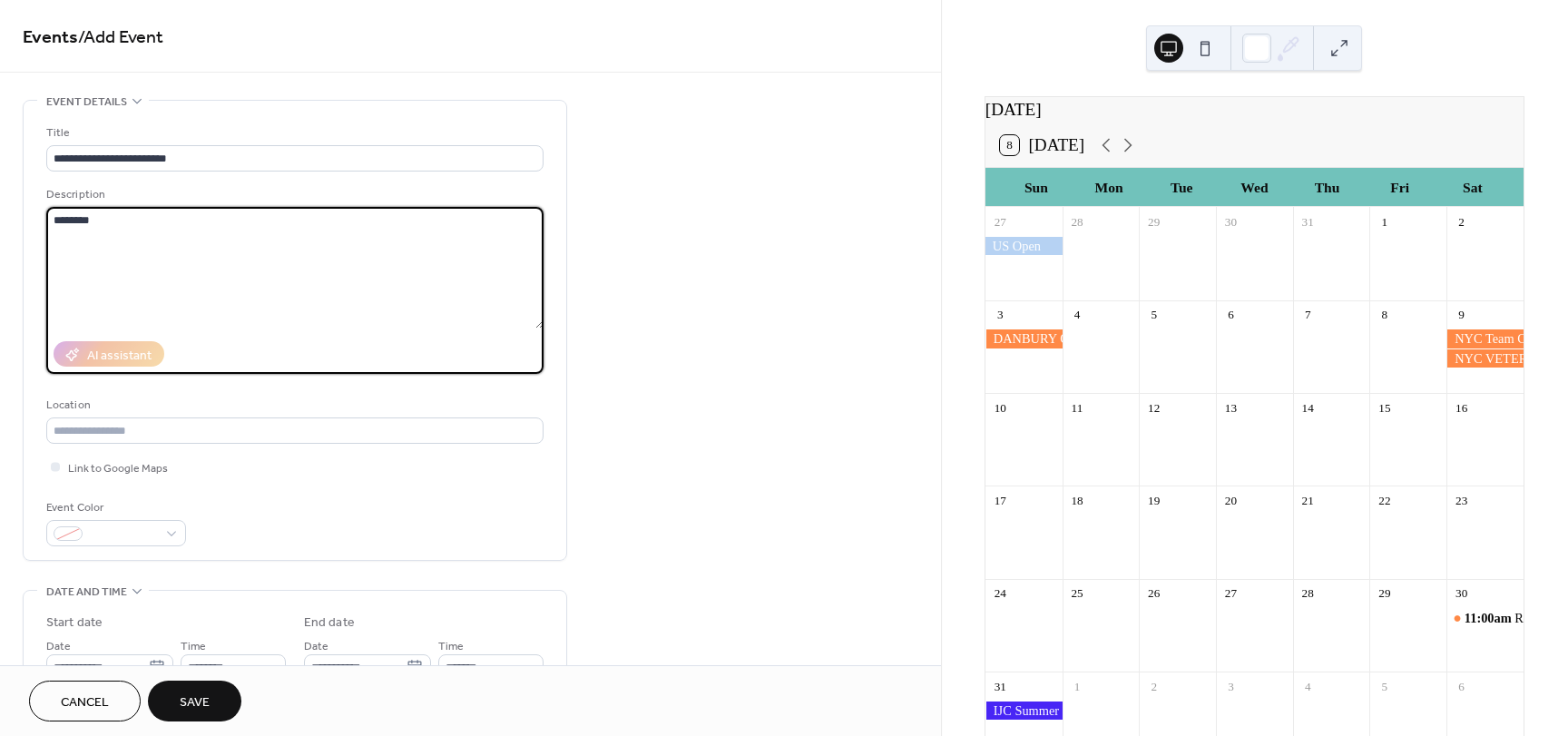 type 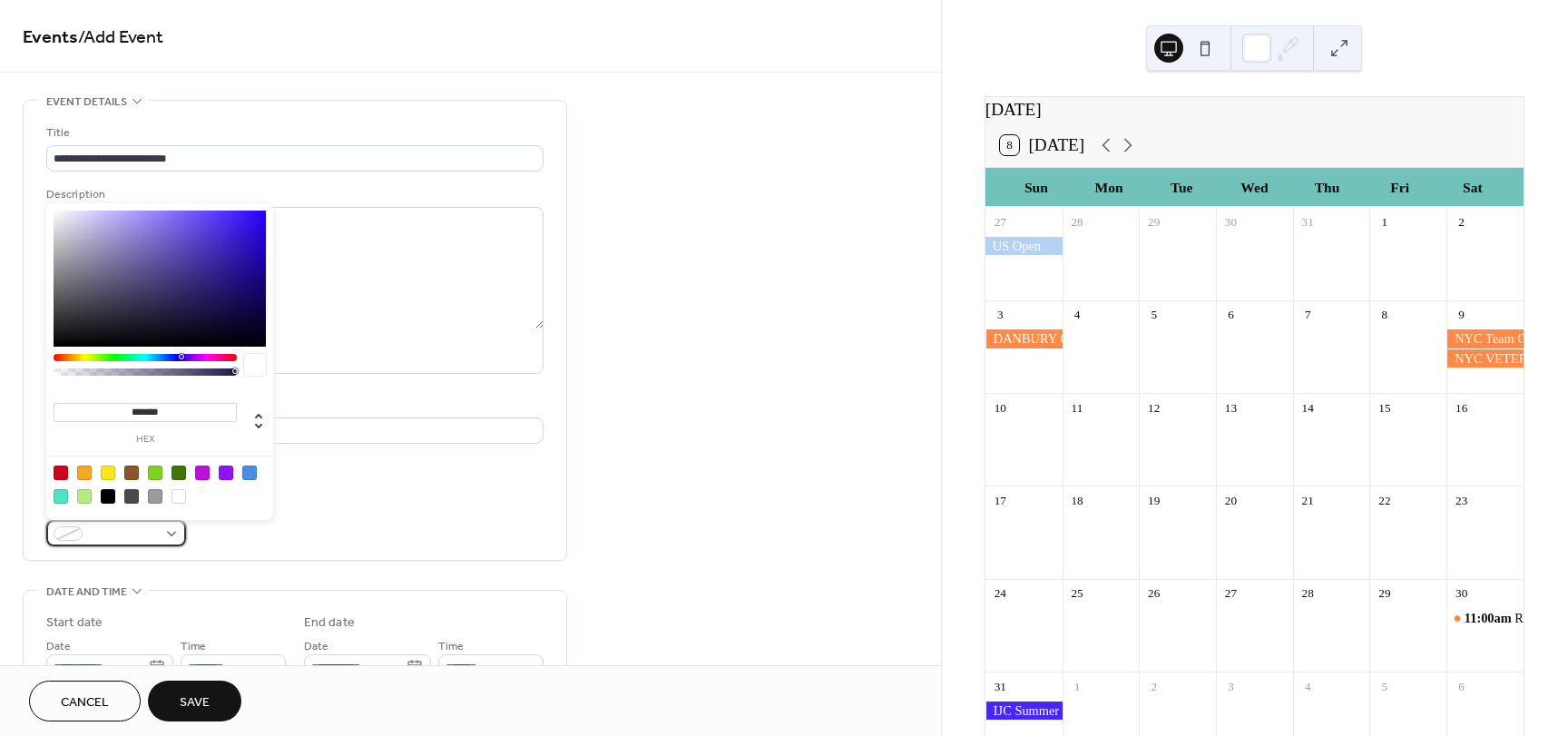 click at bounding box center [116, 533] 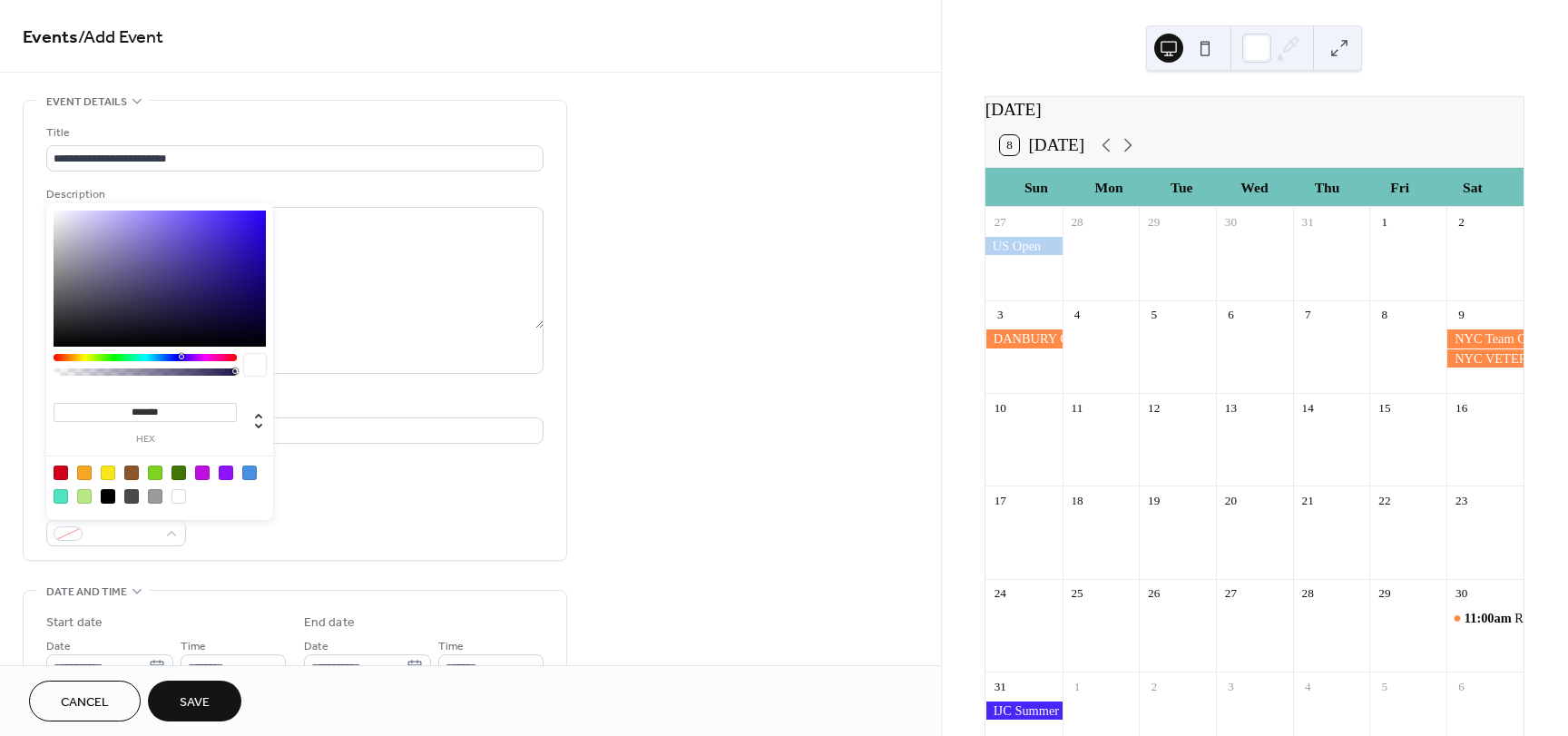 click at bounding box center (84, 473) 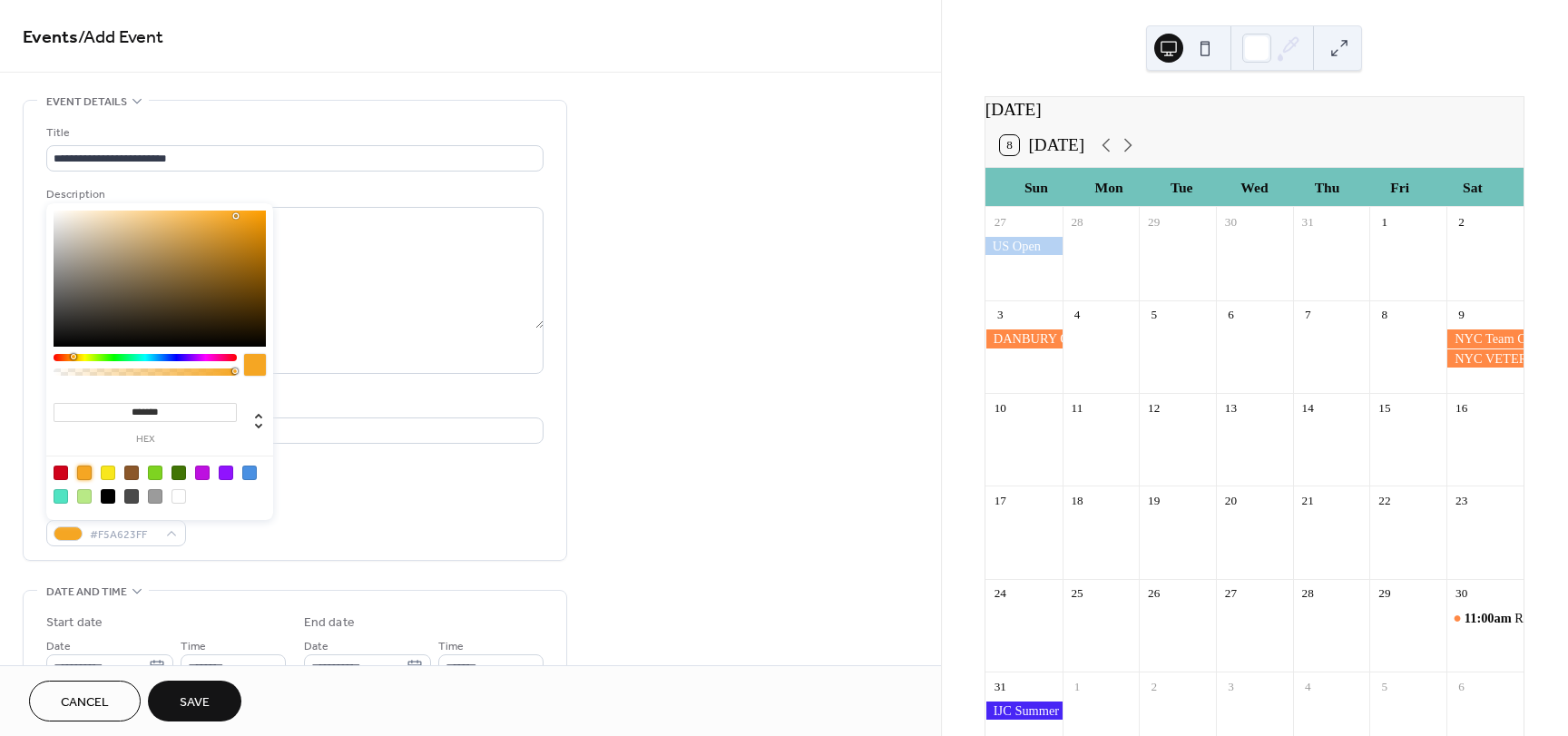click at bounding box center (226, 473) 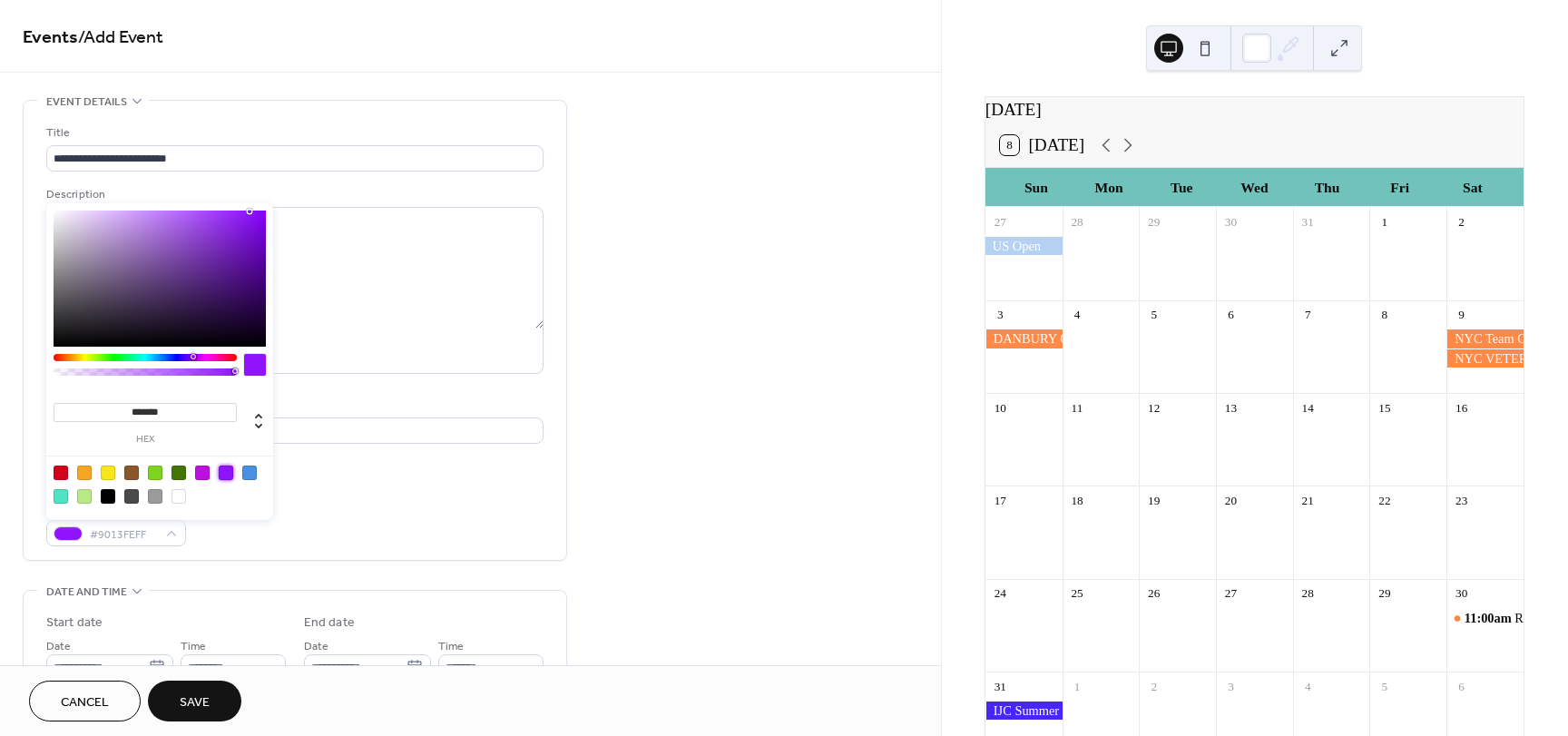 click on "AI assistant" at bounding box center [295, 354] 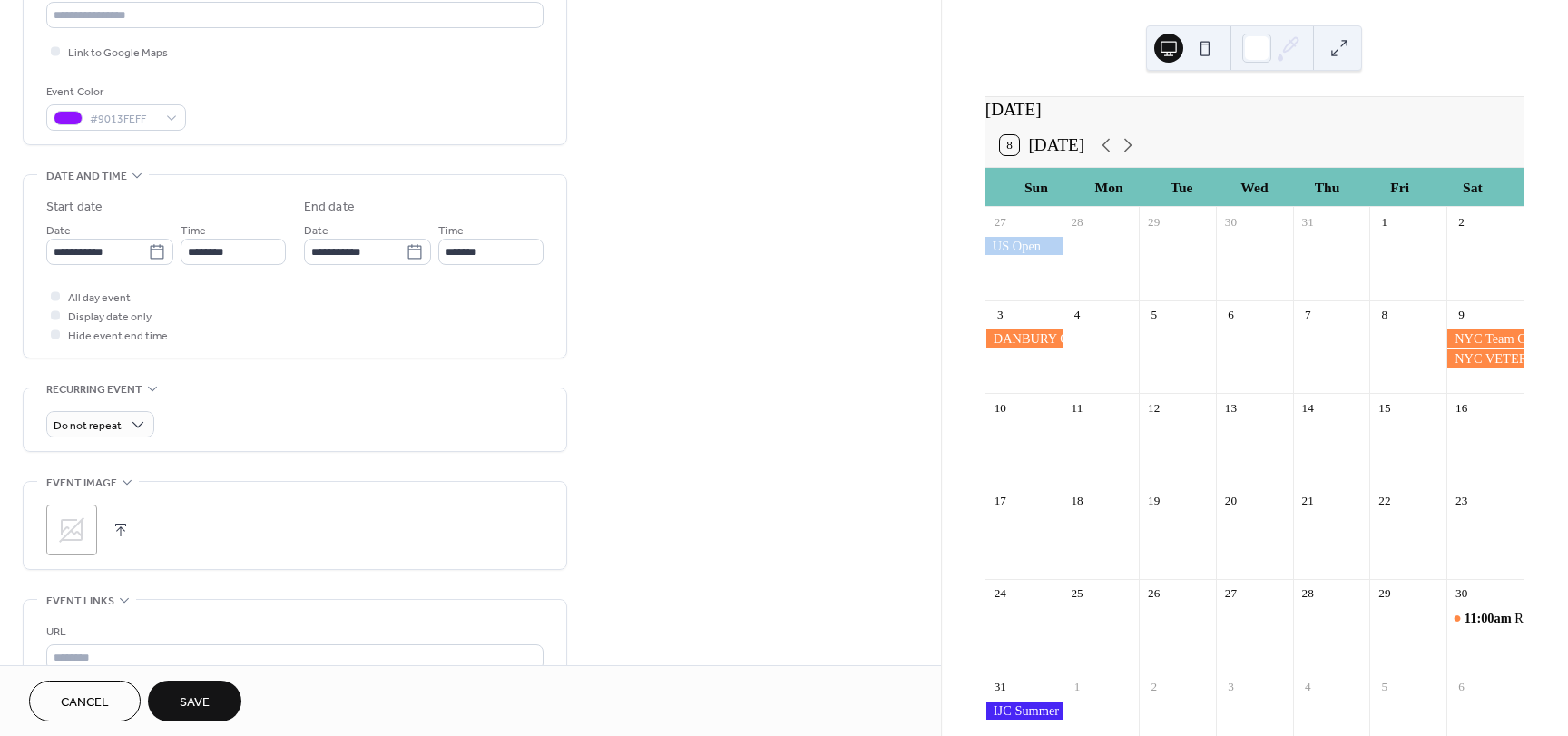 scroll, scrollTop: 454, scrollLeft: 0, axis: vertical 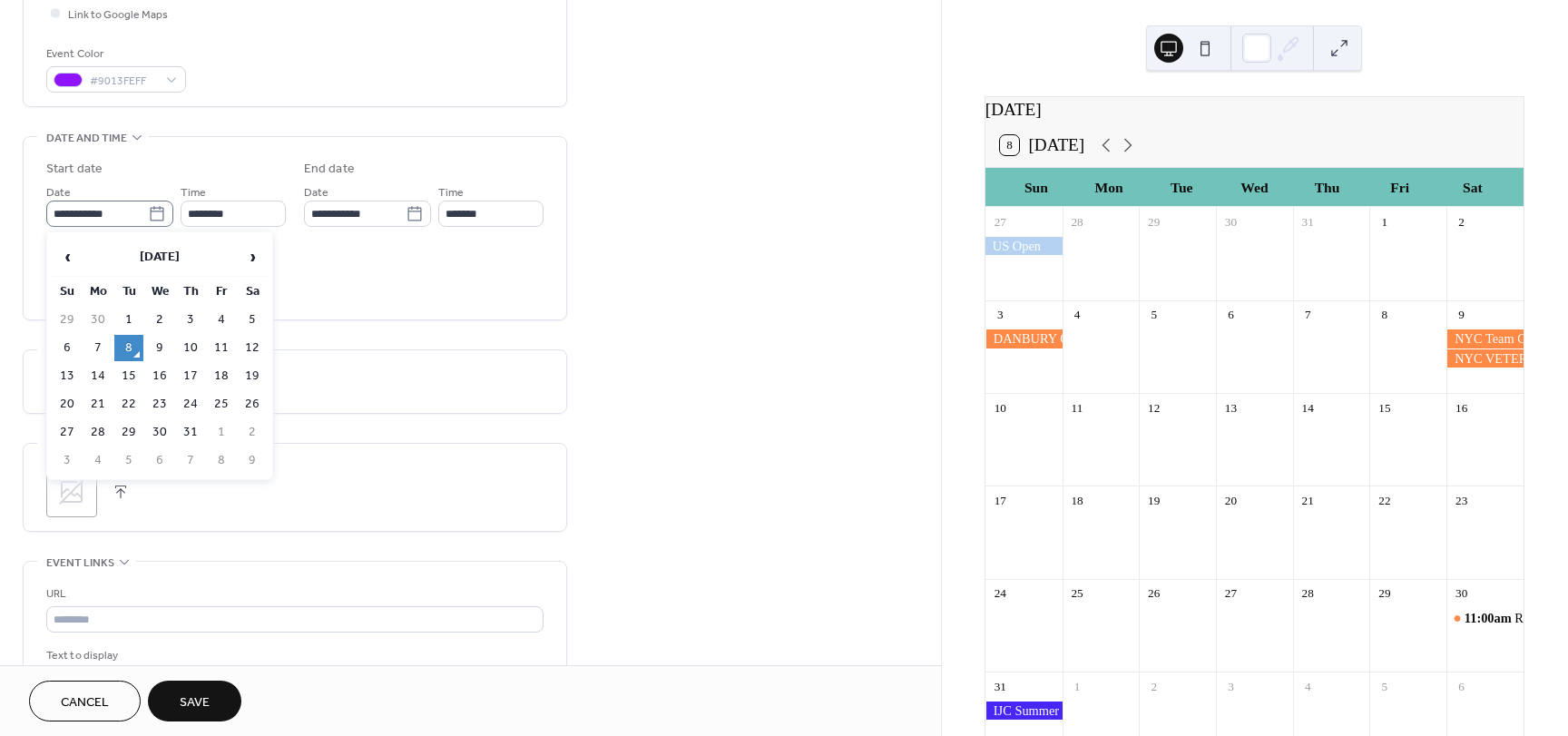 click 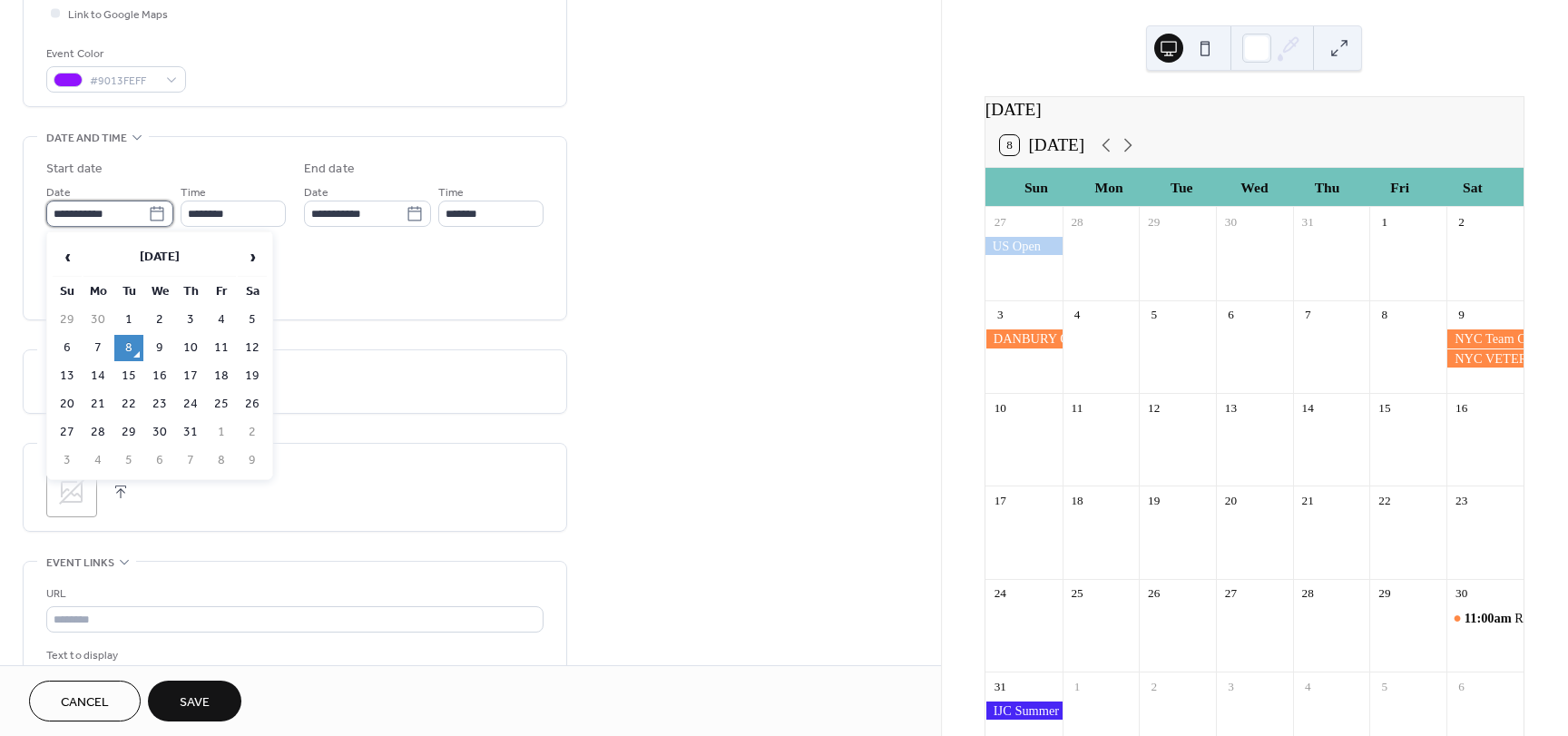 click on "**********" at bounding box center [97, 213] 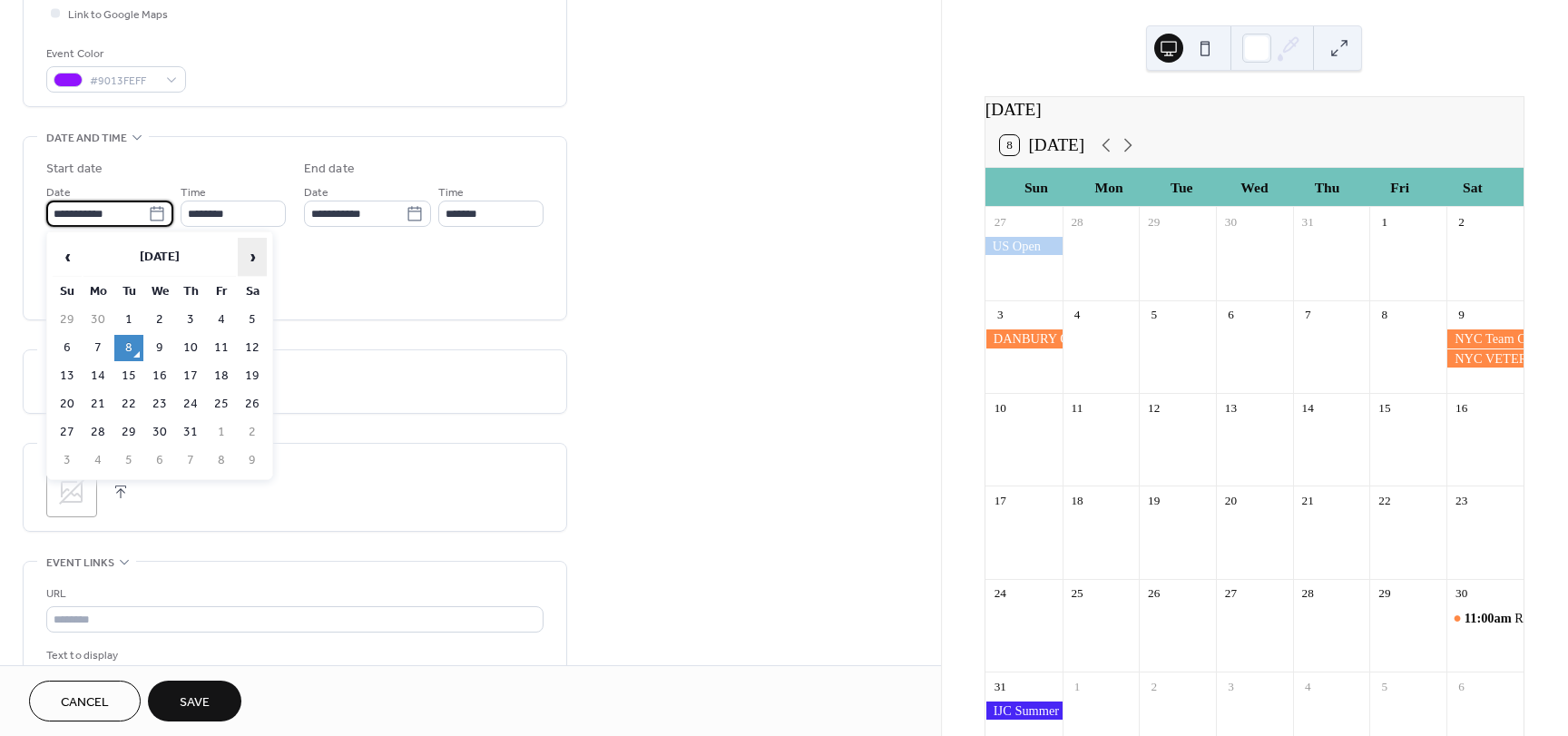 click on "›" at bounding box center (252, 257) 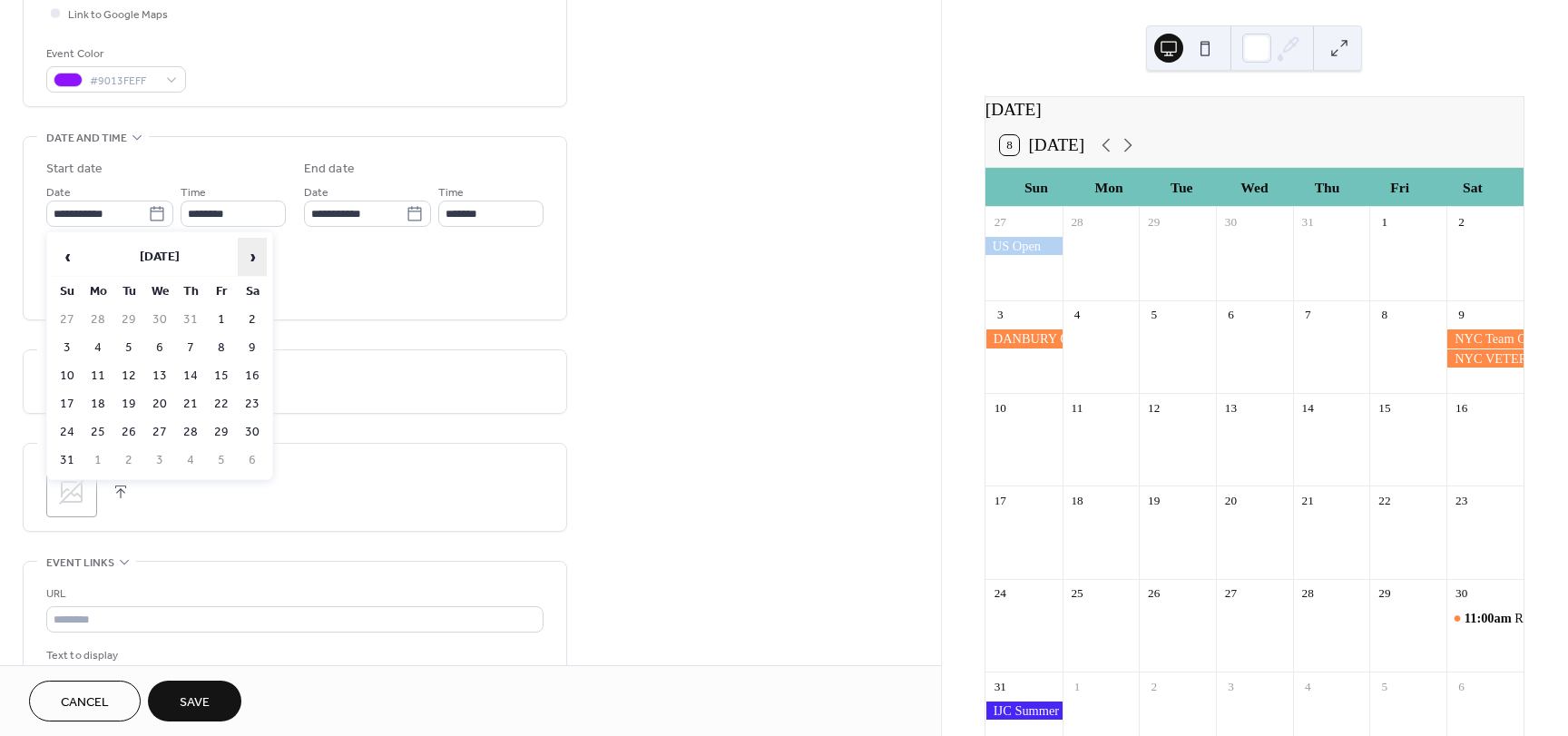 click on "›" at bounding box center (252, 257) 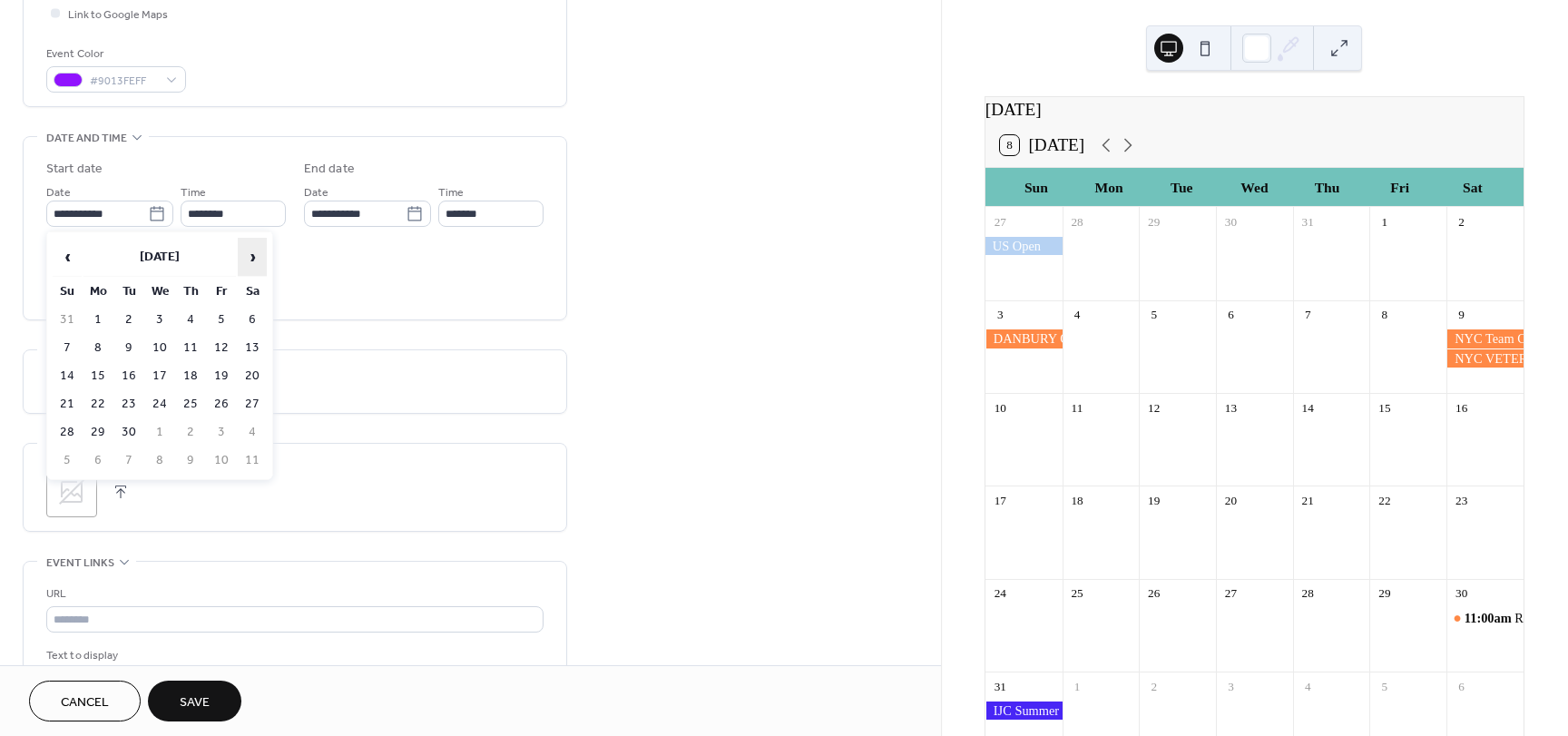 click on "›" at bounding box center (252, 257) 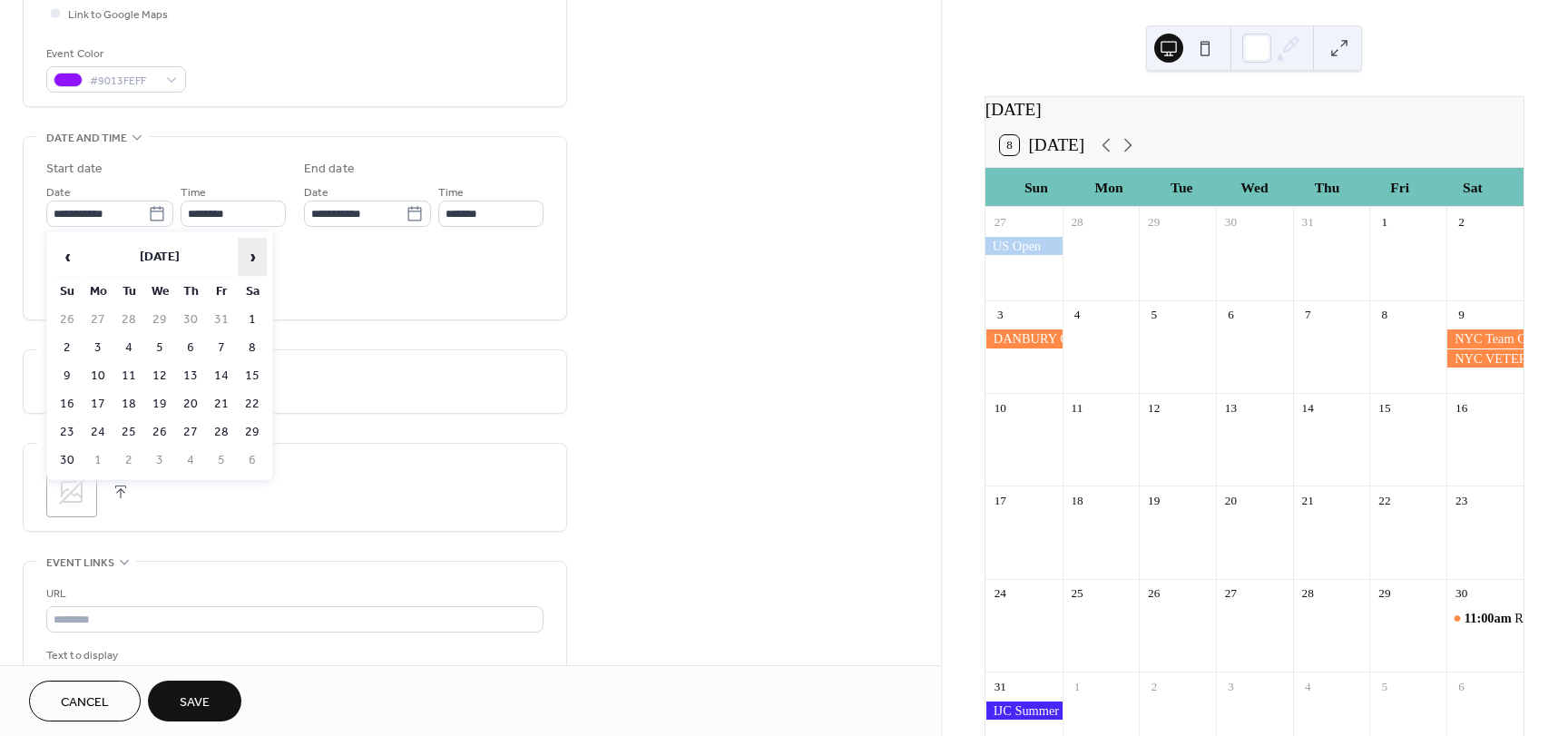 click on "›" at bounding box center (252, 257) 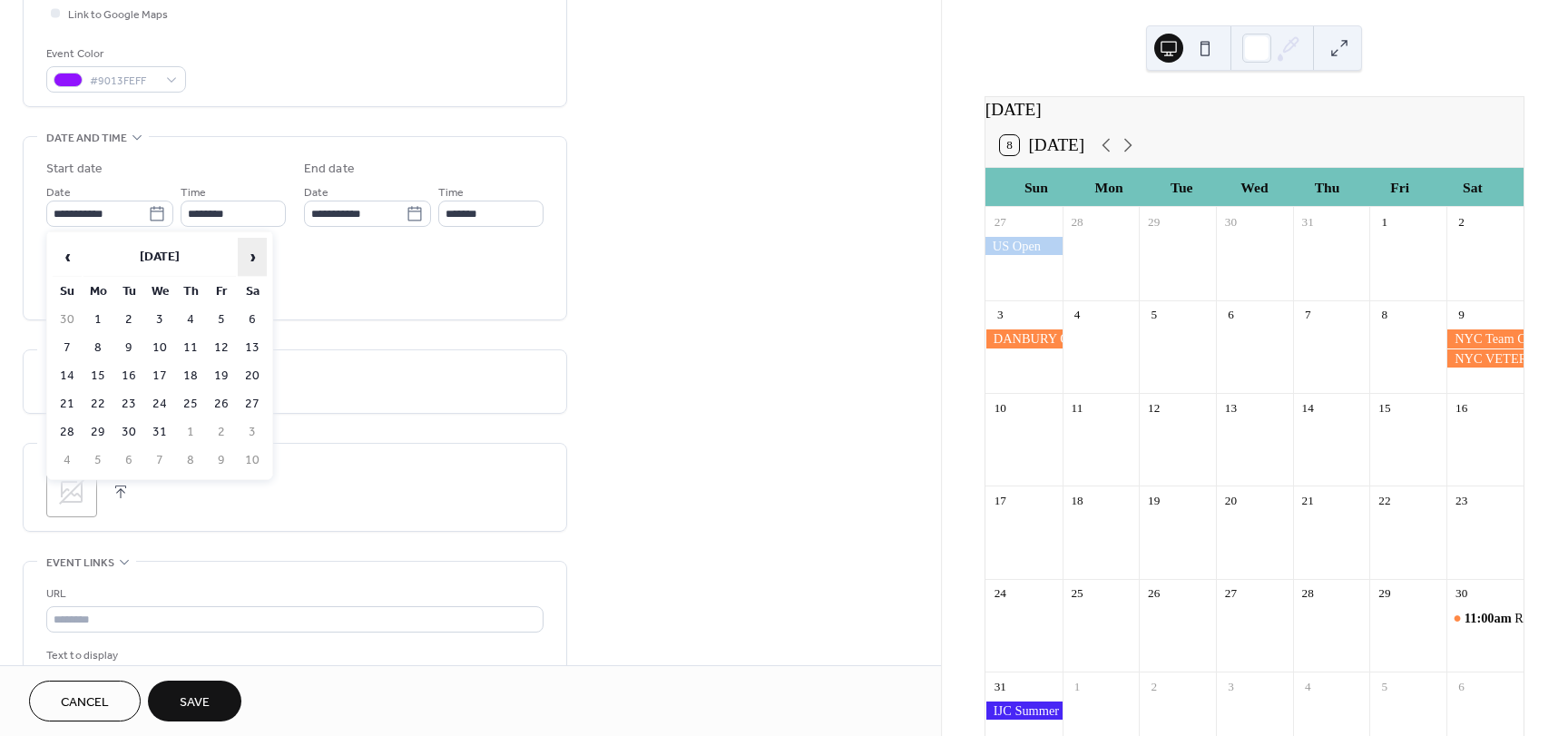 click on "›" at bounding box center (252, 257) 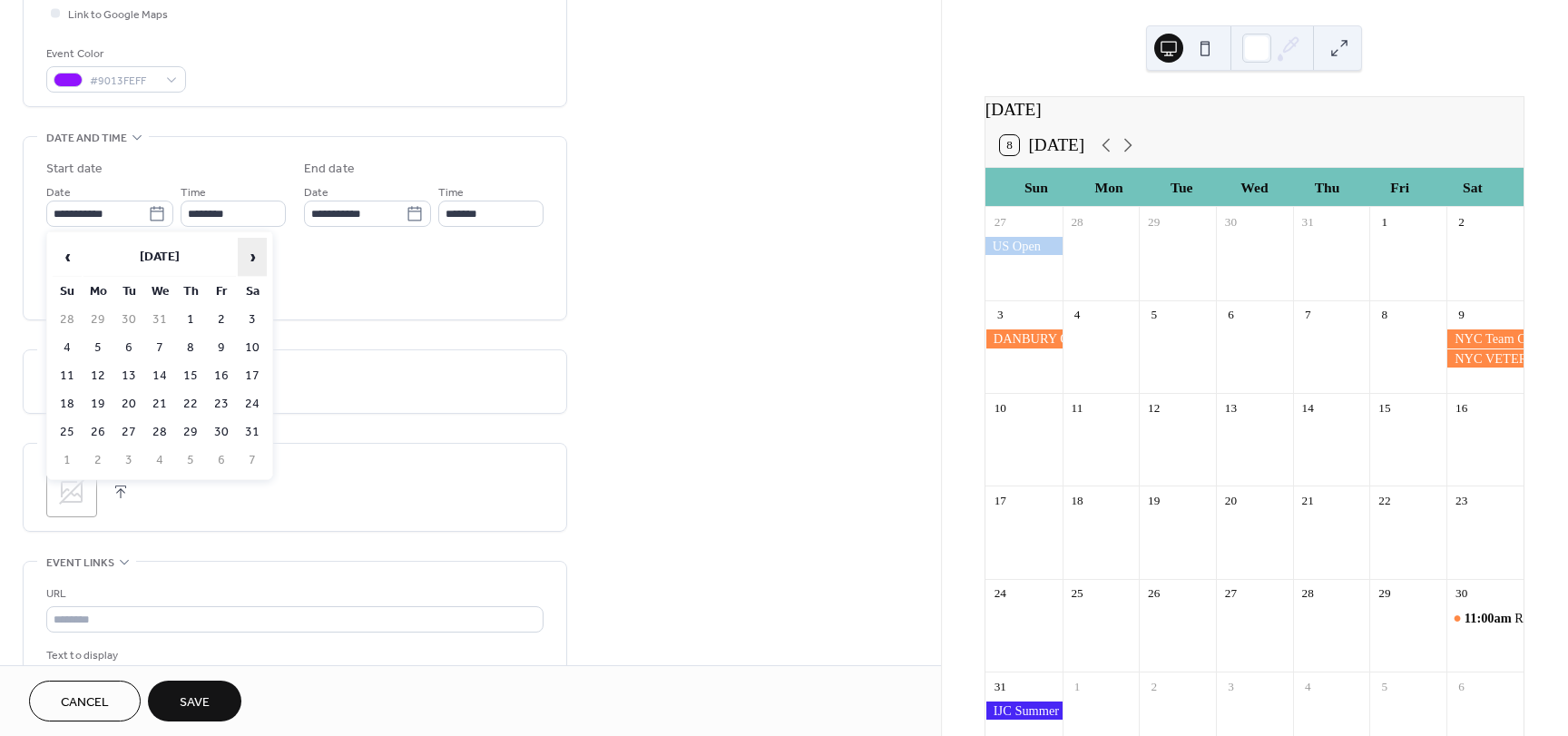 click on "›" at bounding box center [252, 257] 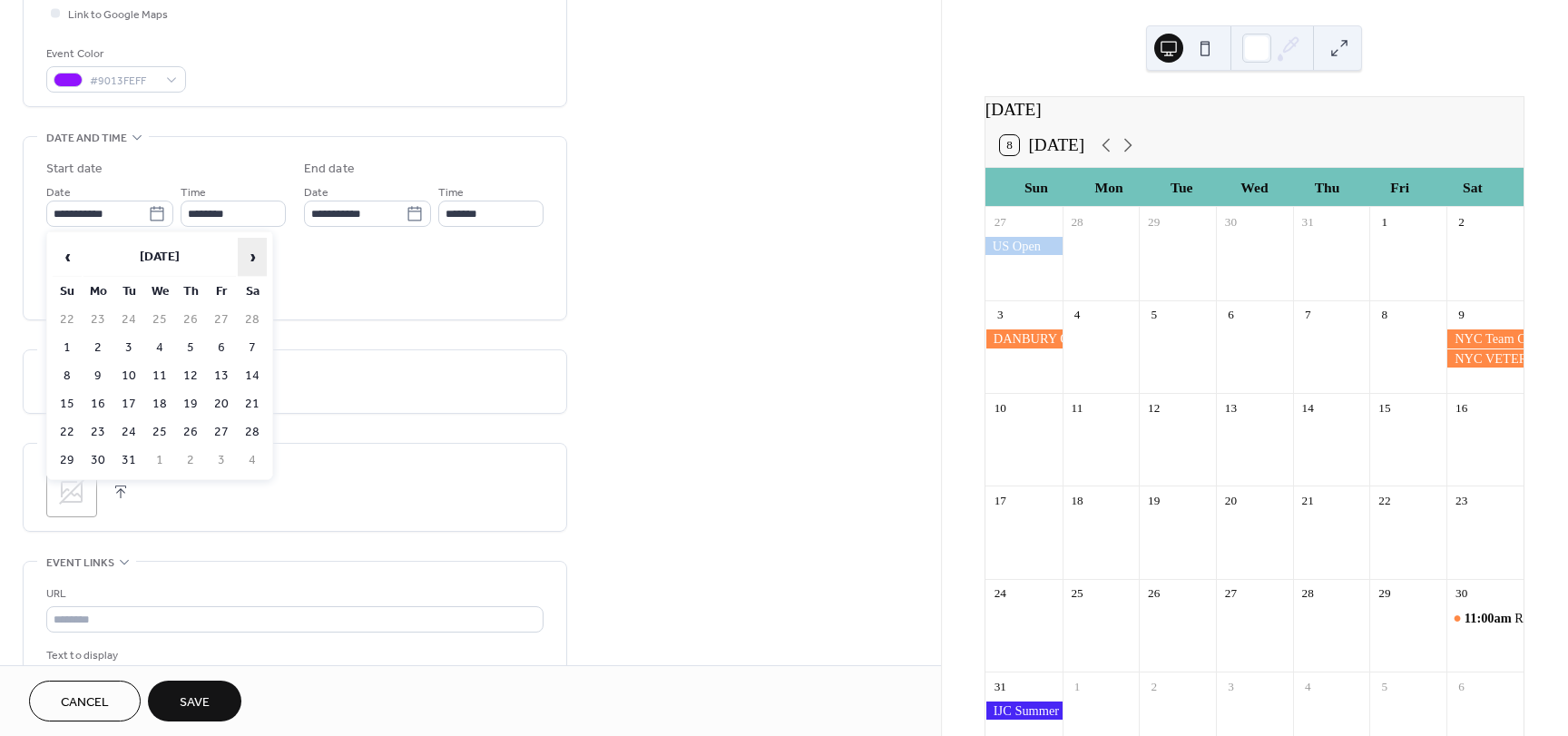 click on "›" at bounding box center (252, 257) 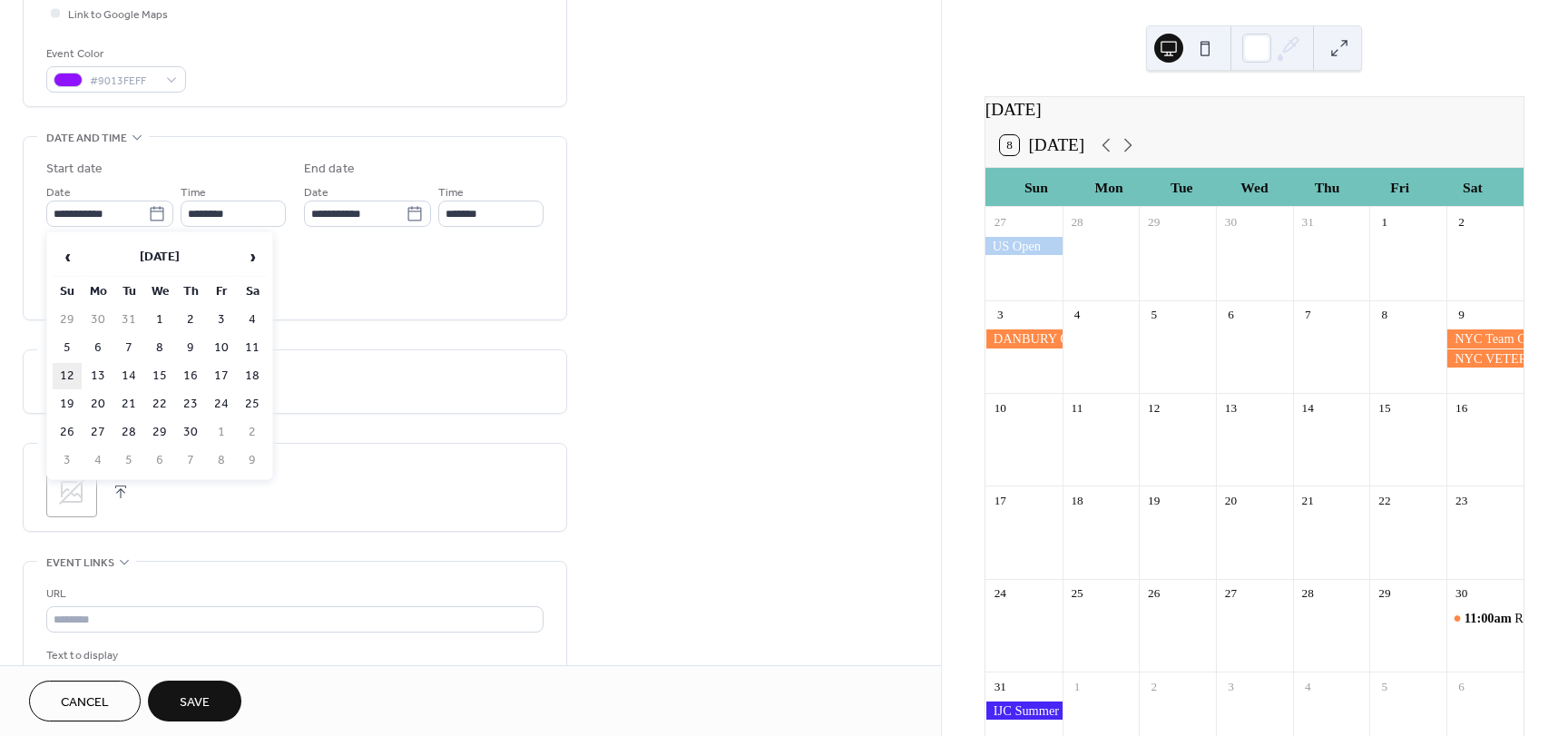 click on "12" at bounding box center [67, 376] 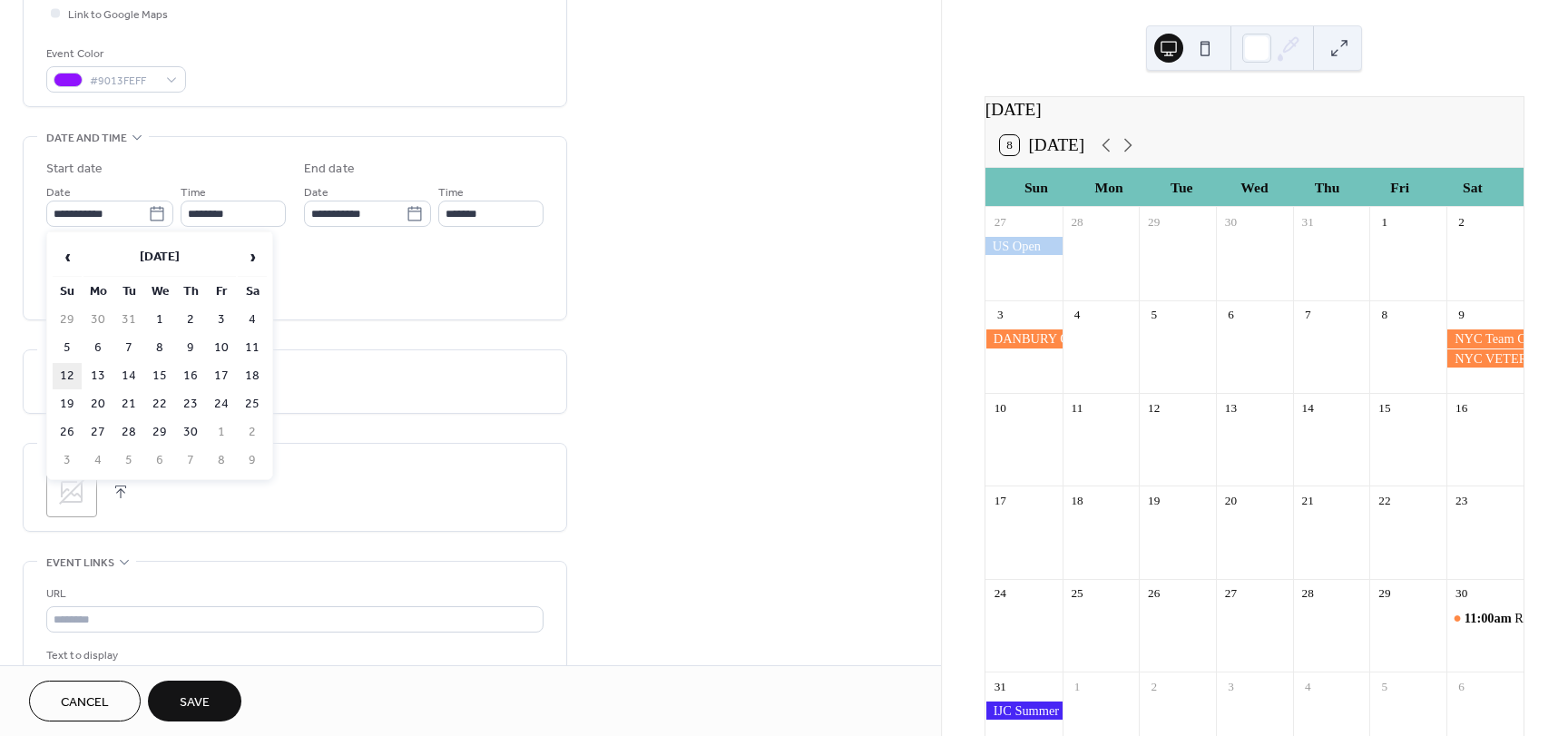 type on "**********" 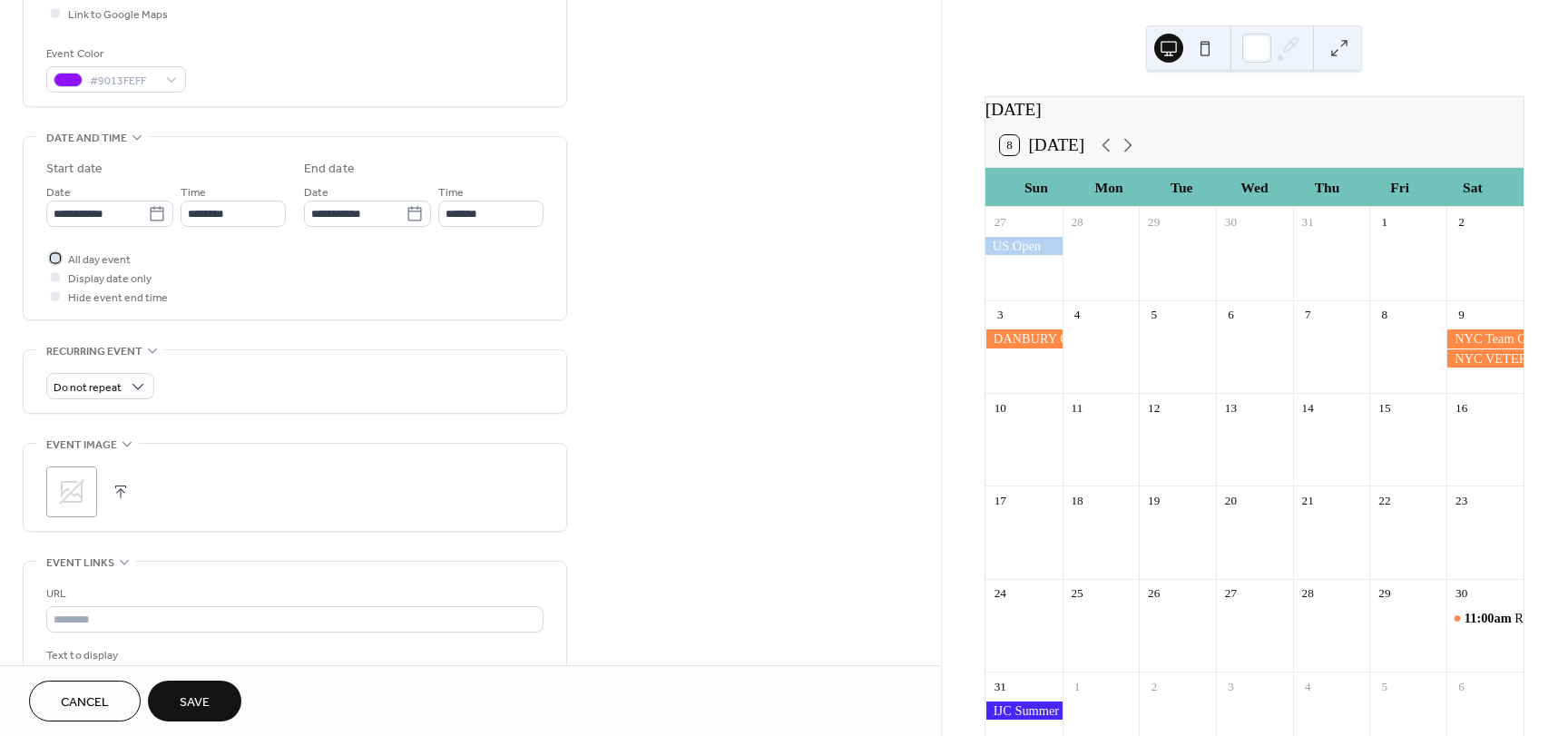 click on "All day event" at bounding box center (99, 260) 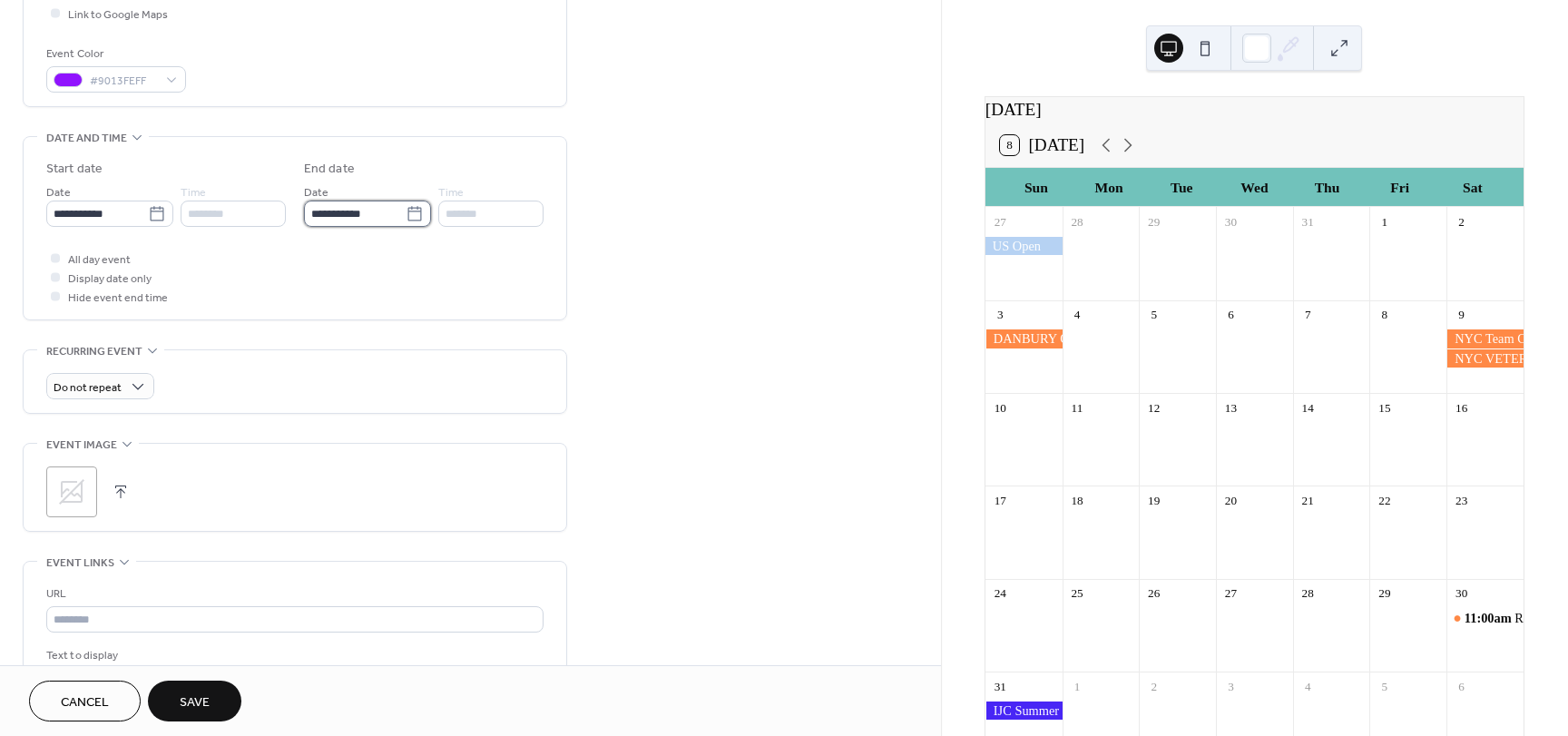 click on "**********" at bounding box center [355, 213] 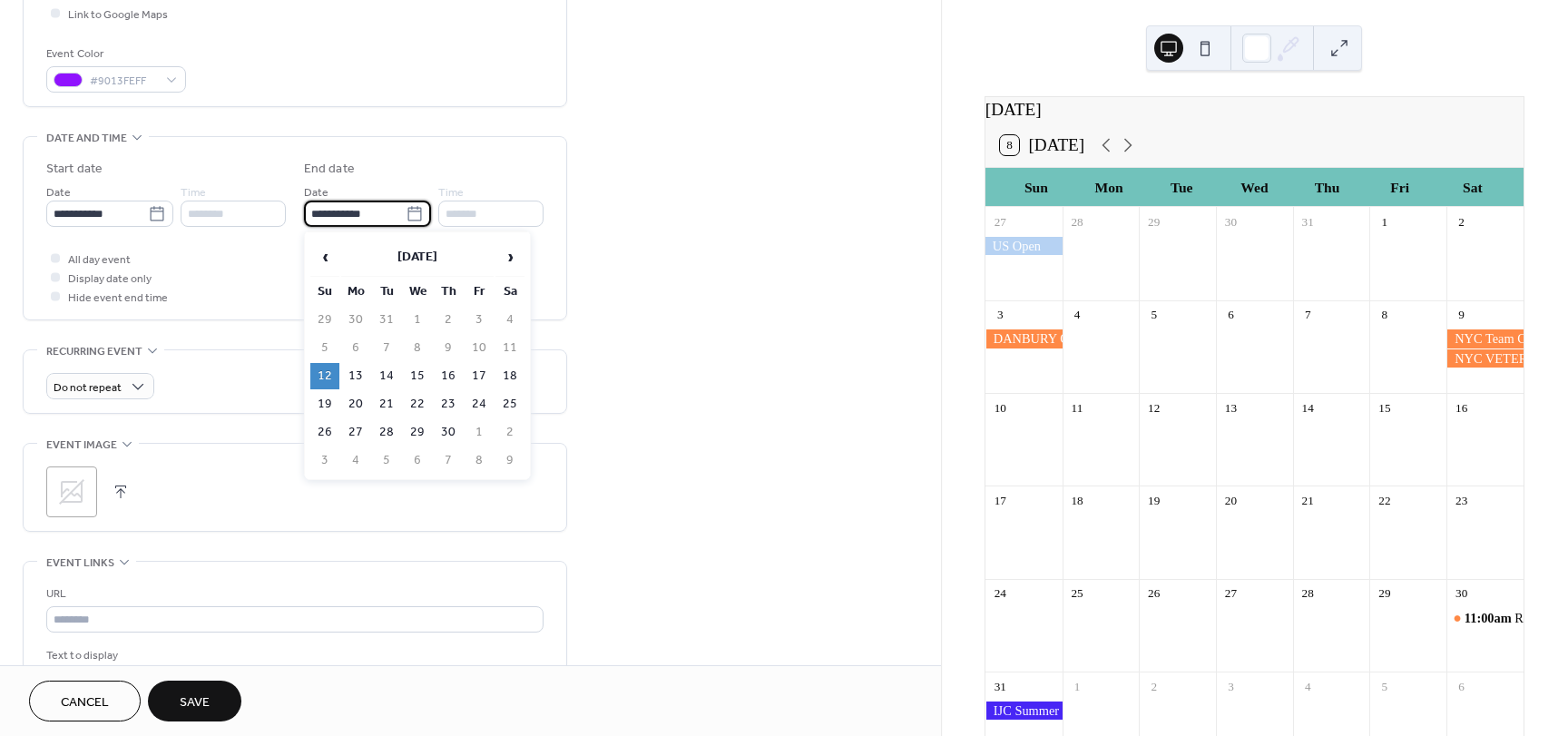 click on "All day event Display date only Hide event end time" at bounding box center (295, 277) 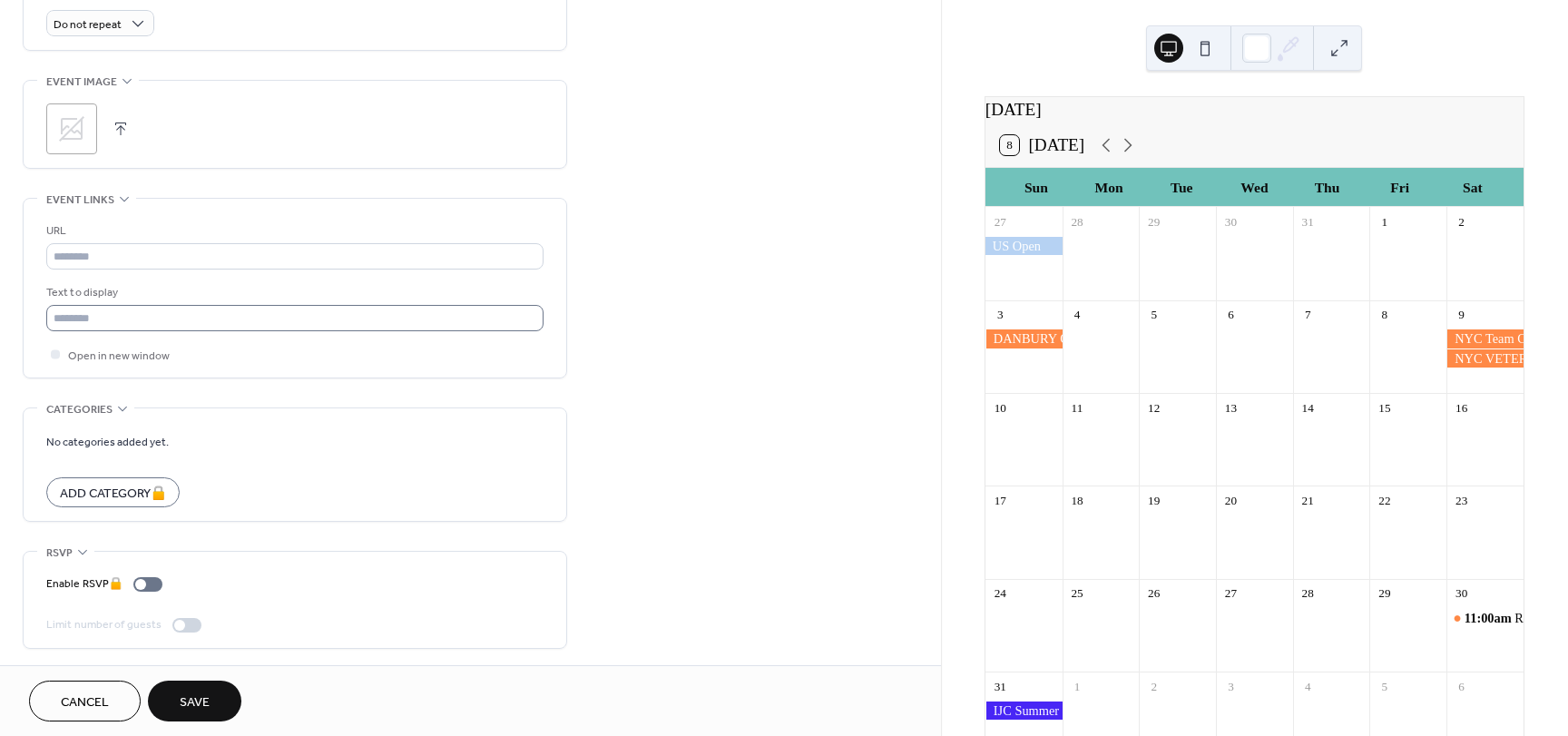 scroll, scrollTop: 819, scrollLeft: 0, axis: vertical 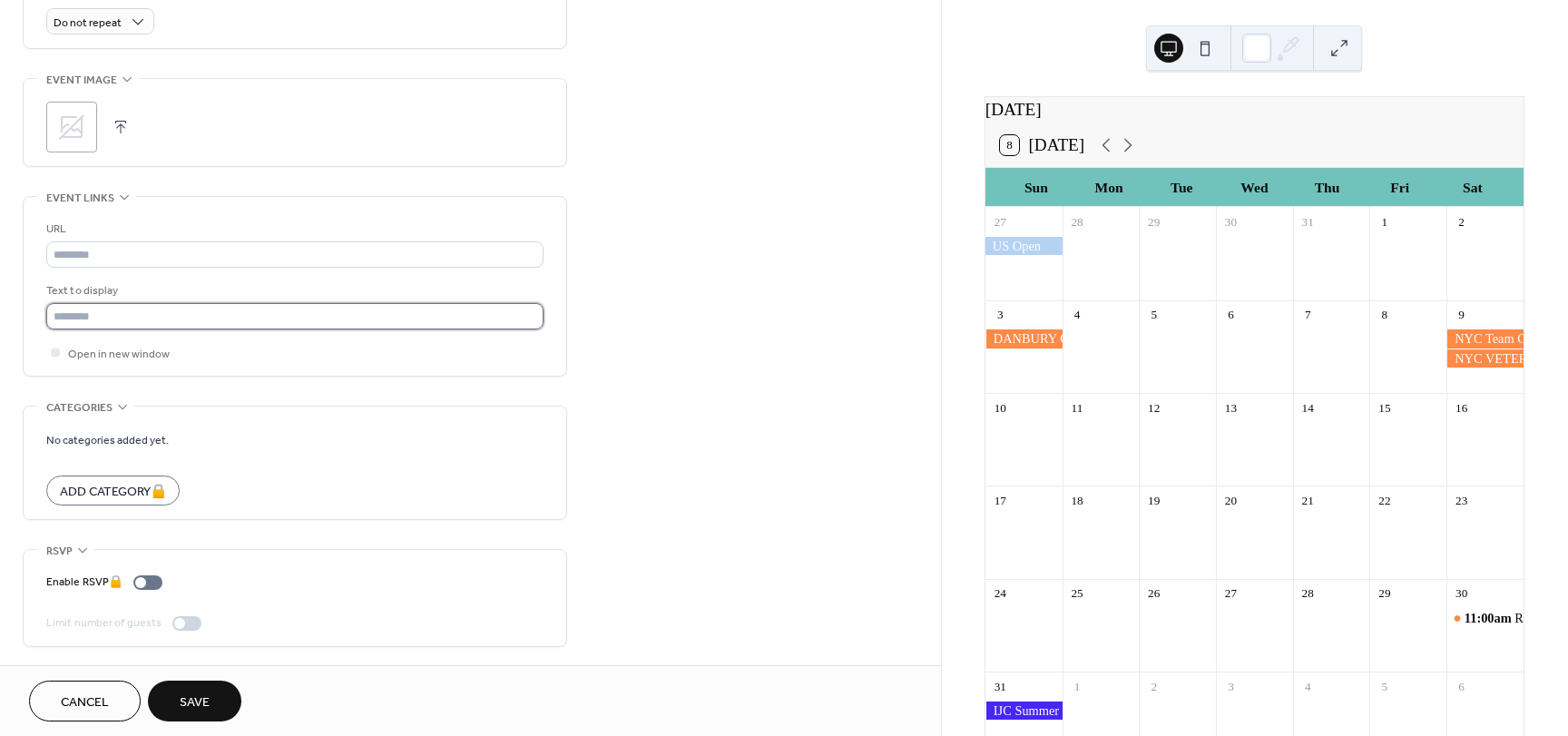 click at bounding box center [295, 316] 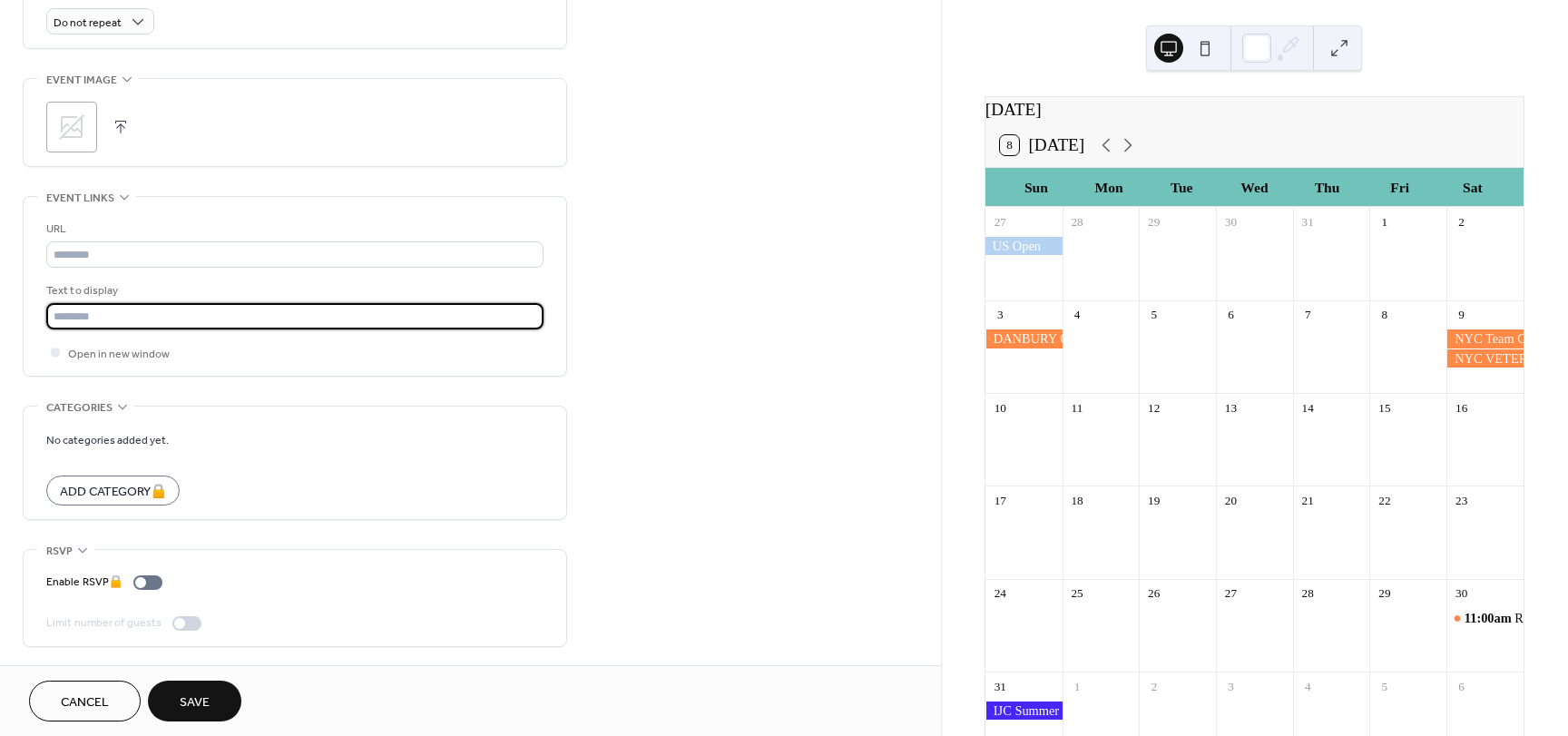 click on "URL" at bounding box center (295, 243) 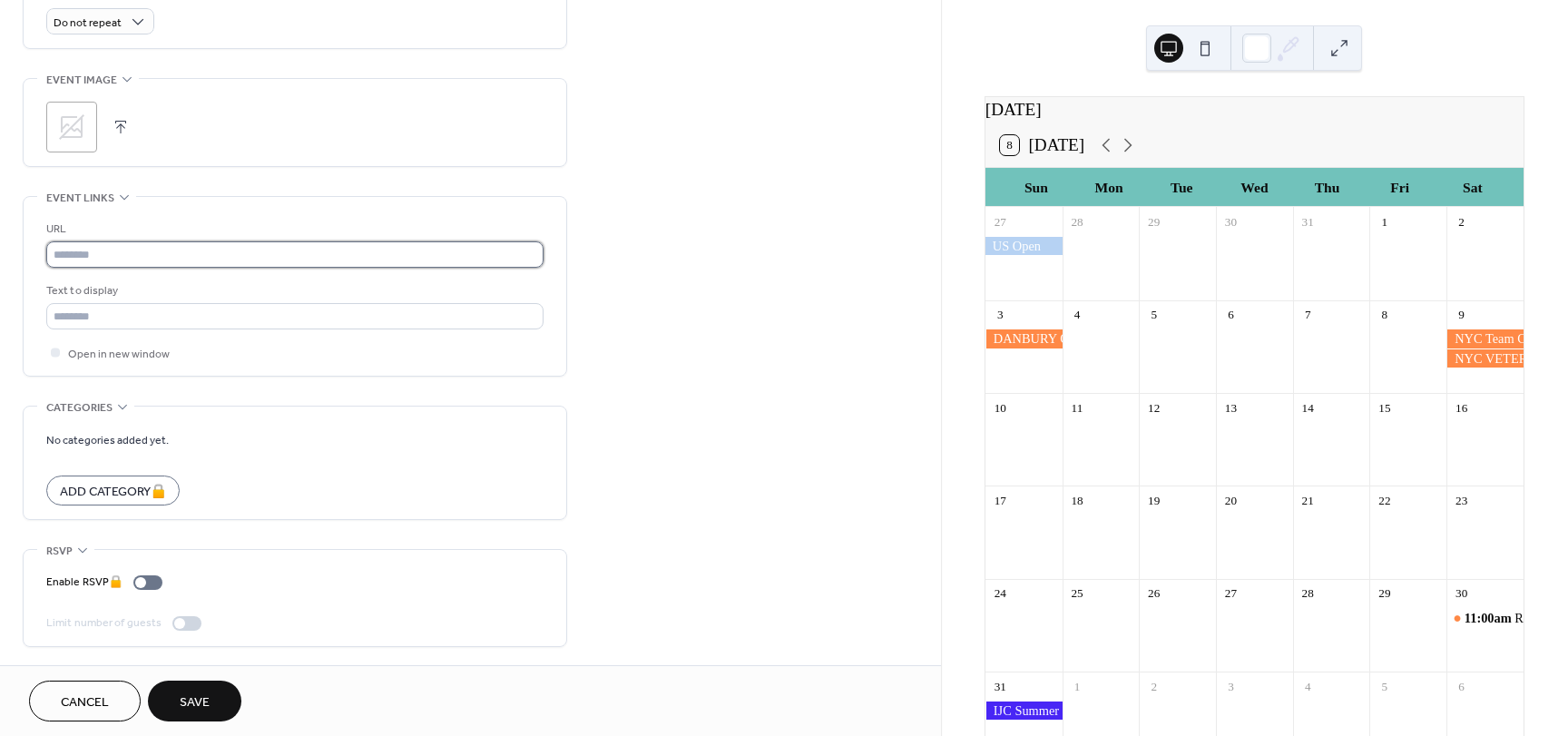 click at bounding box center [295, 254] 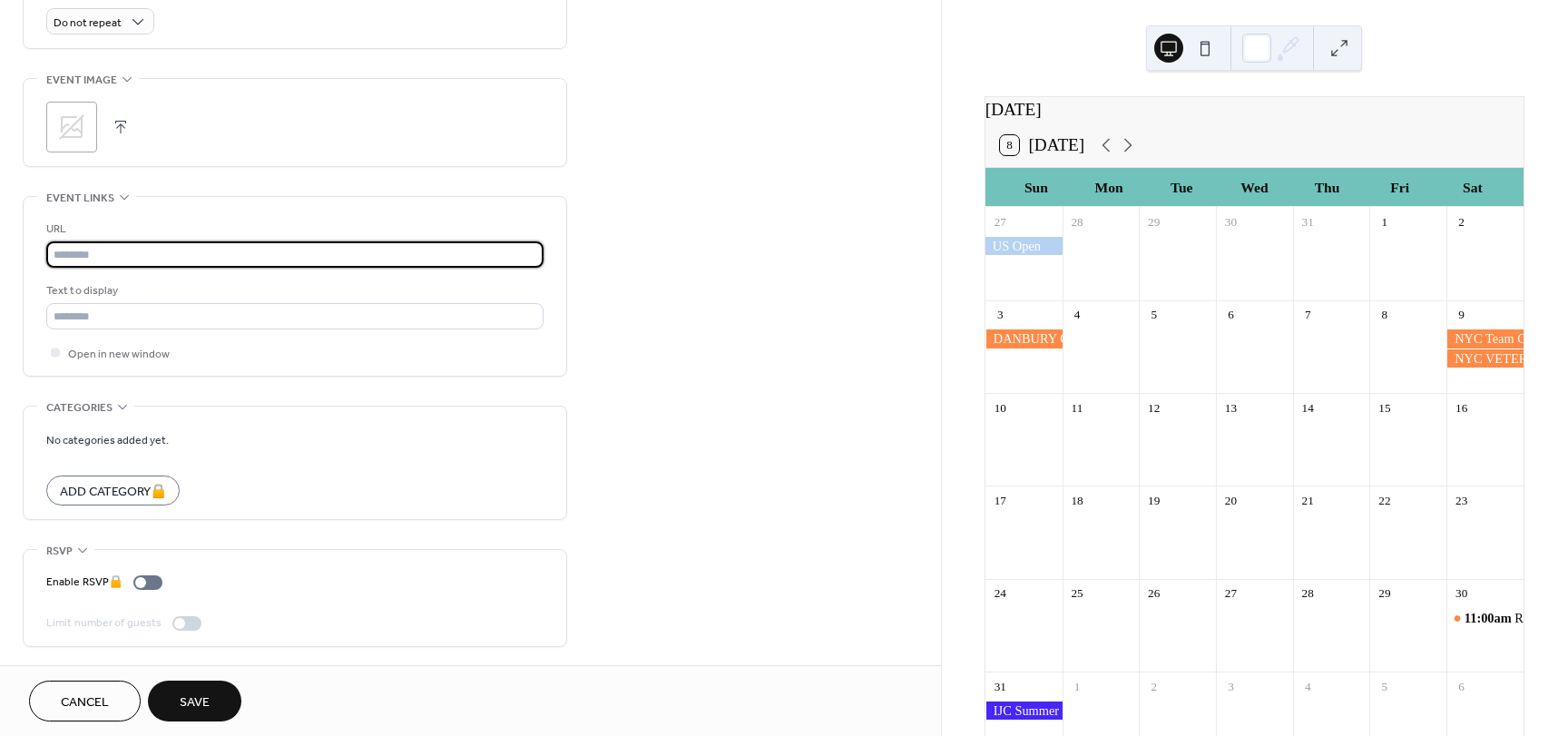 paste on "**********" 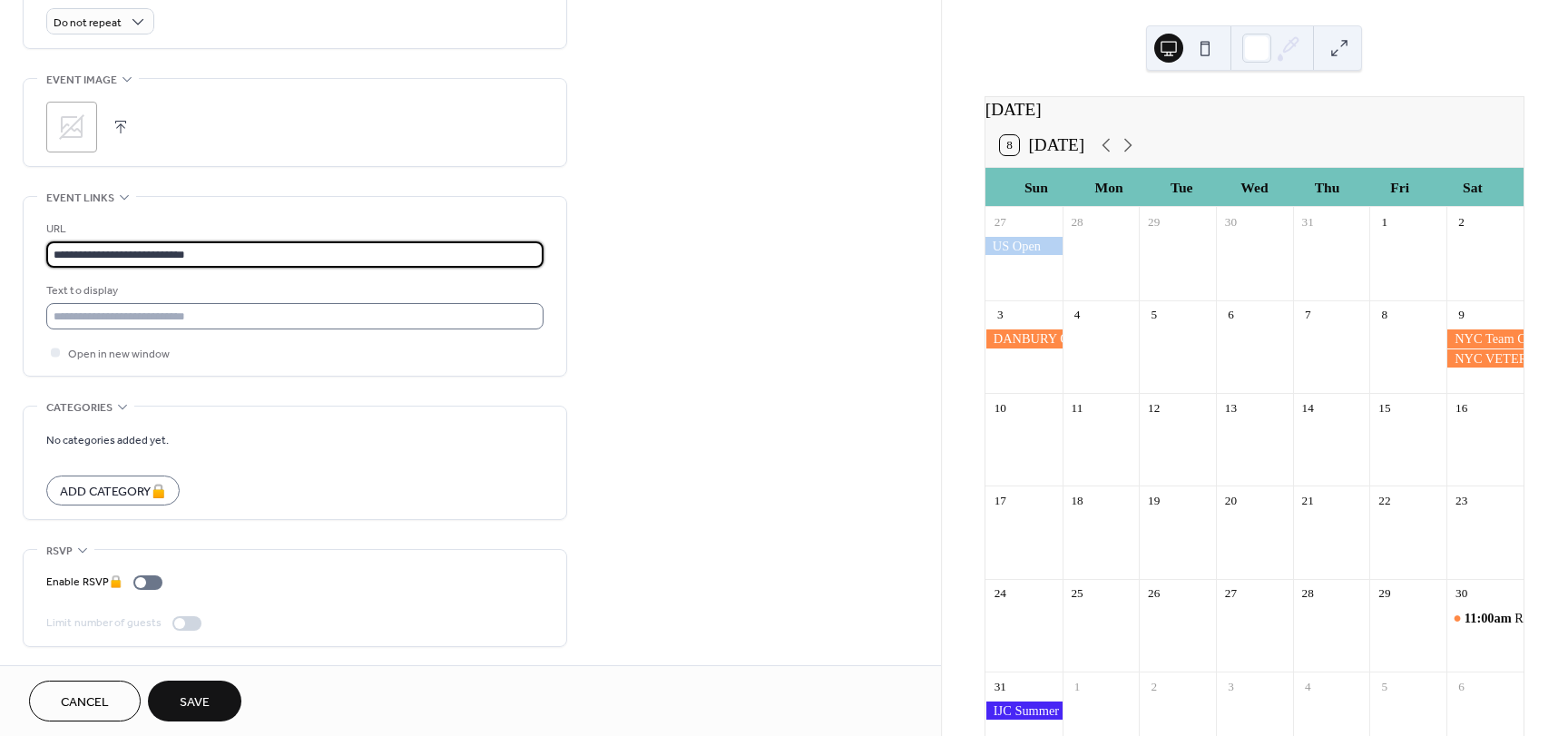 type on "**********" 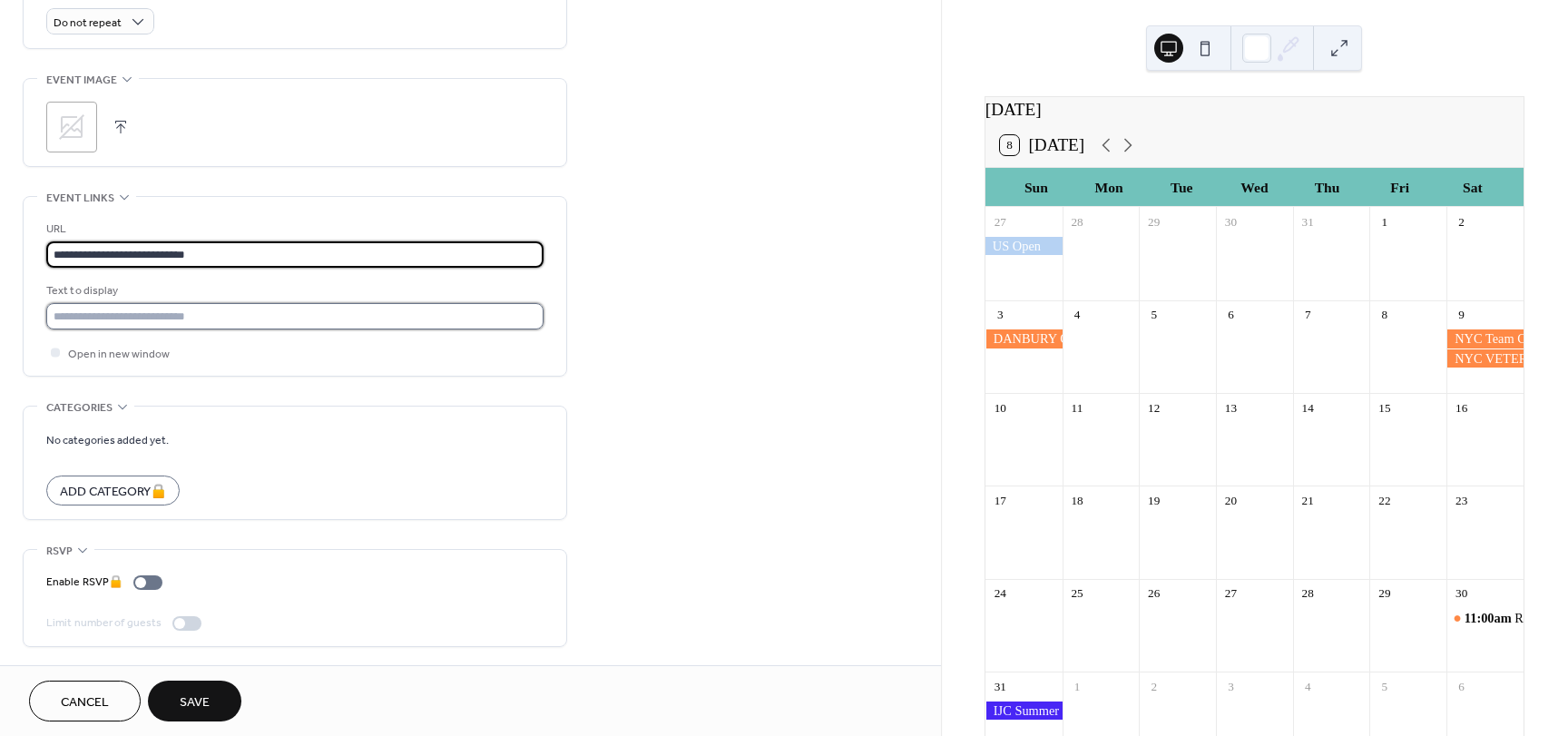 click at bounding box center (295, 316) 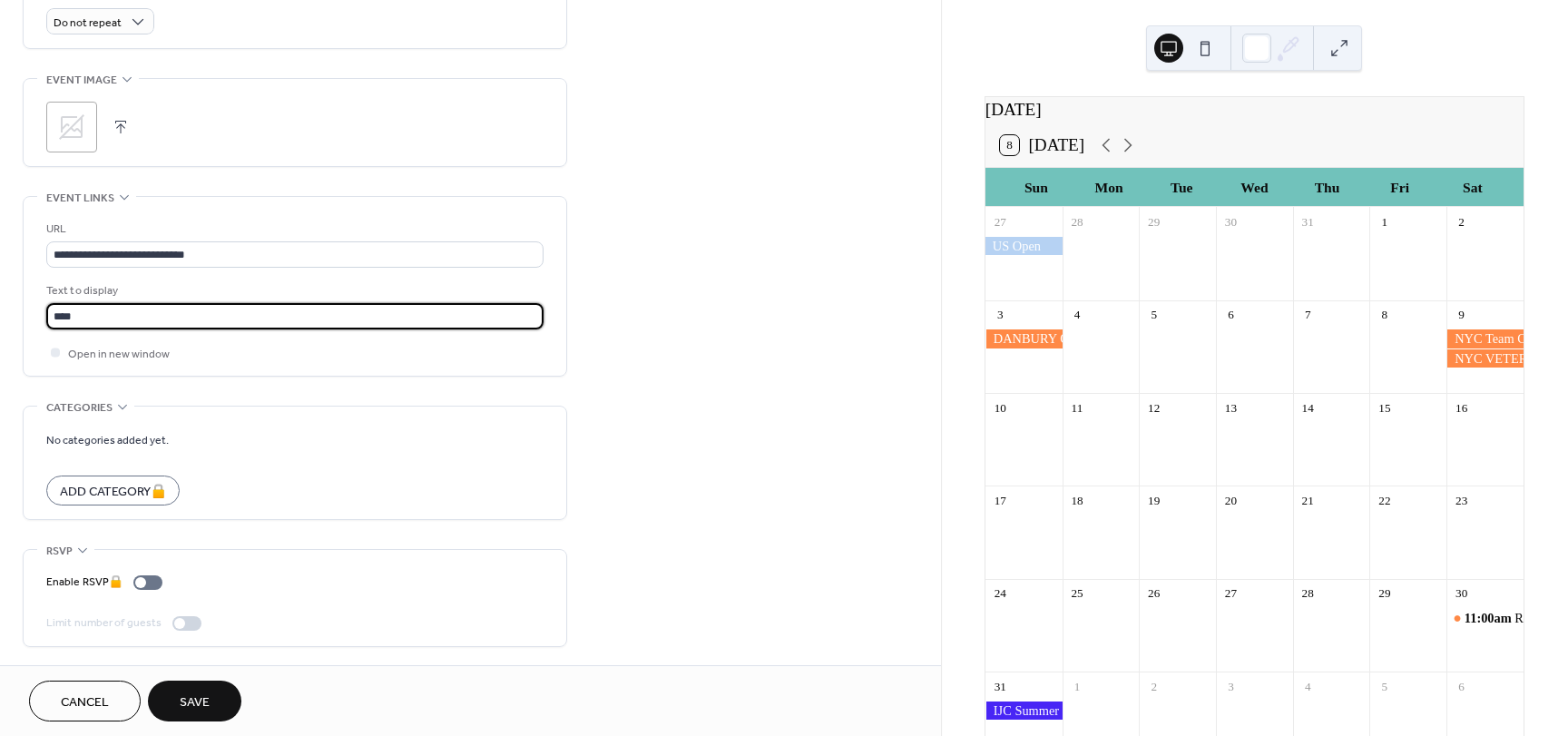 type on "****" 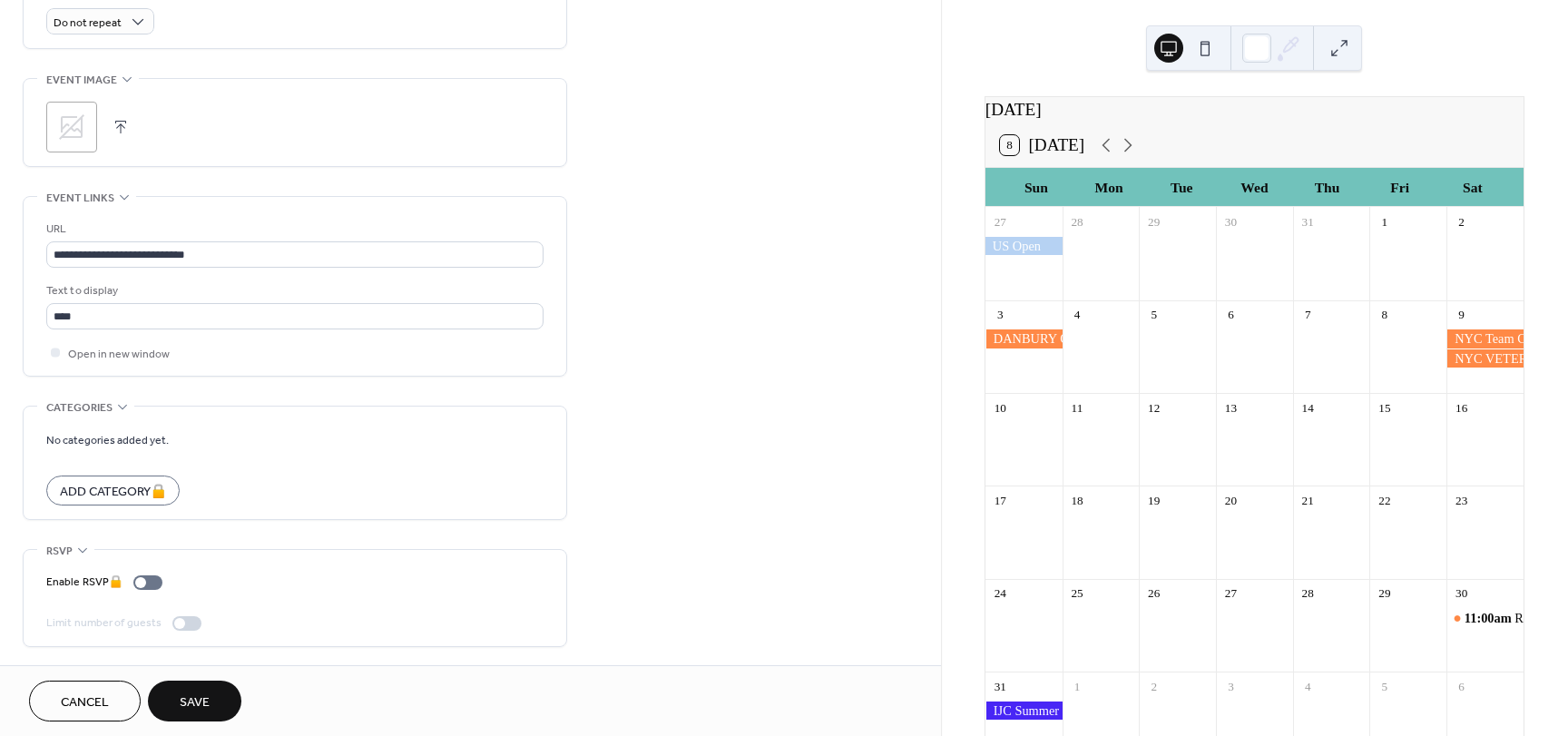 click on "Save" at bounding box center [194, 702] 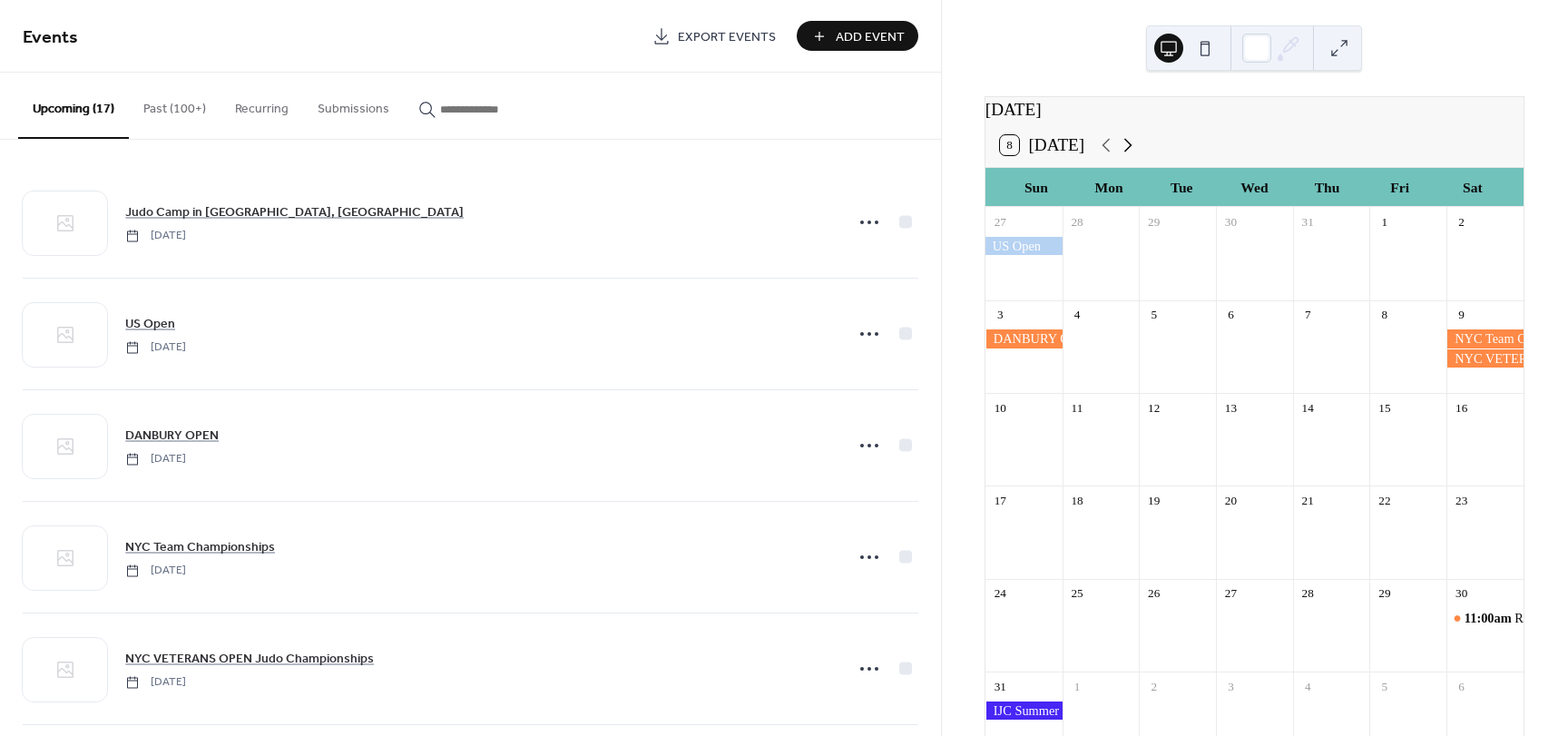click 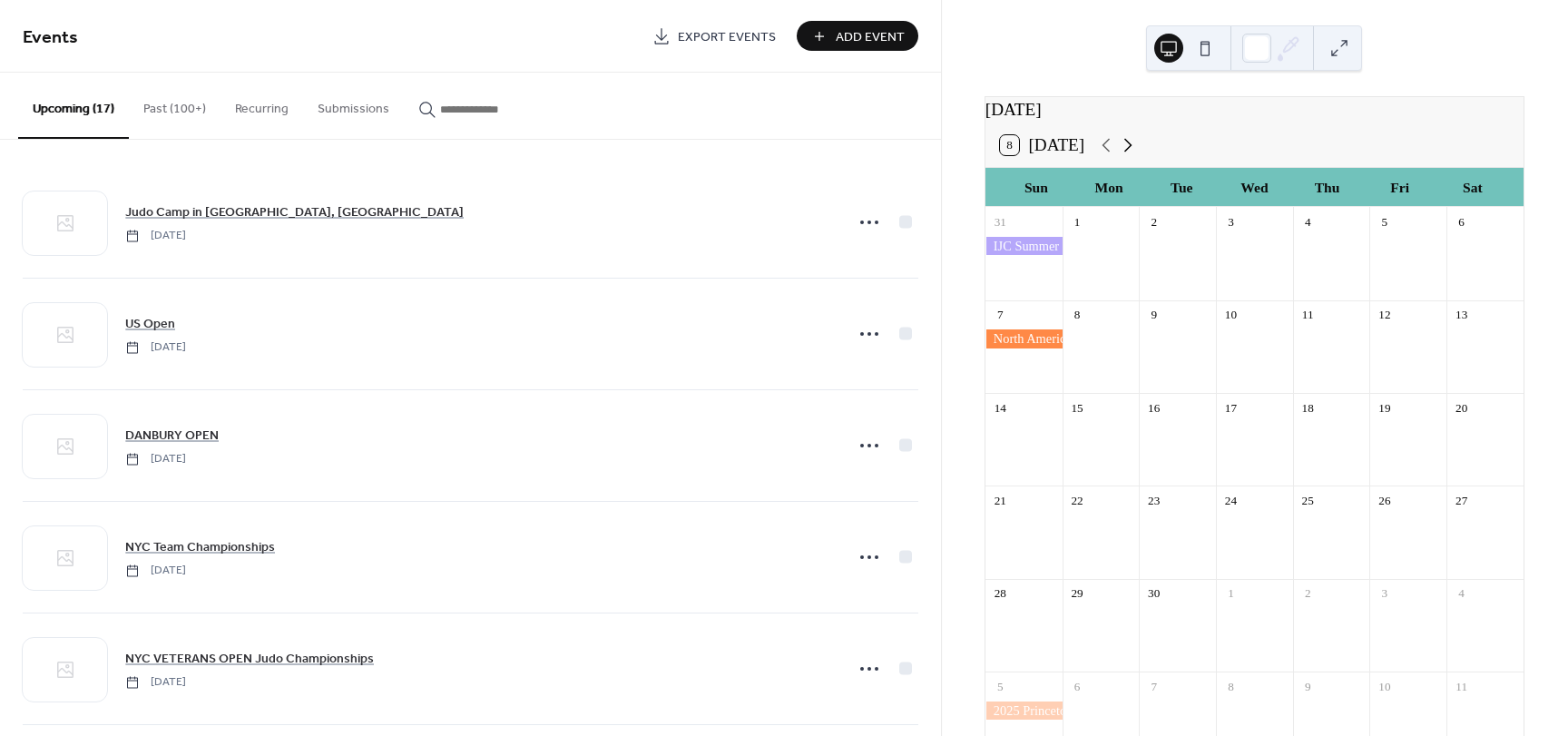 click 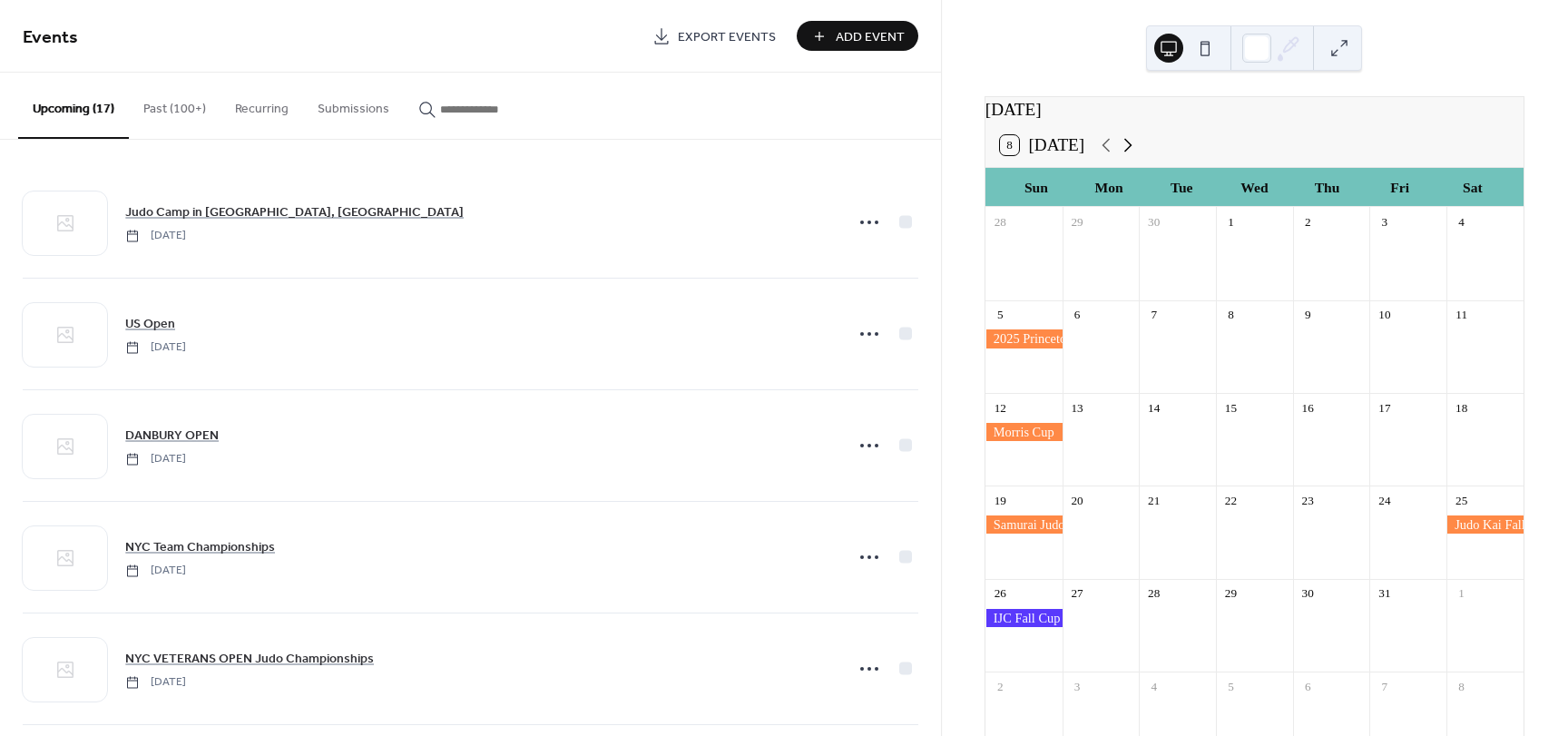 click 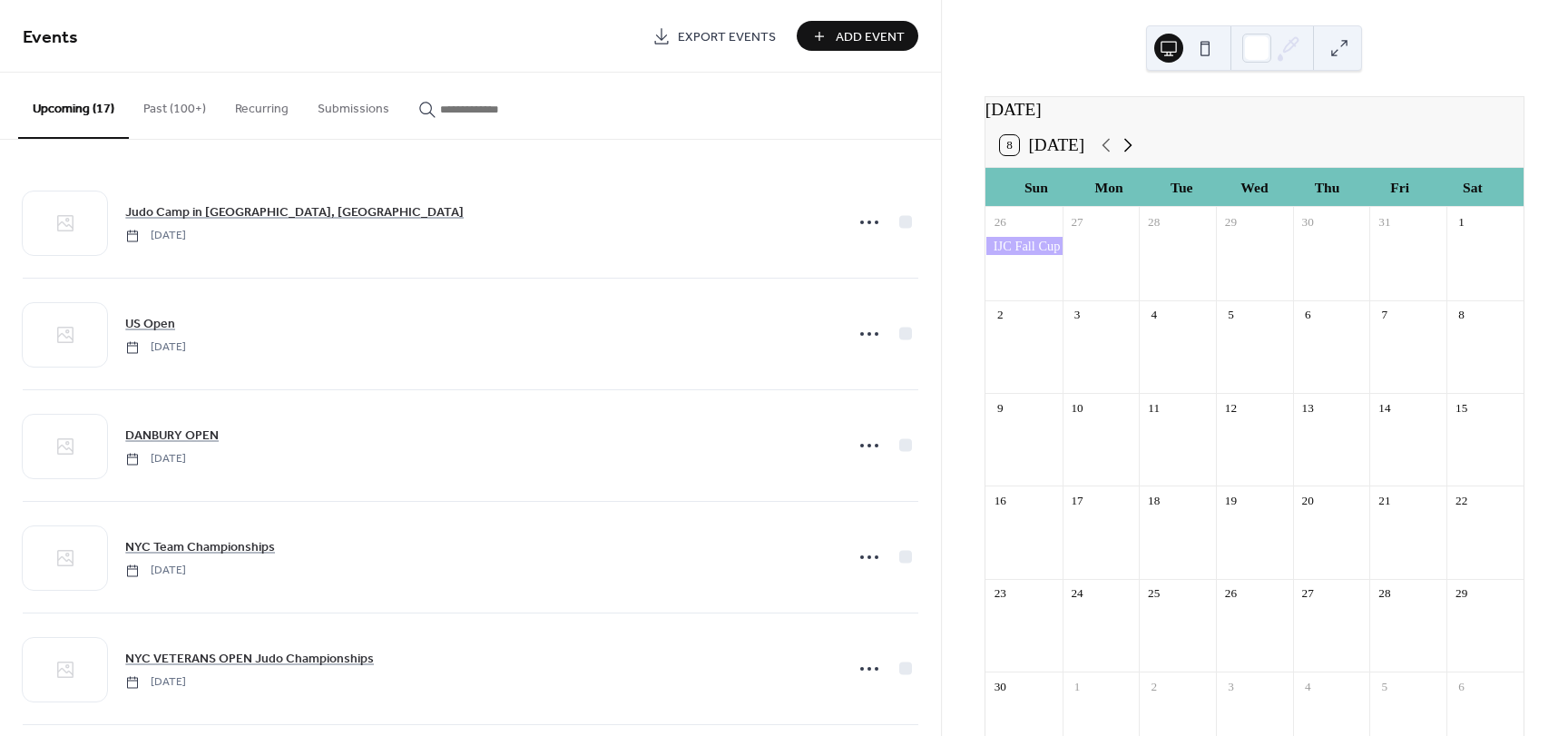 click 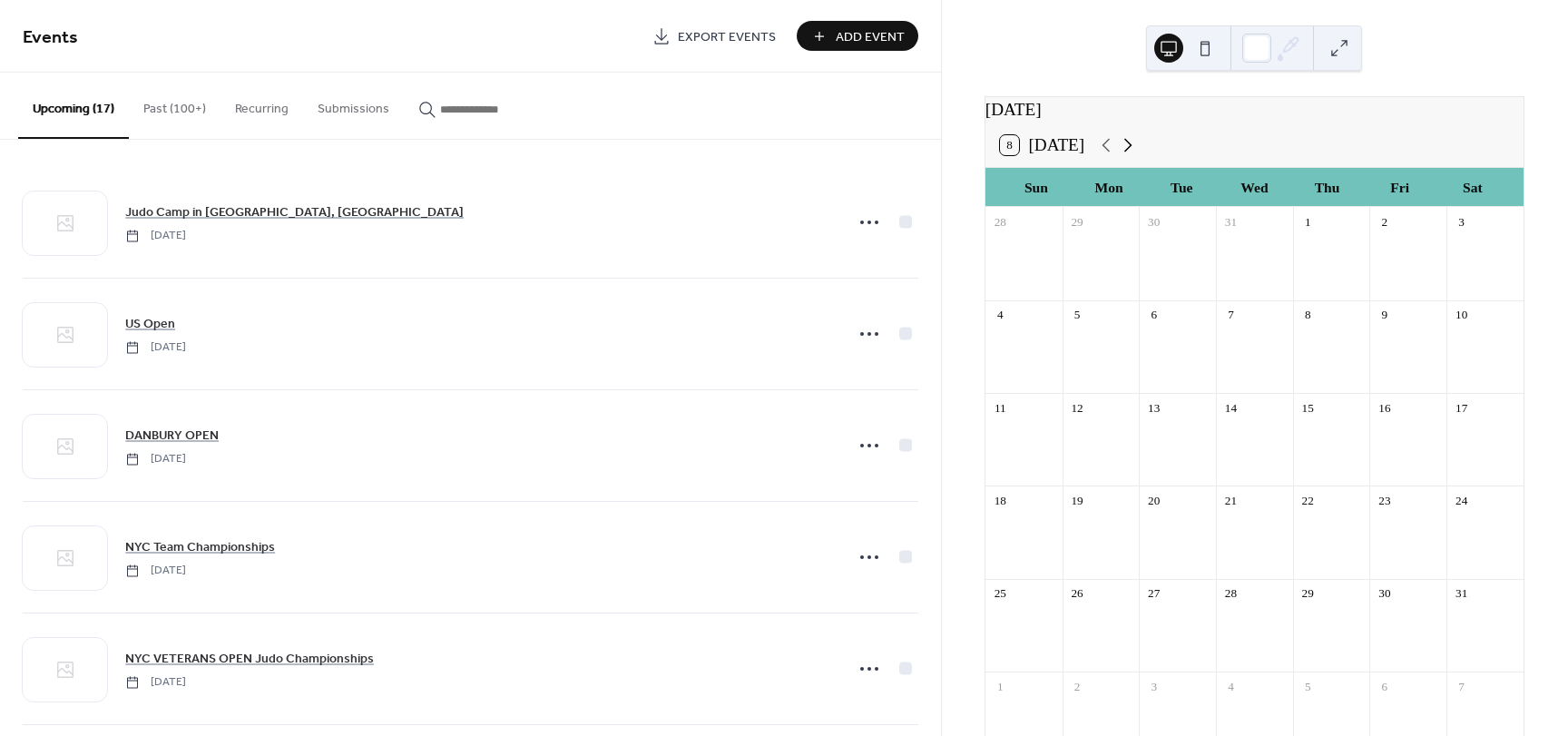 click 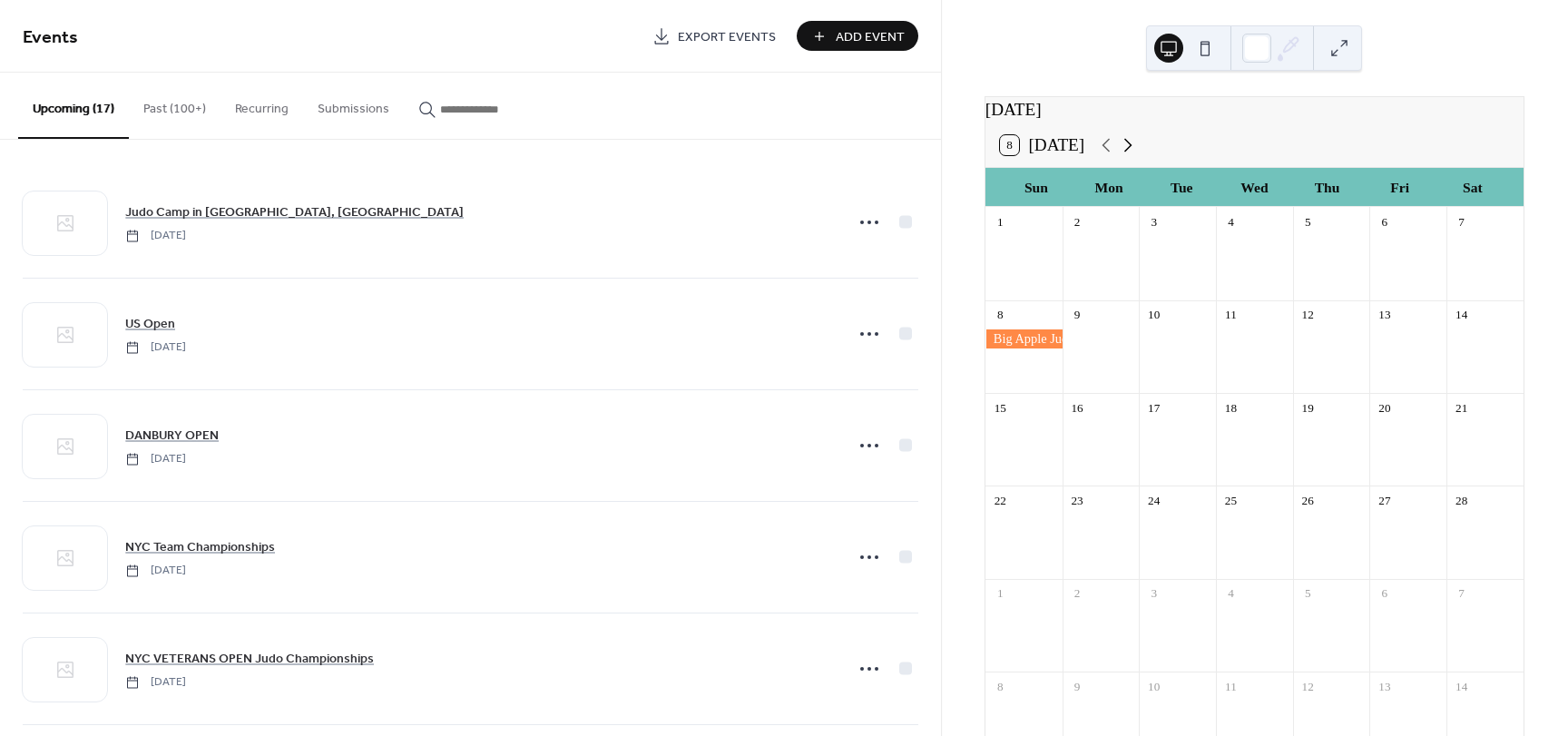 click 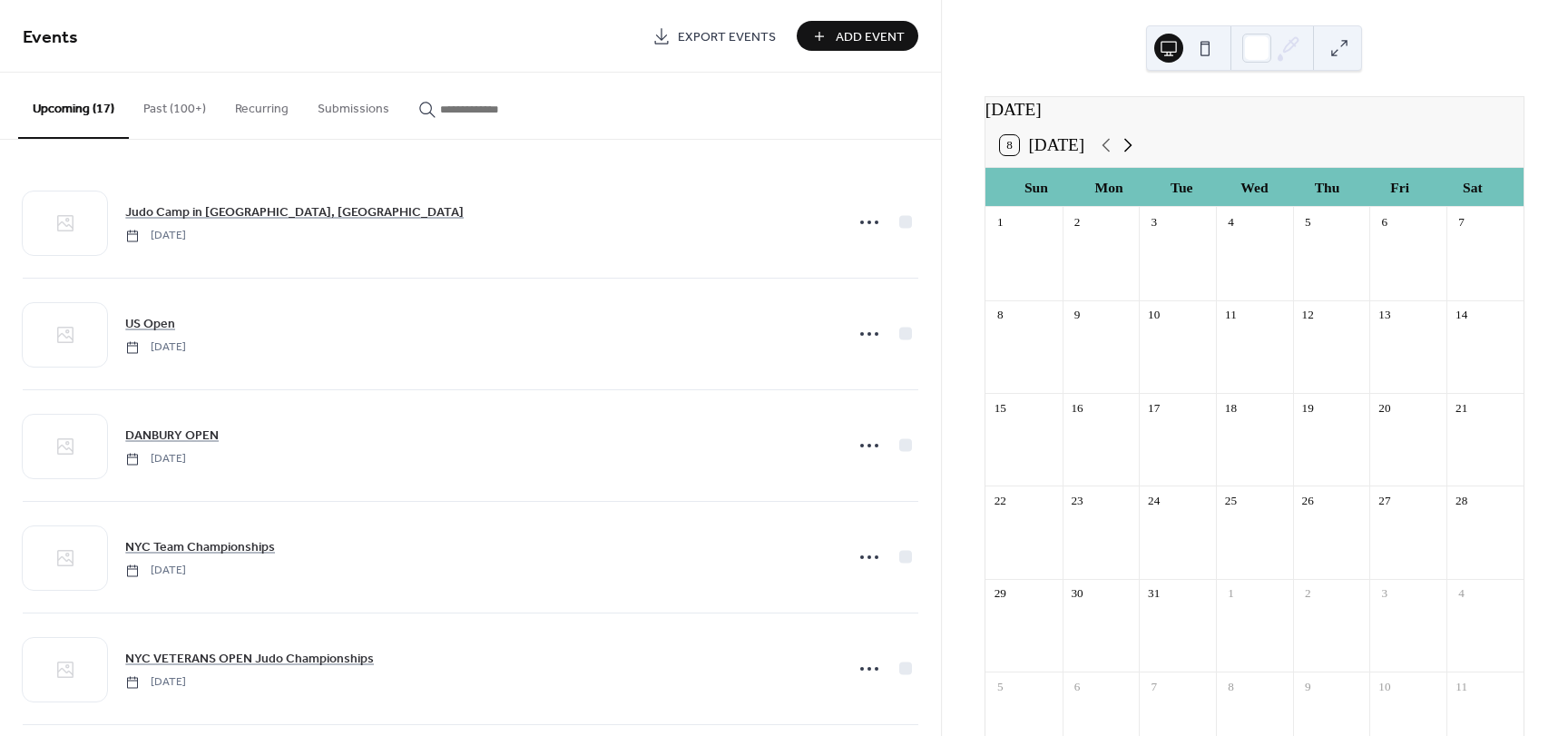 click 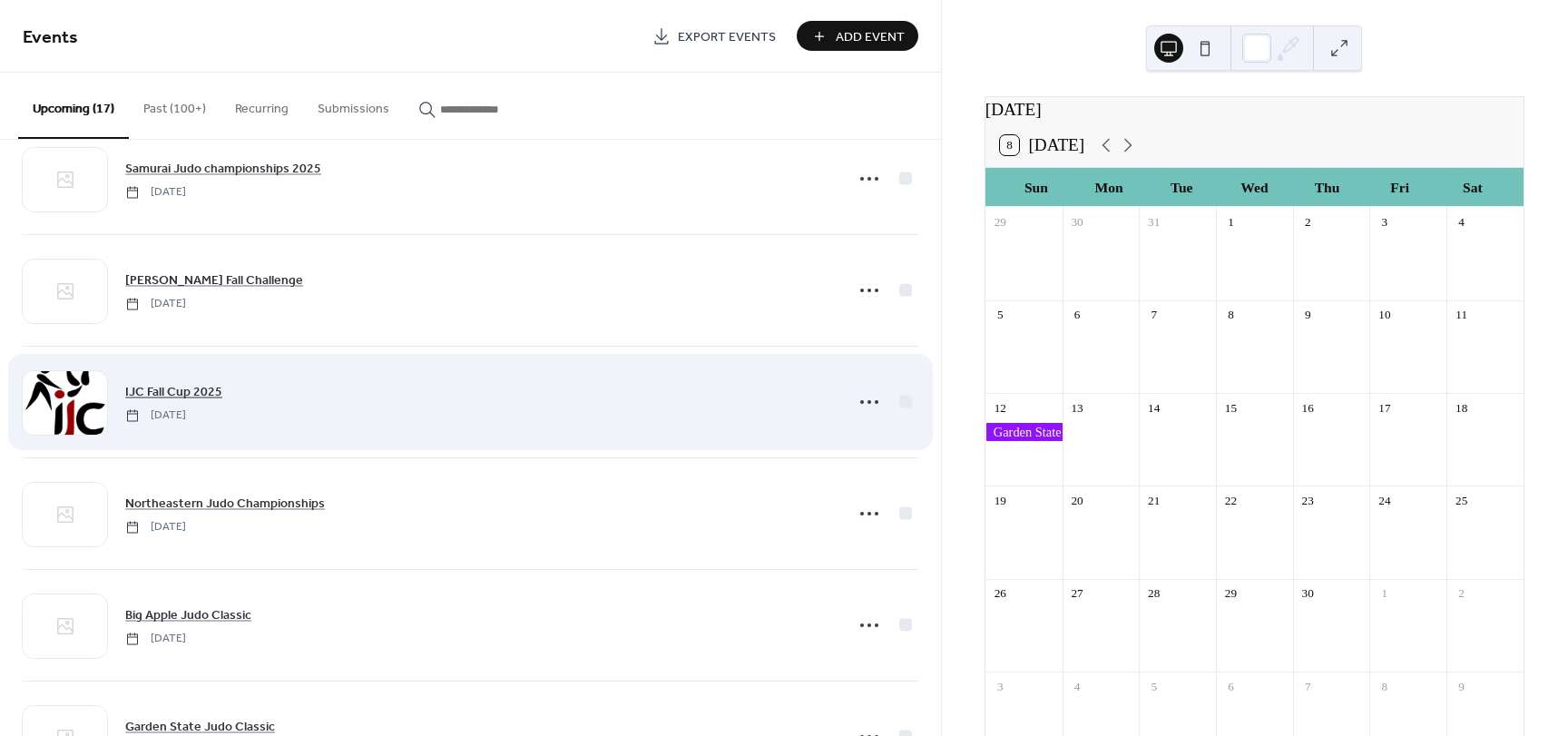 scroll, scrollTop: 1355, scrollLeft: 0, axis: vertical 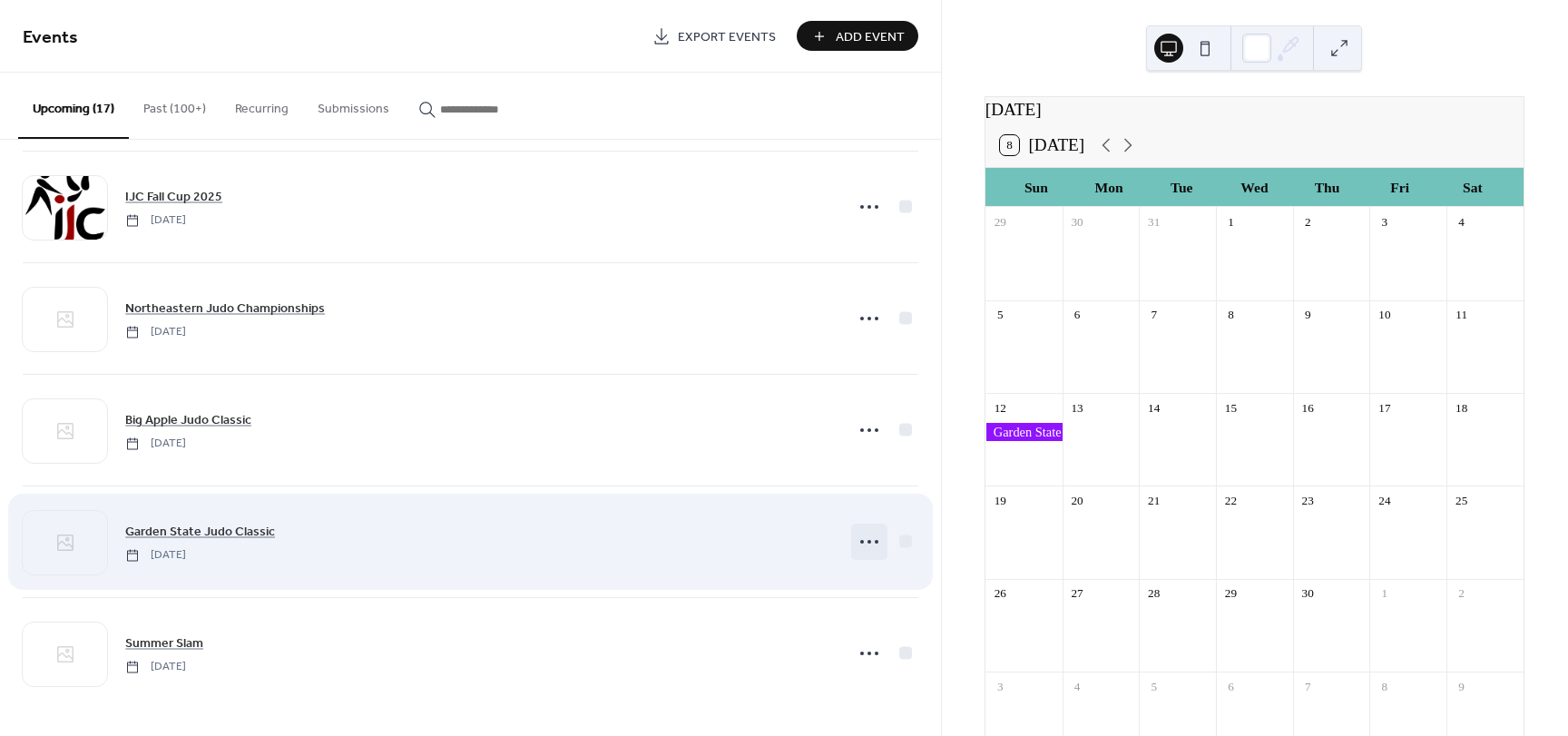 click 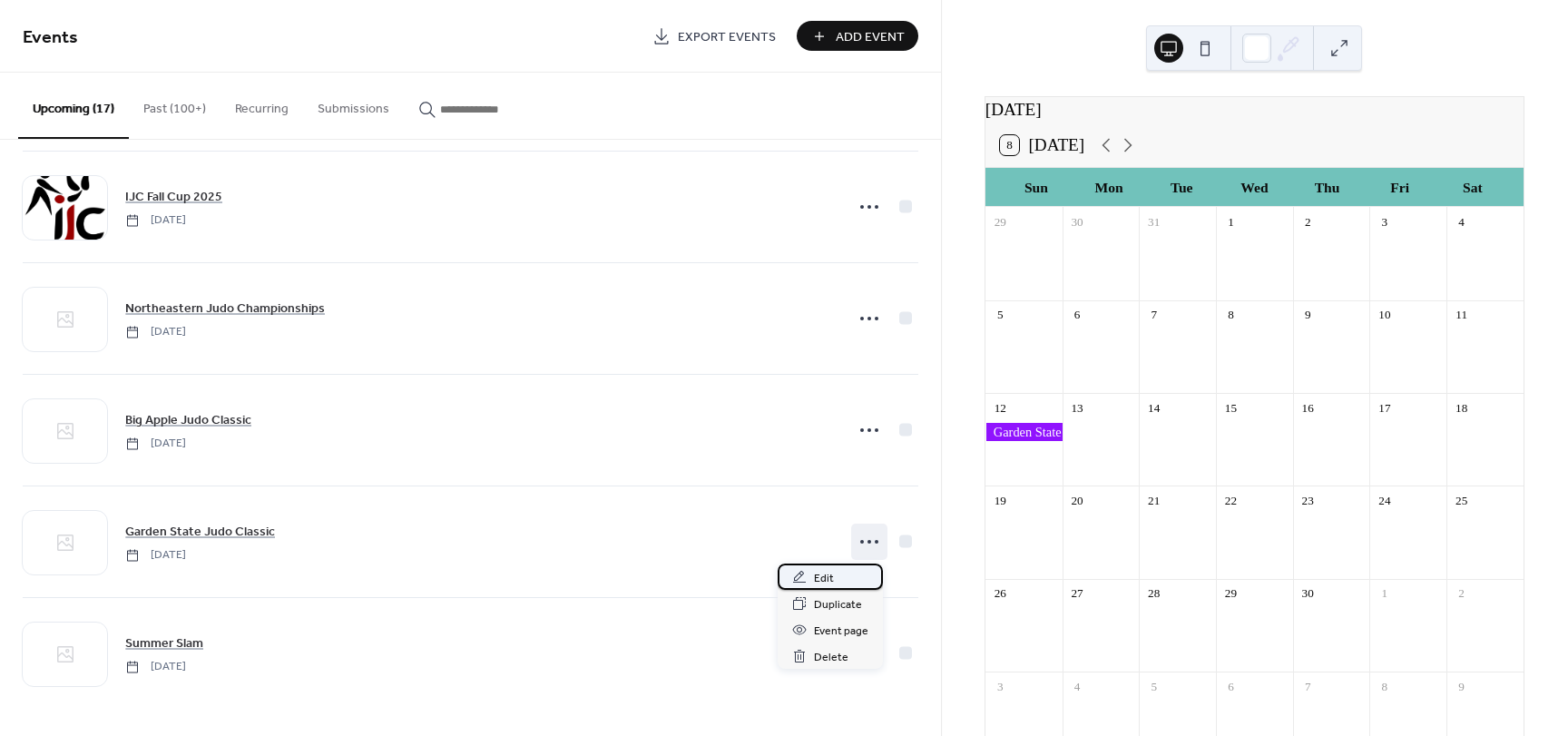 click on "Edit" at bounding box center [824, 578] 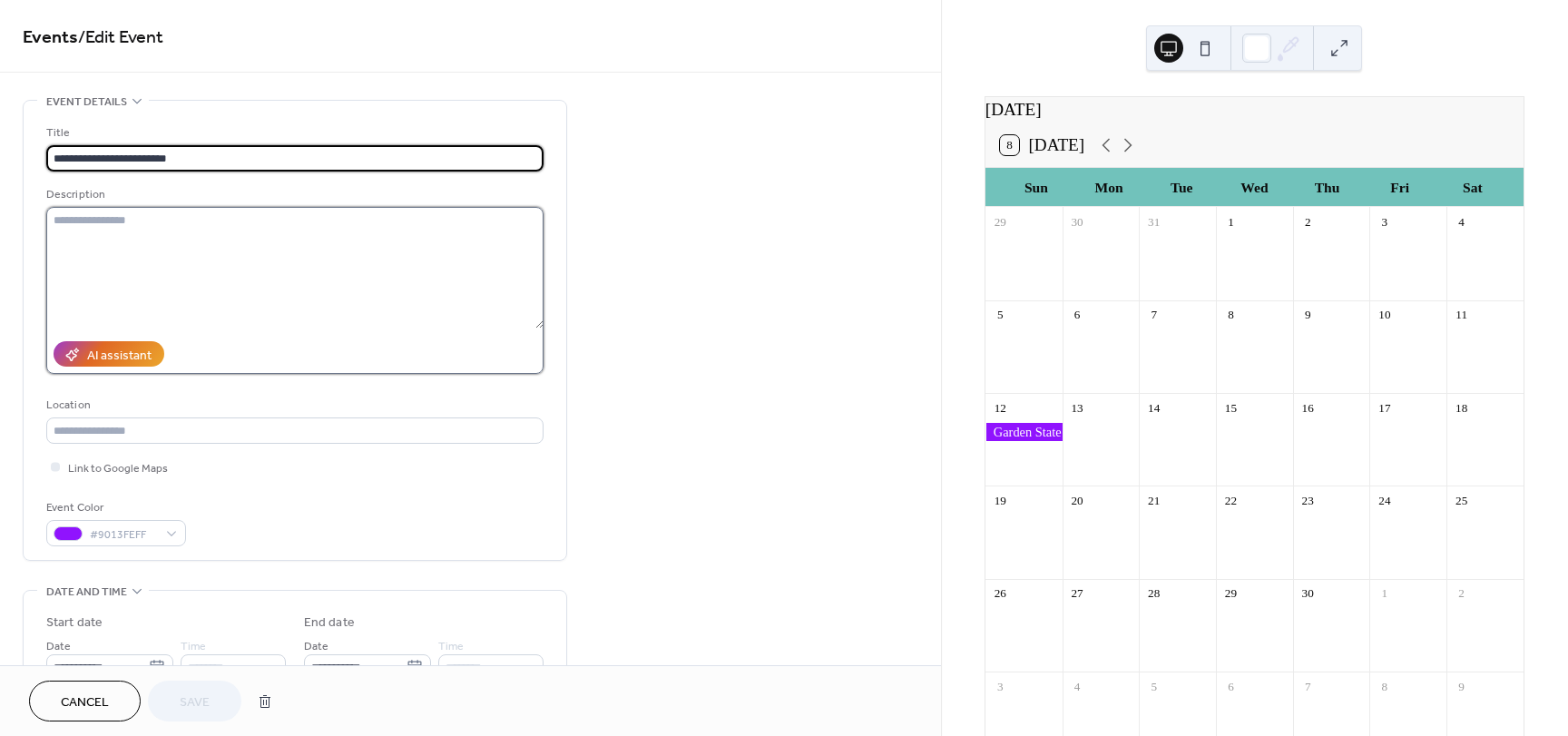 click at bounding box center [295, 268] 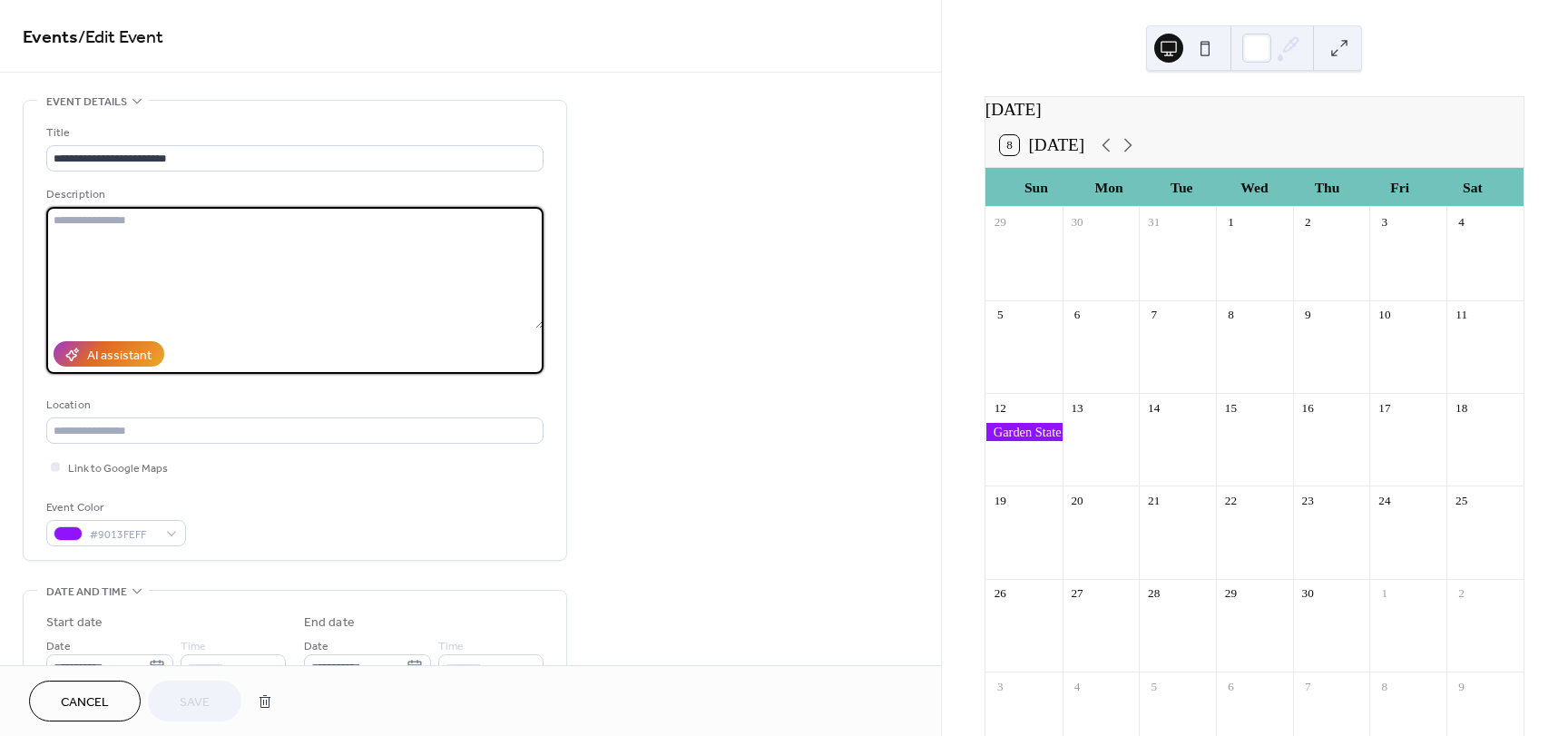 paste on "**********" 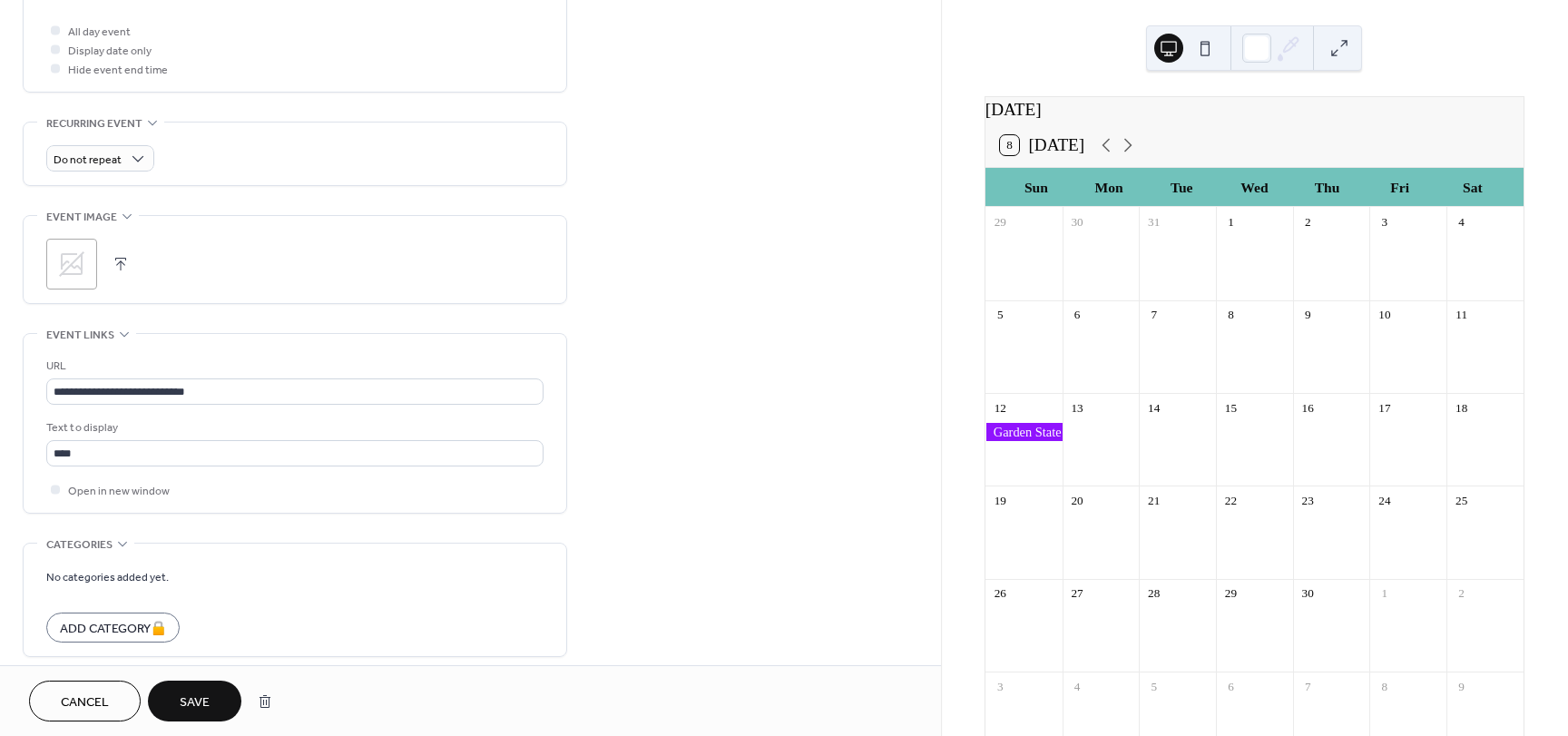 scroll, scrollTop: 819, scrollLeft: 0, axis: vertical 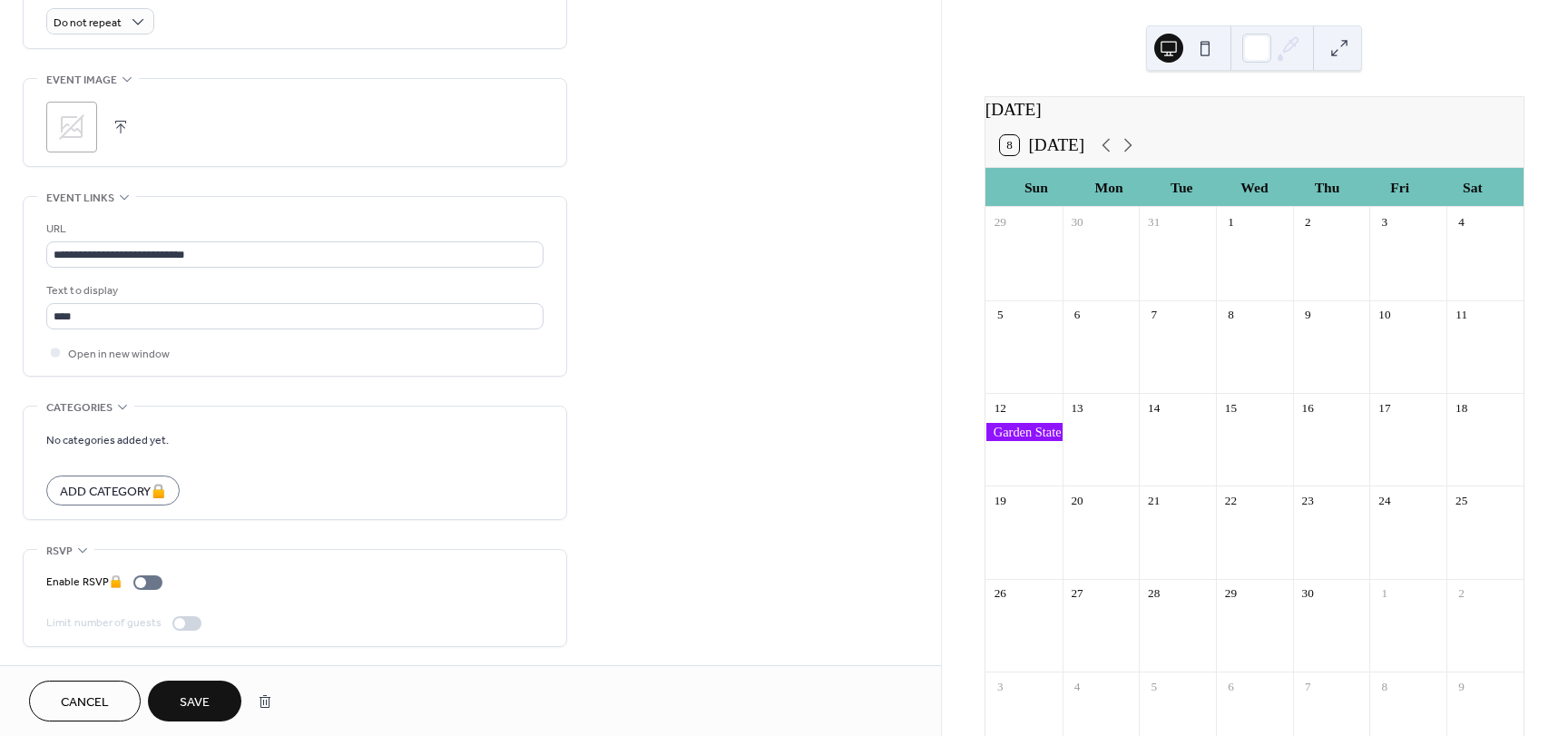type on "**********" 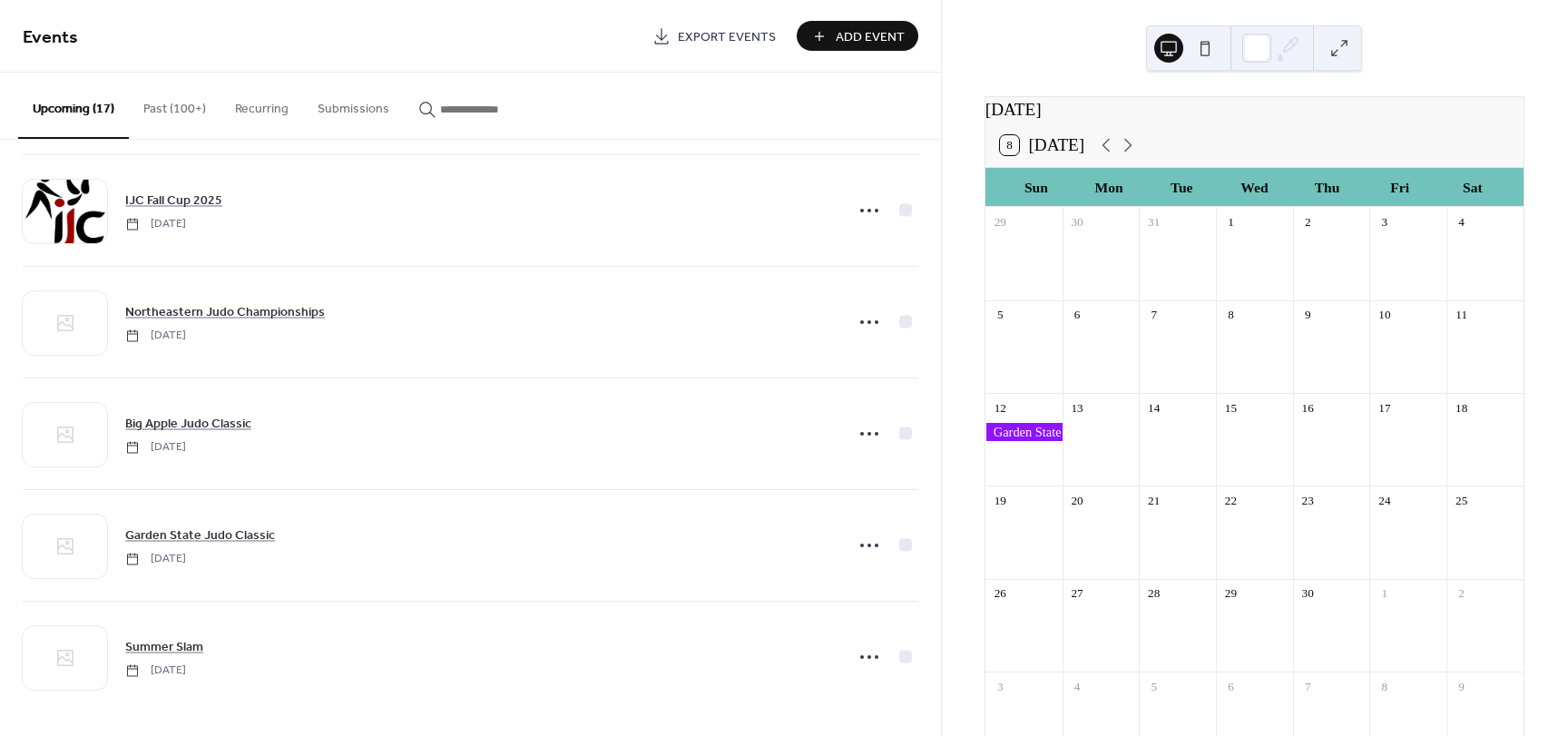 scroll, scrollTop: 1355, scrollLeft: 0, axis: vertical 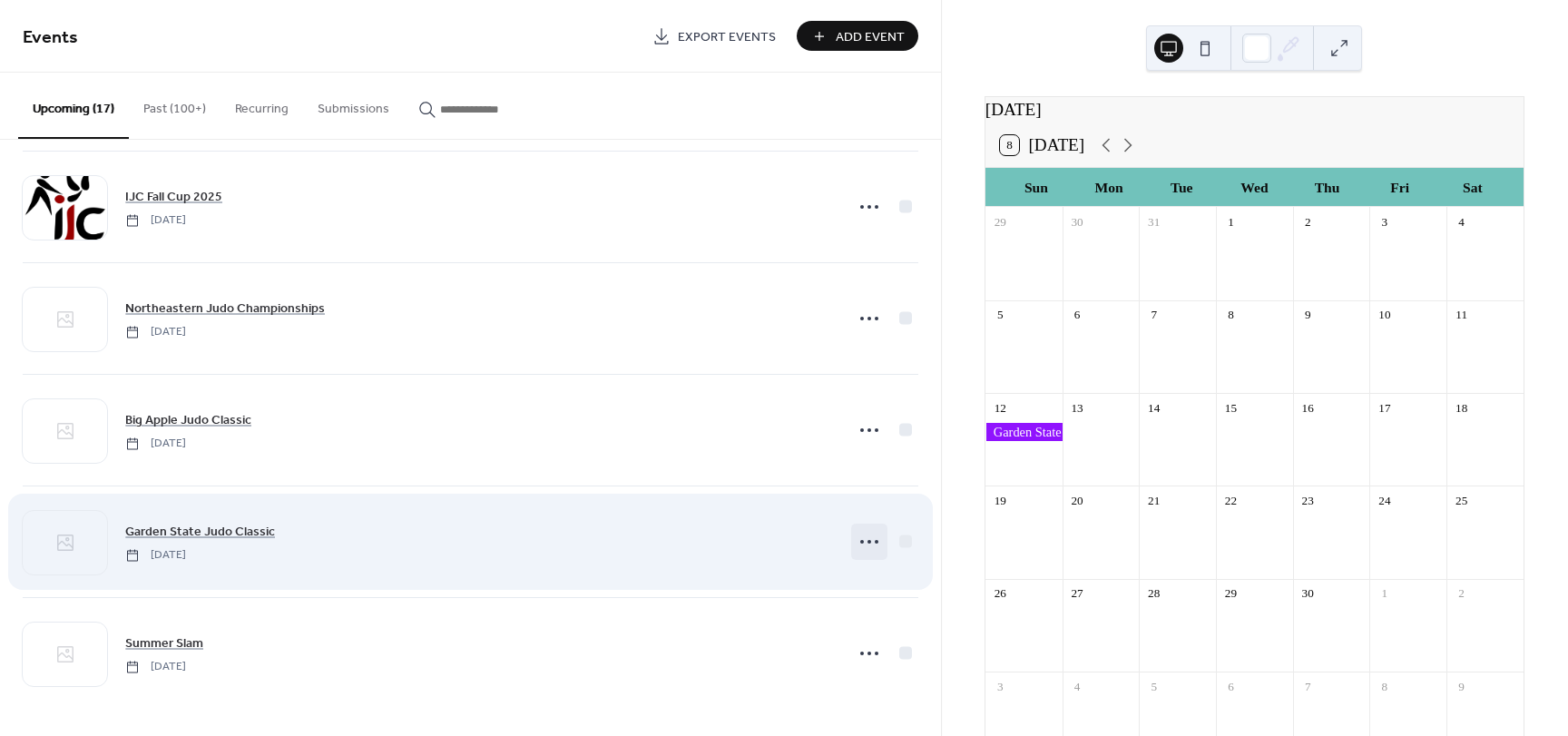 click 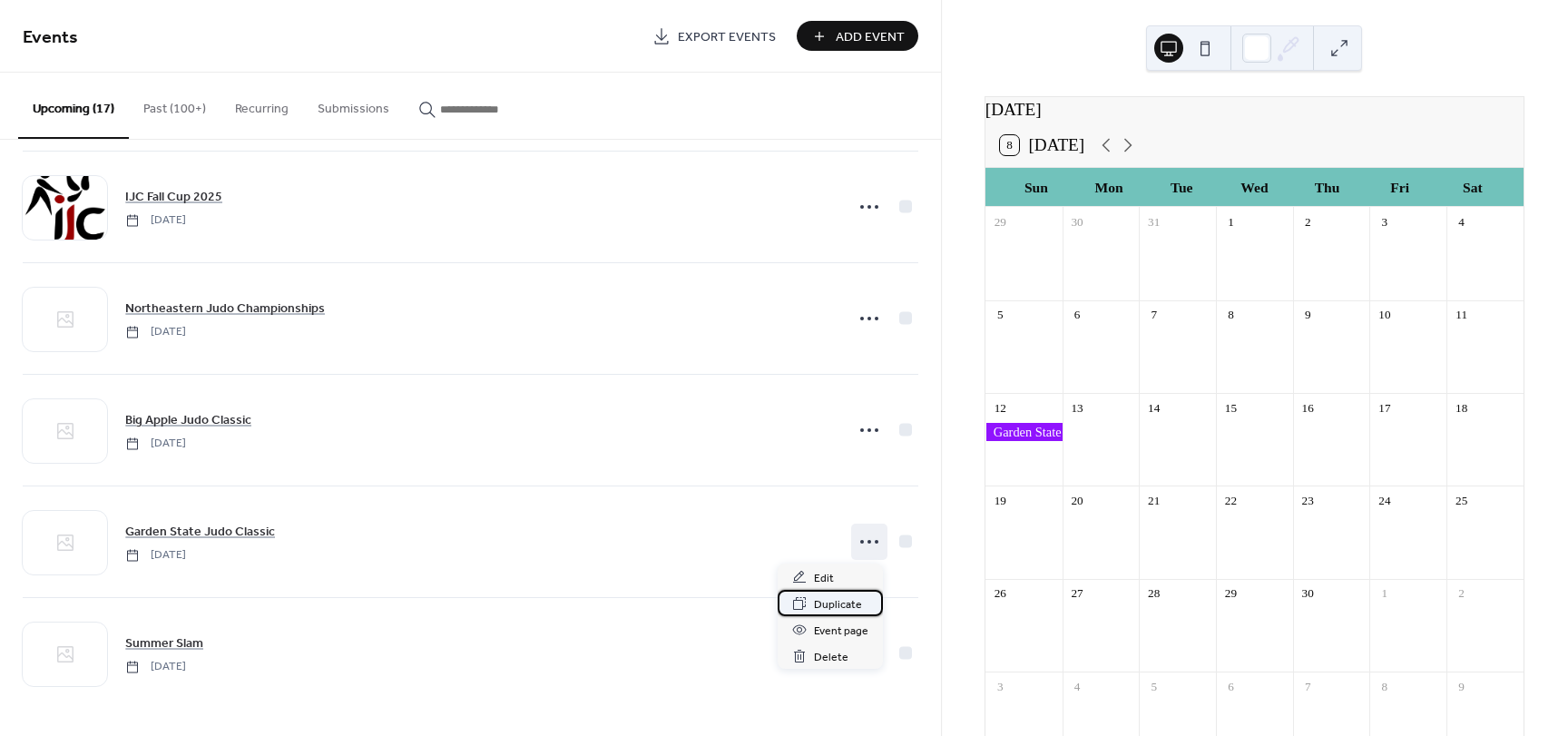click on "Duplicate" at bounding box center [838, 604] 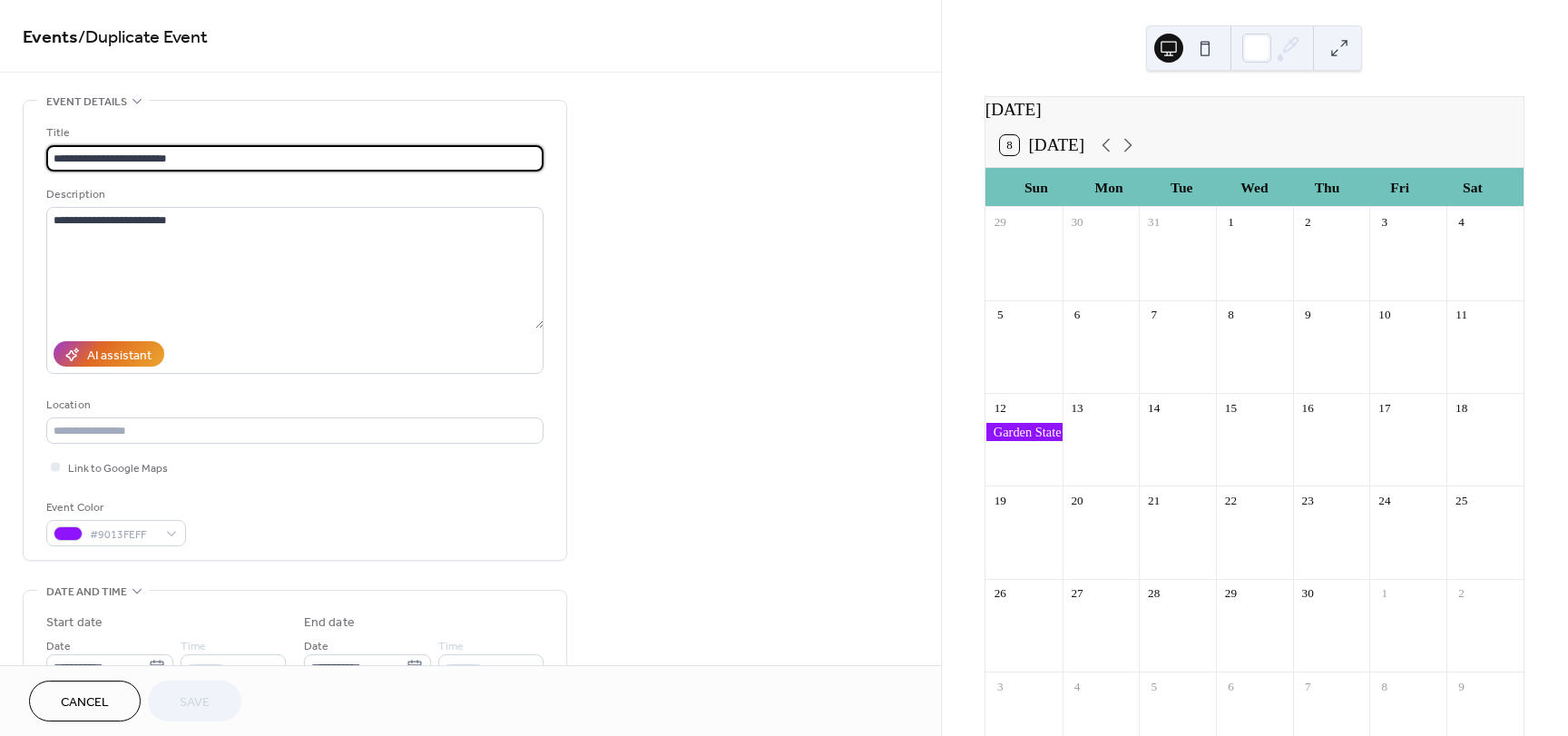 drag, startPoint x: 211, startPoint y: 157, endPoint x: -152, endPoint y: 156, distance: 363.00138 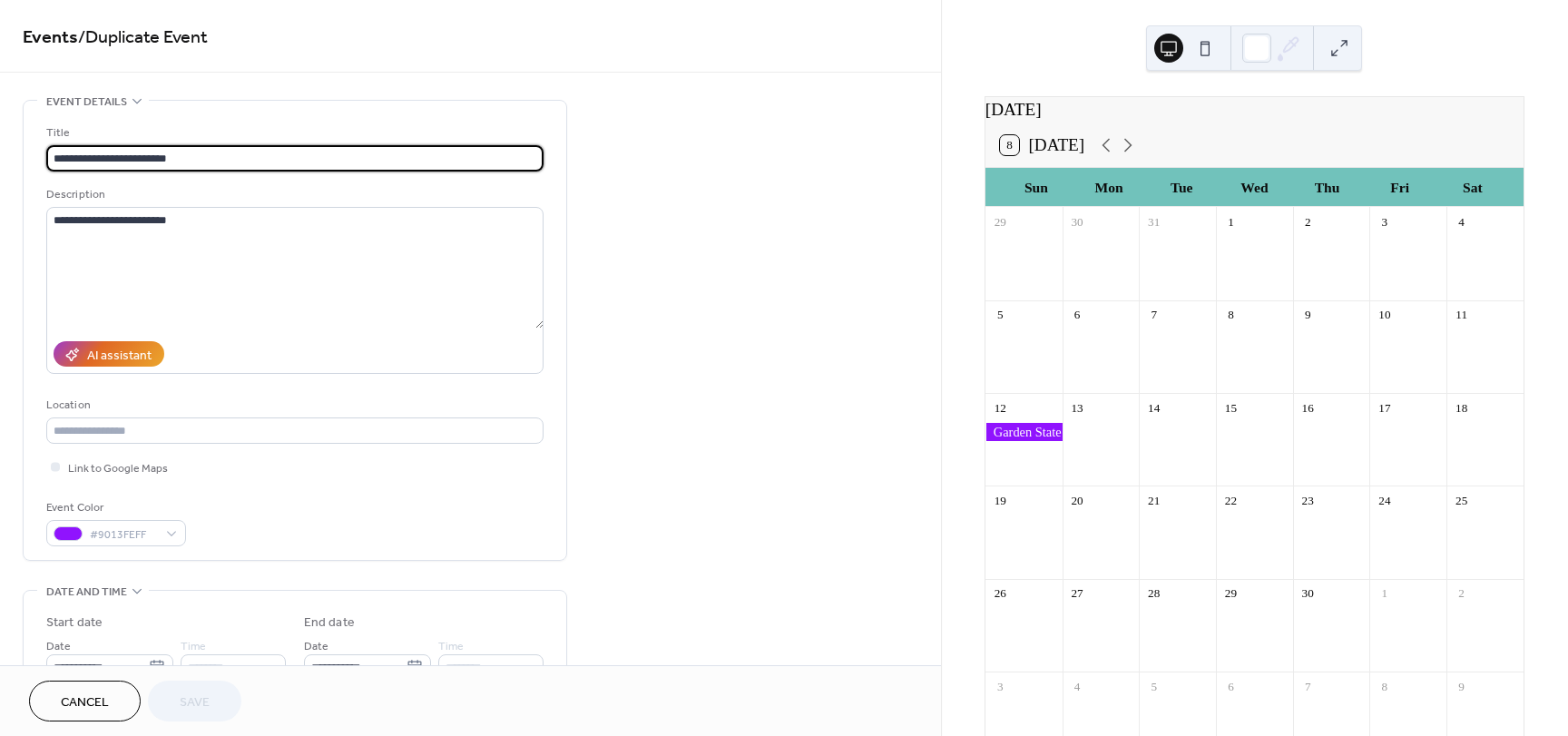 click on "**********" at bounding box center (784, 368) 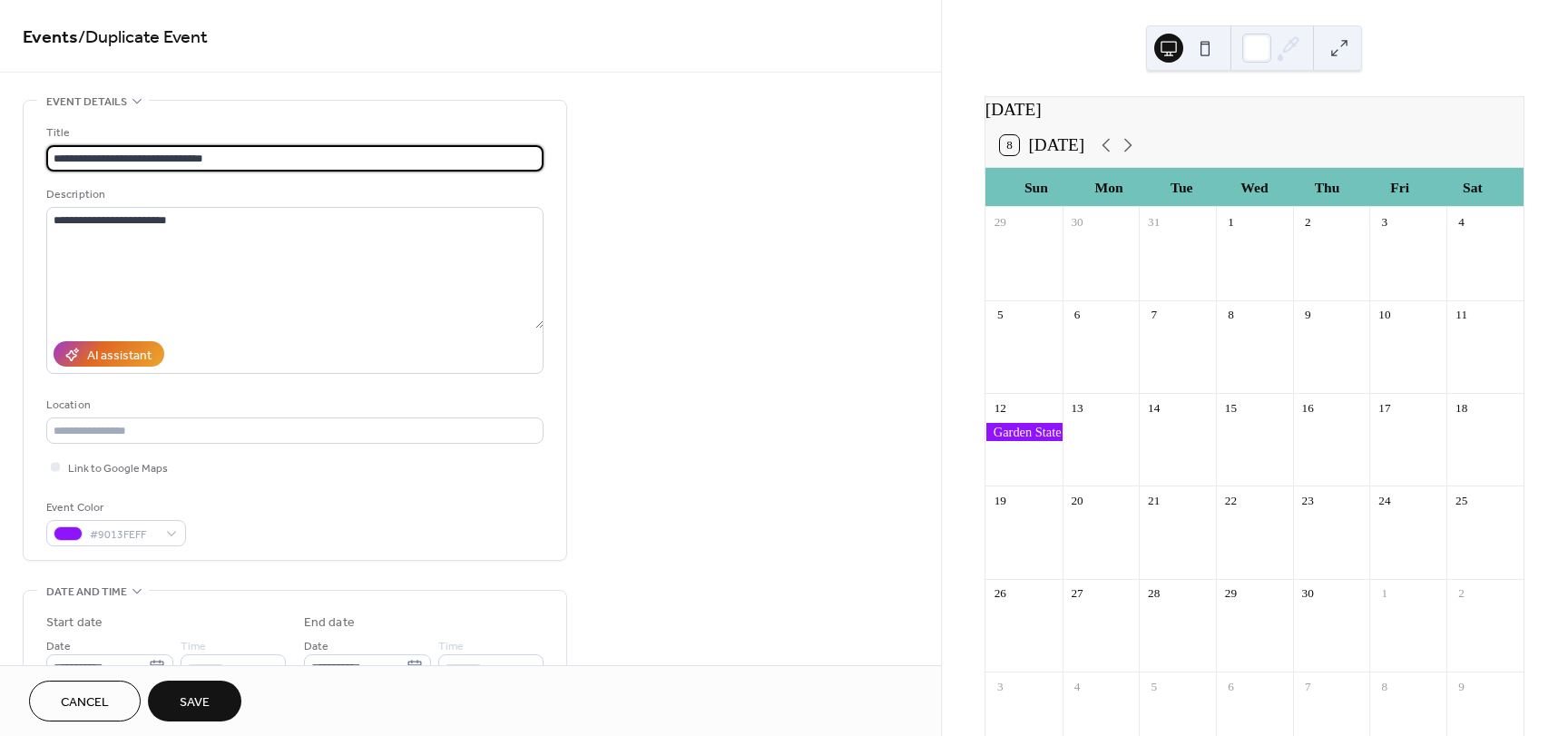 type on "**********" 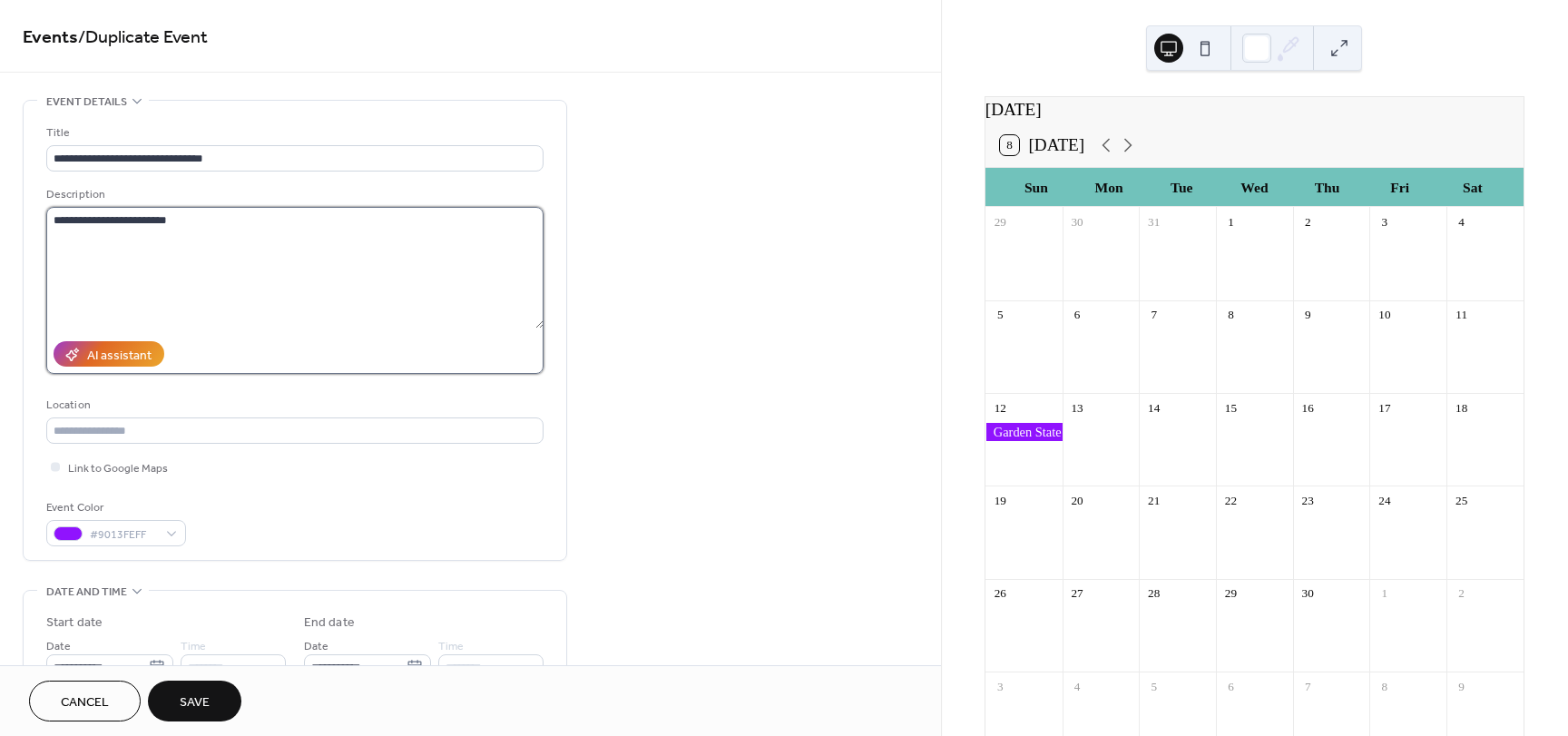 click on "**********" at bounding box center (295, 268) 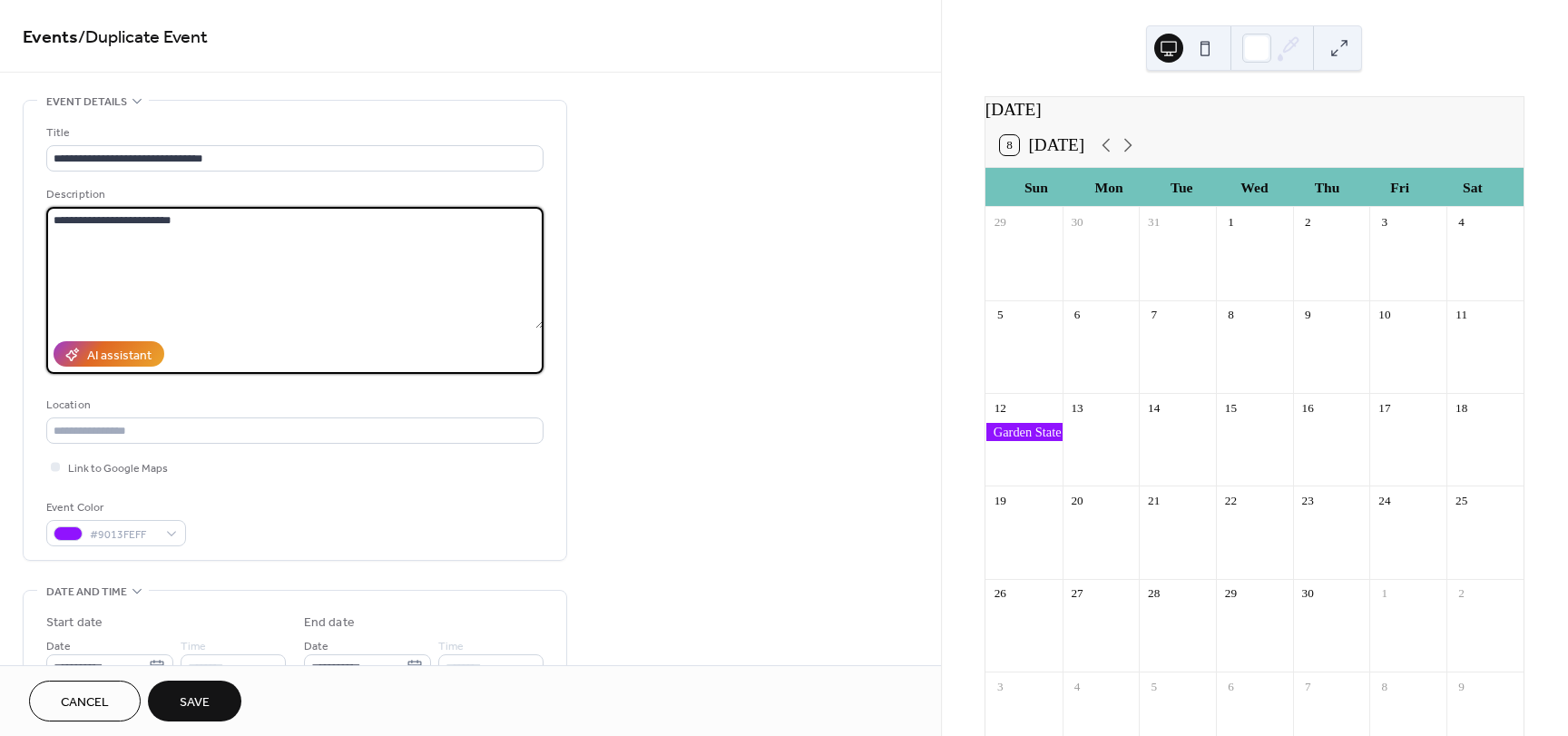 paste on "**********" 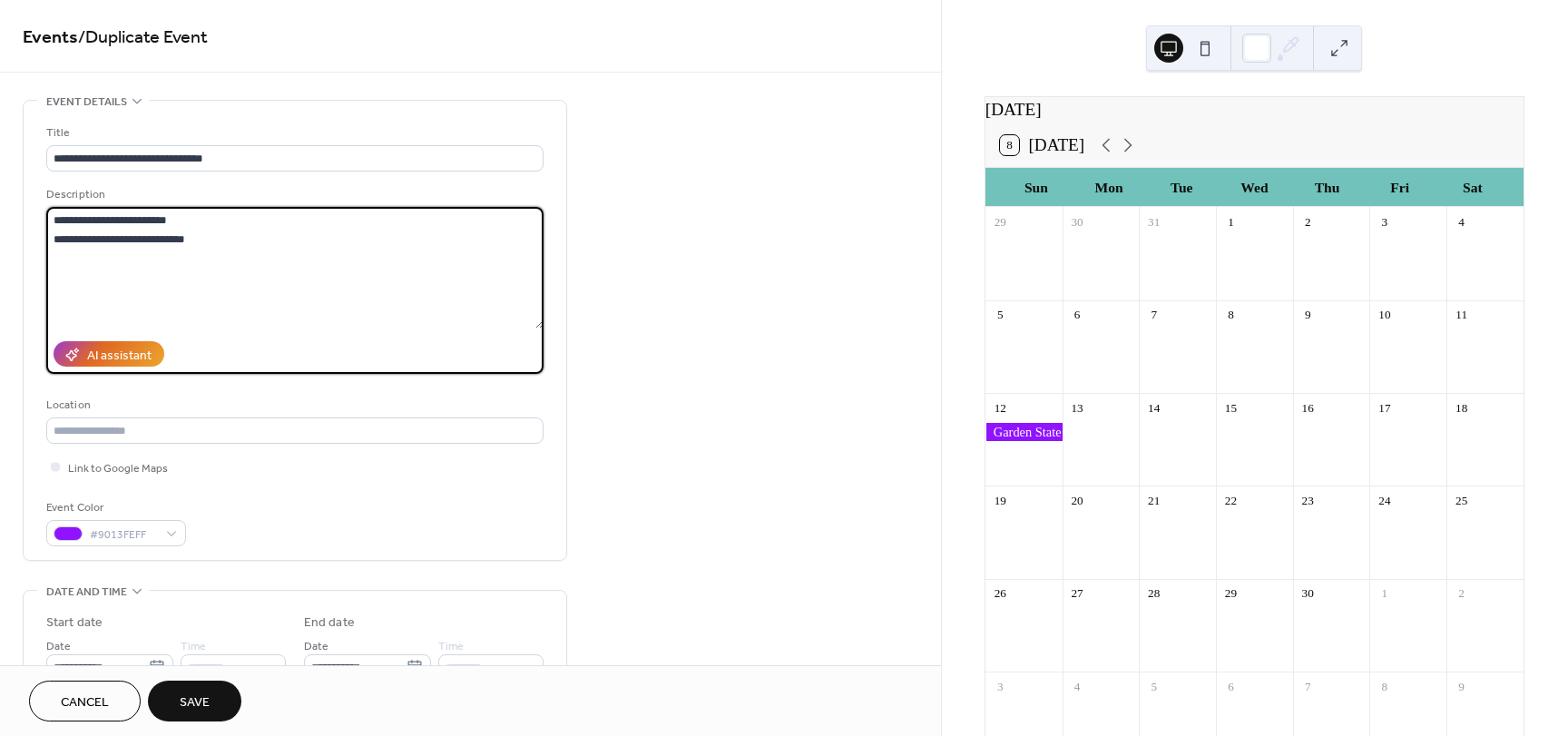 drag, startPoint x: 208, startPoint y: 239, endPoint x: -41, endPoint y: 239, distance: 249 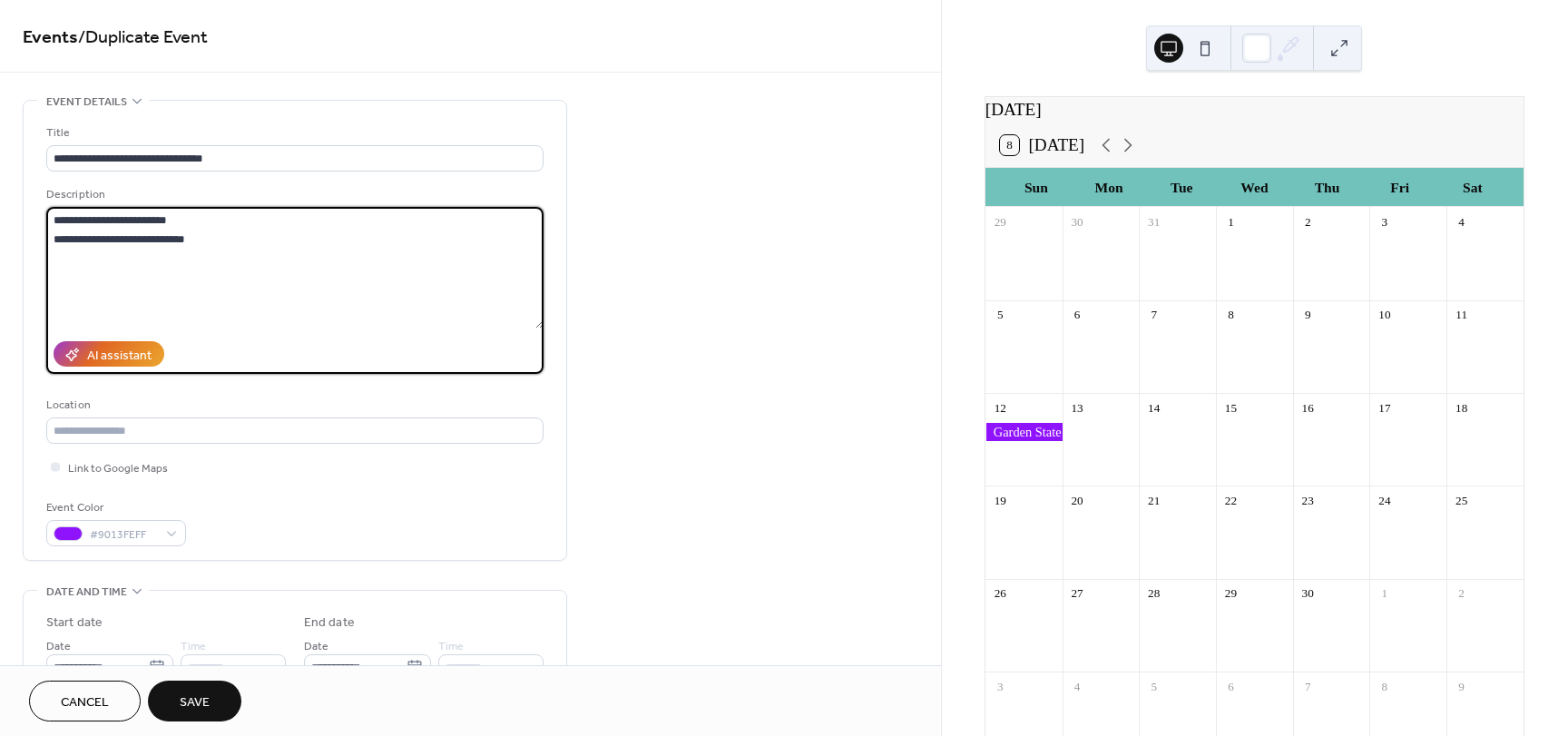 click on "**********" at bounding box center [784, 368] 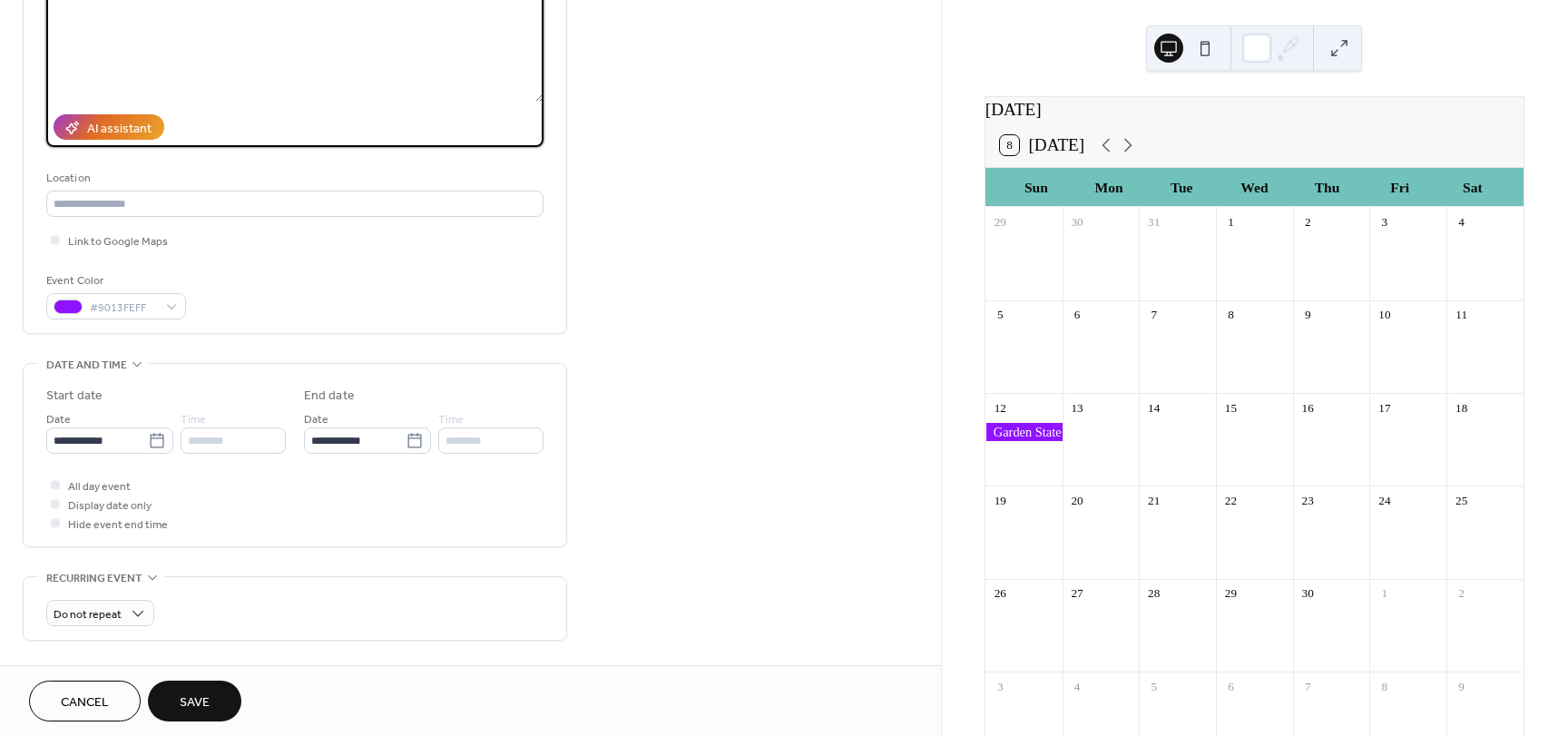 scroll, scrollTop: 726, scrollLeft: 0, axis: vertical 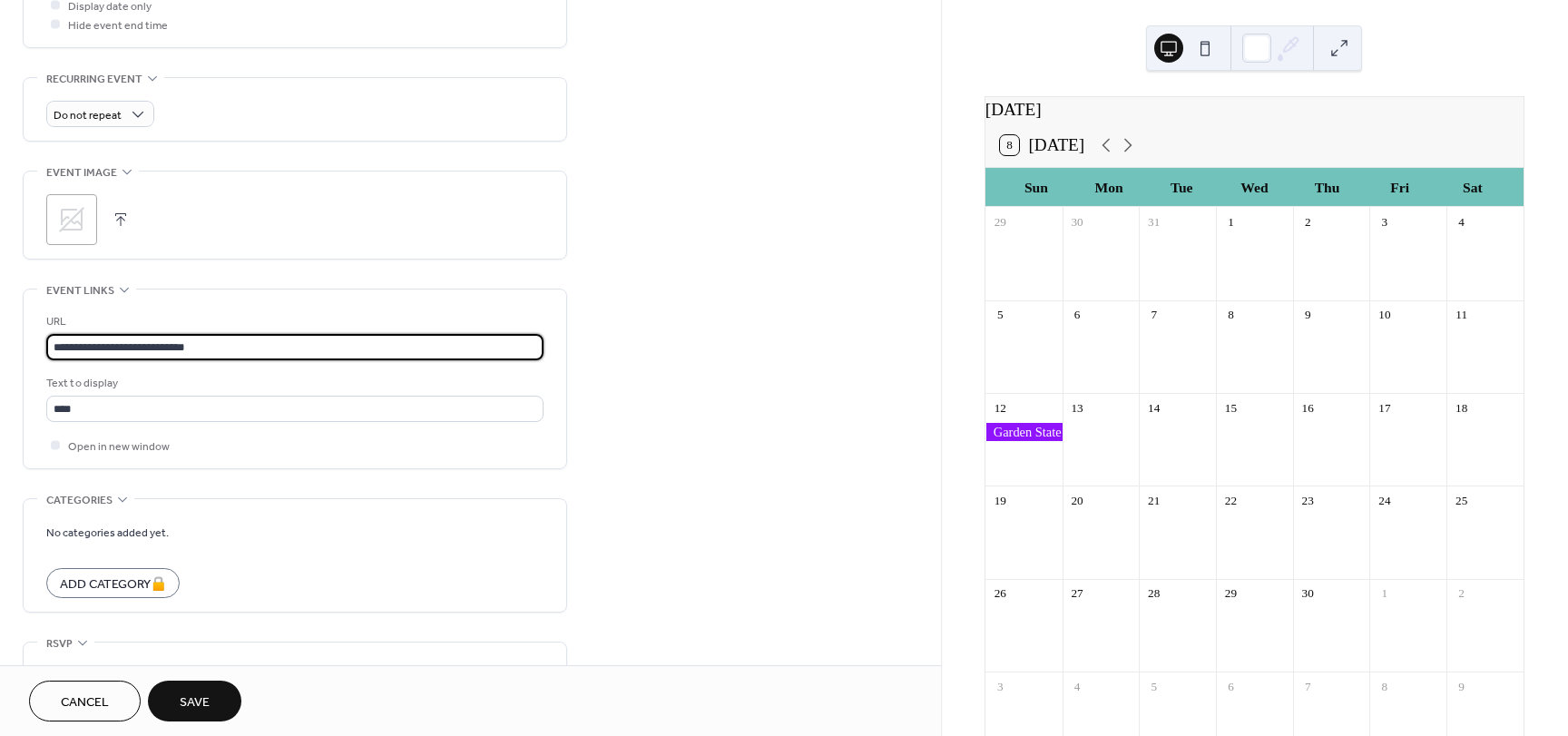 drag, startPoint x: 217, startPoint y: 349, endPoint x: -31, endPoint y: 347, distance: 248.00806 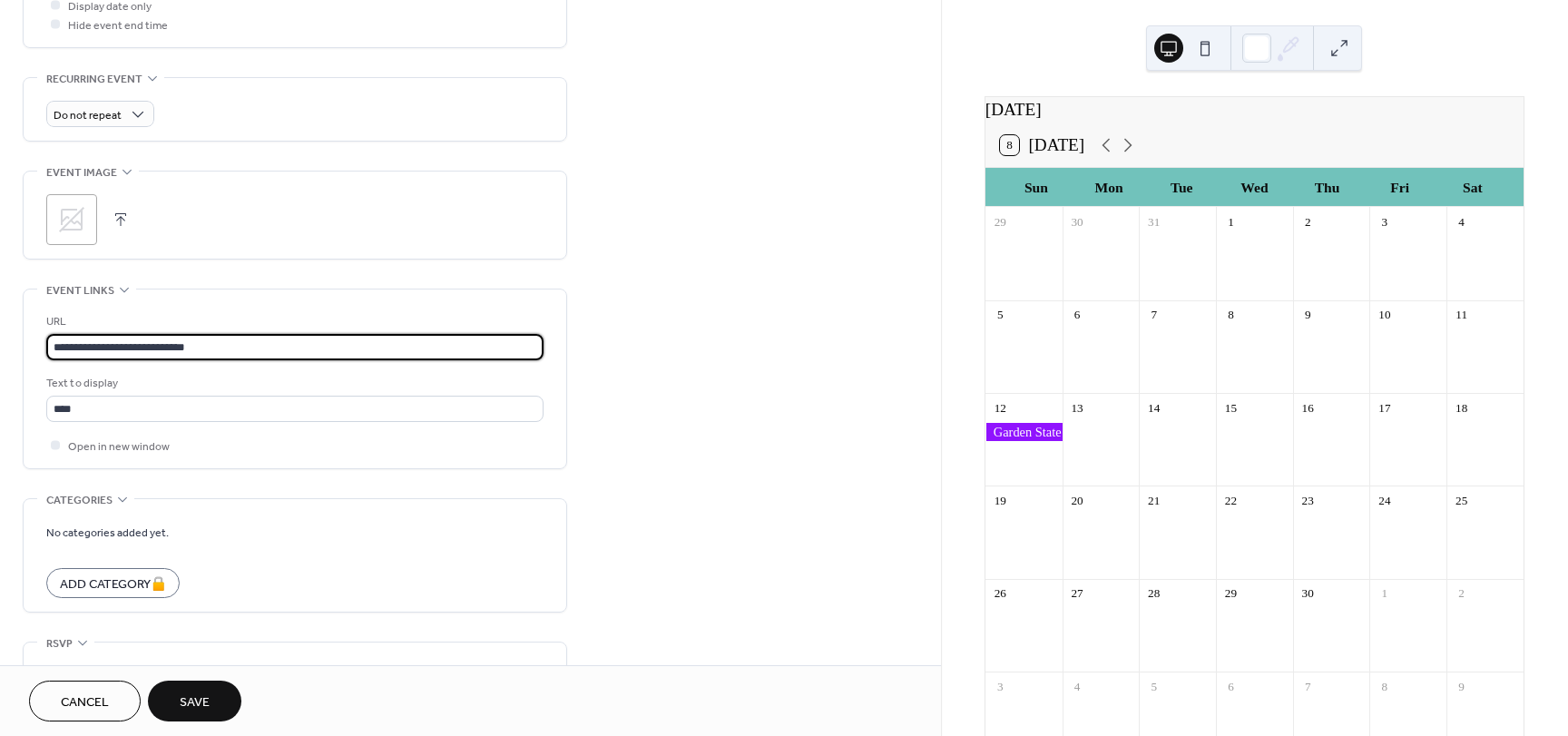 click on "**********" at bounding box center (784, 368) 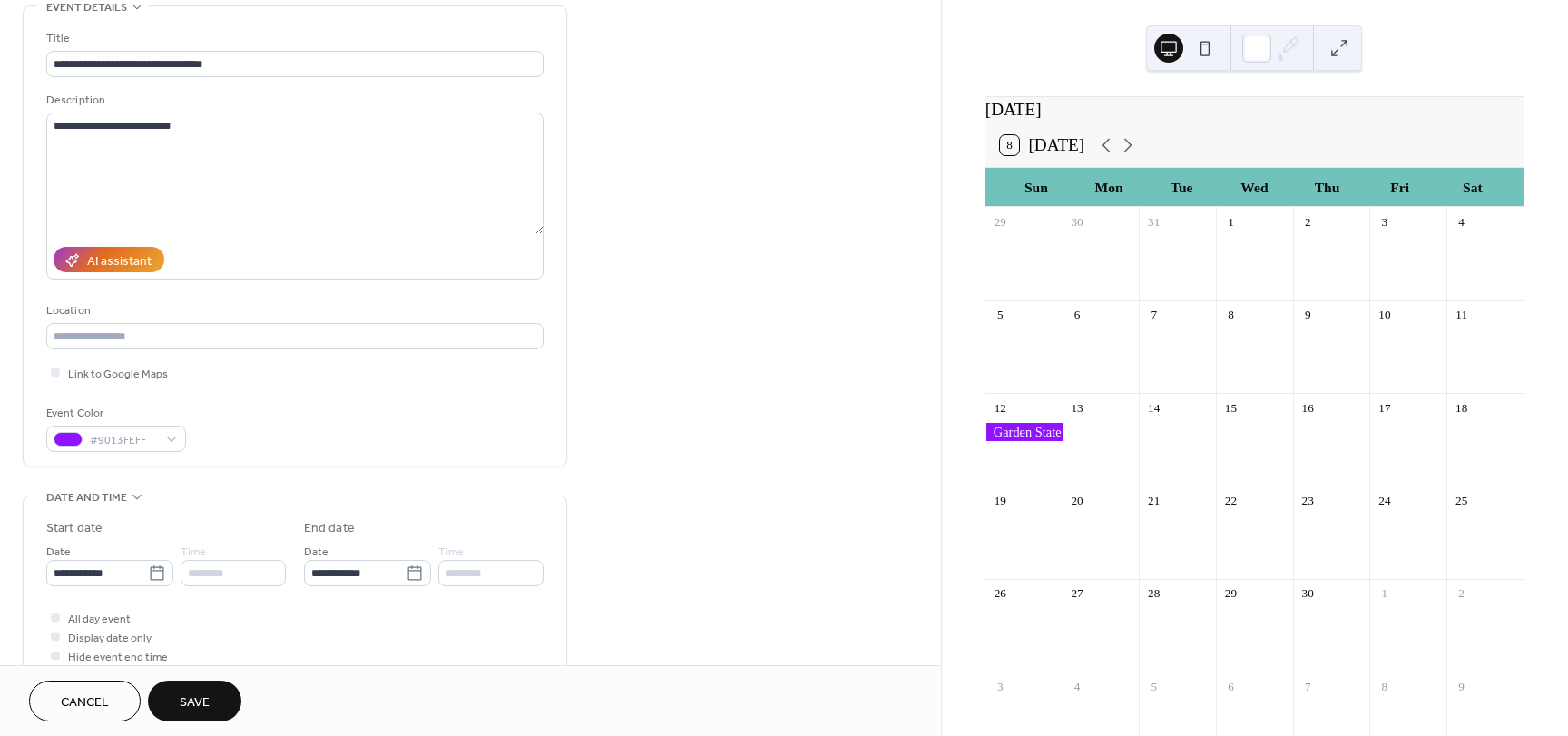 scroll, scrollTop: 91, scrollLeft: 0, axis: vertical 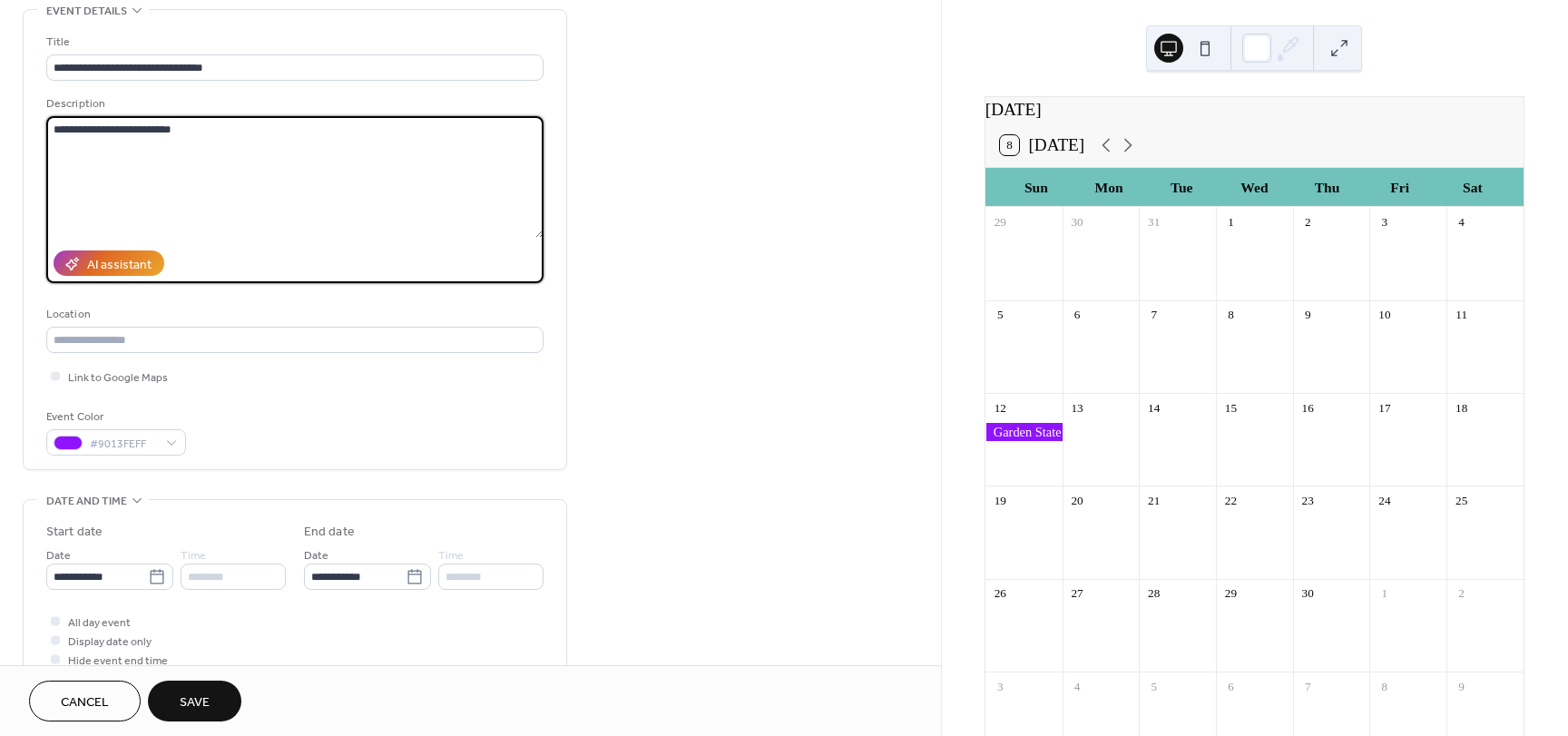 click on "**********" at bounding box center (295, 177) 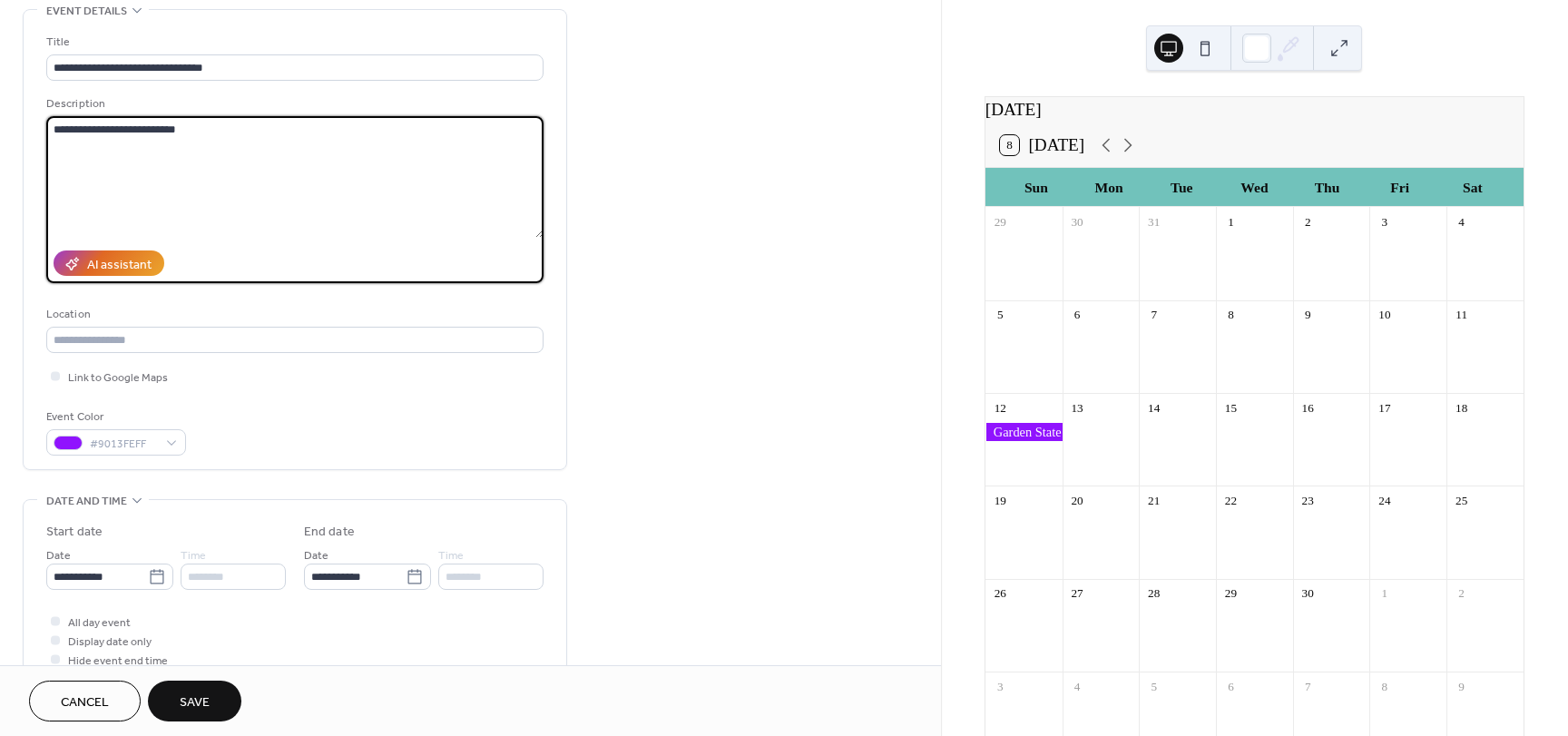 paste on "**********" 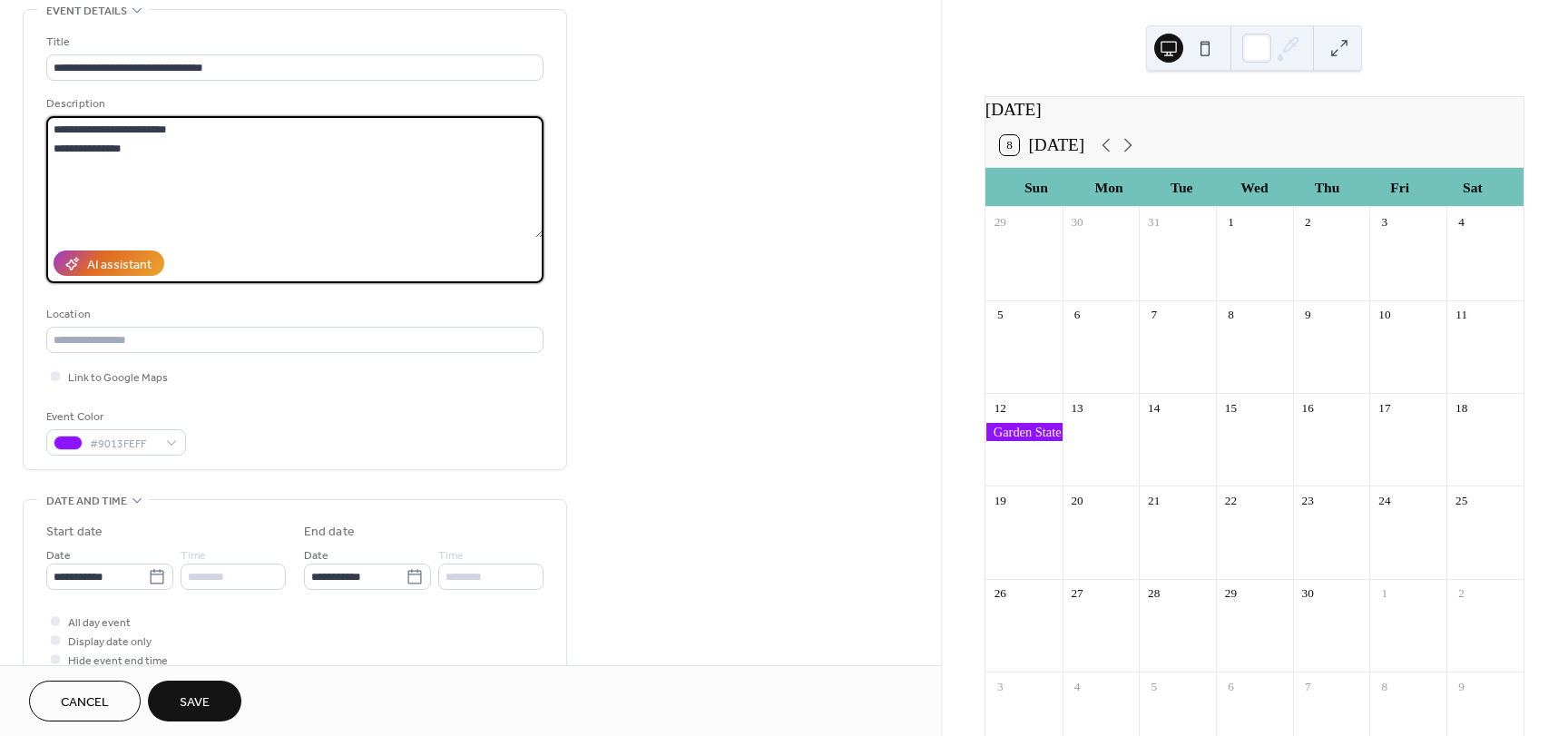 click on "**********" at bounding box center [295, 177] 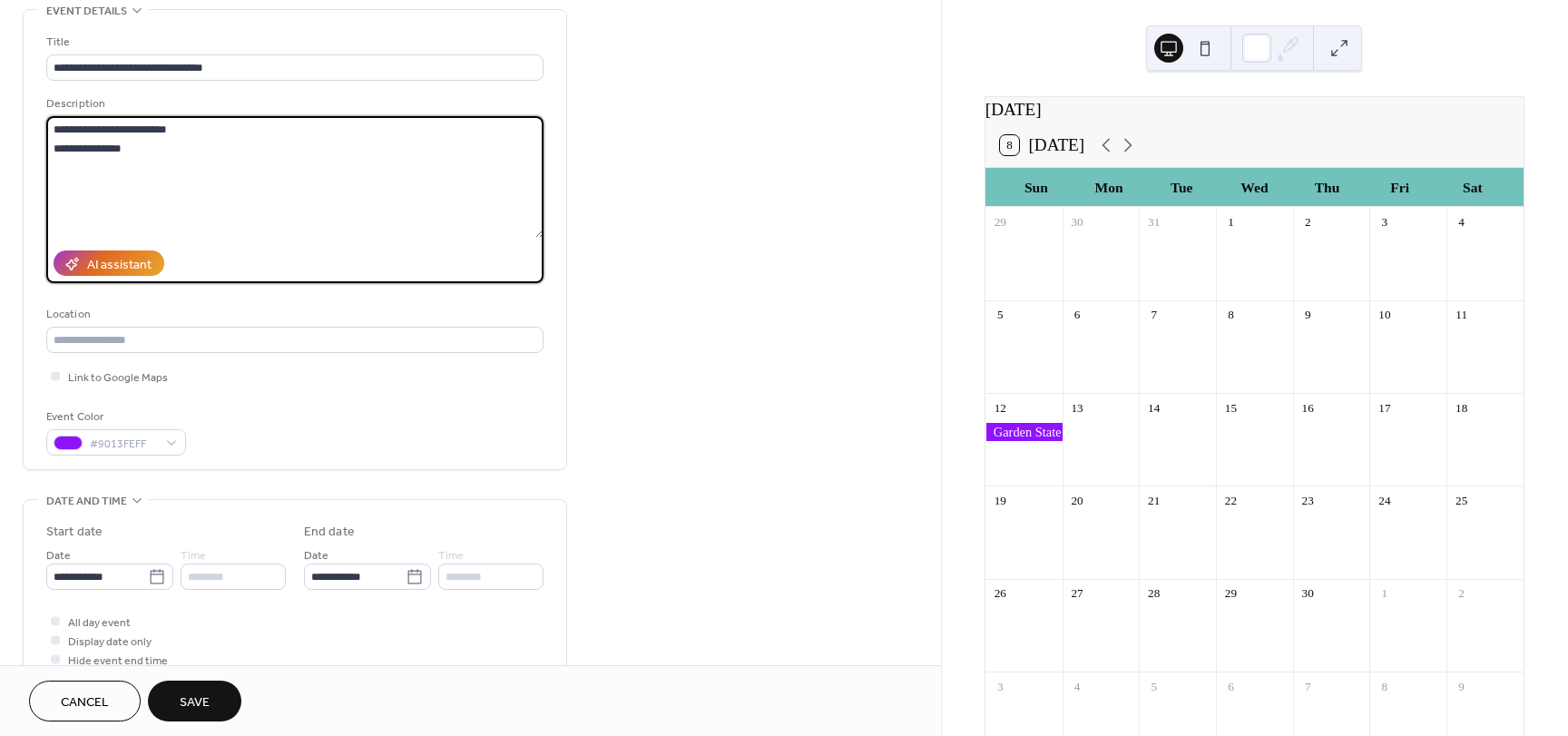 drag, startPoint x: 148, startPoint y: 150, endPoint x: 44, endPoint y: 143, distance: 104.23531 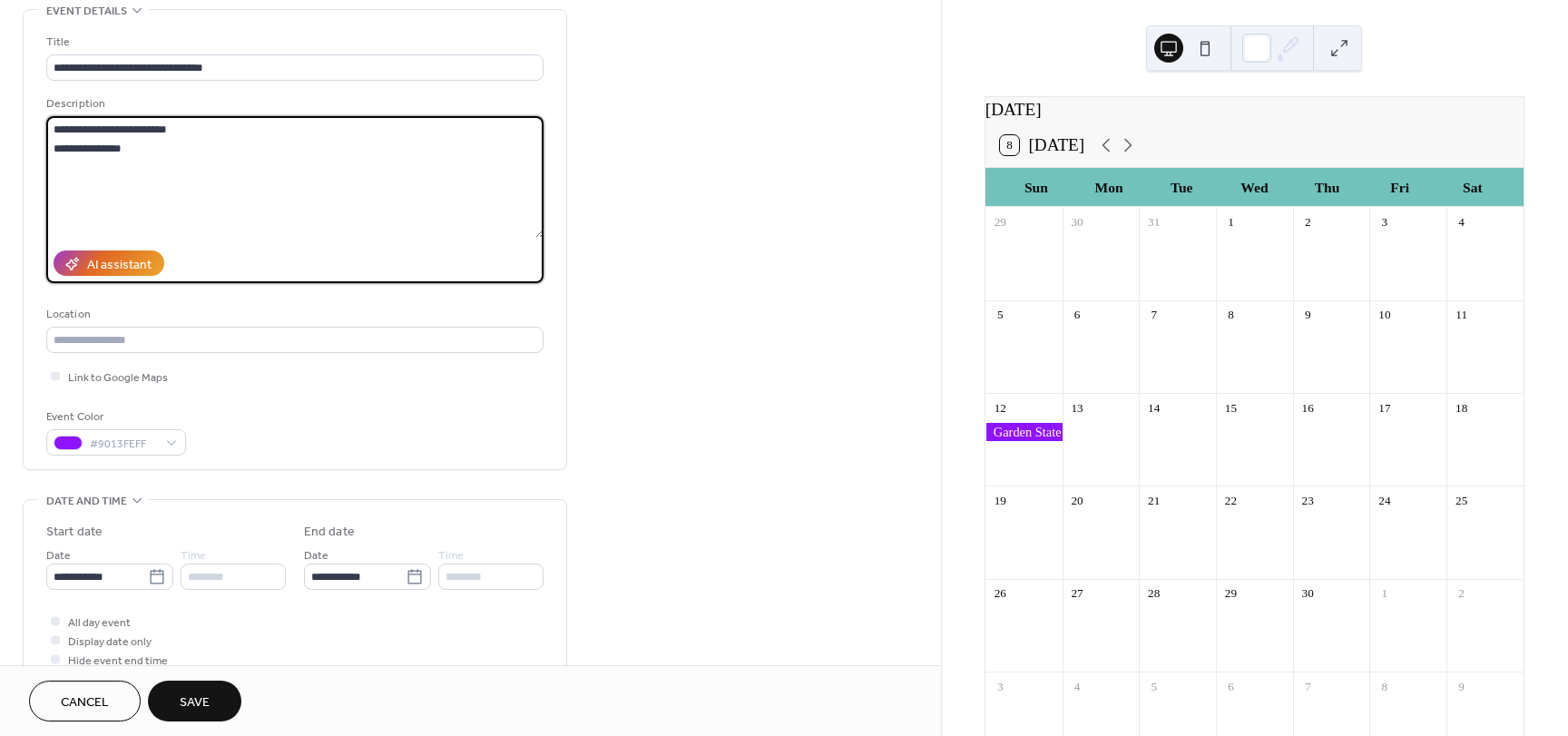 click on "**********" at bounding box center [295, 240] 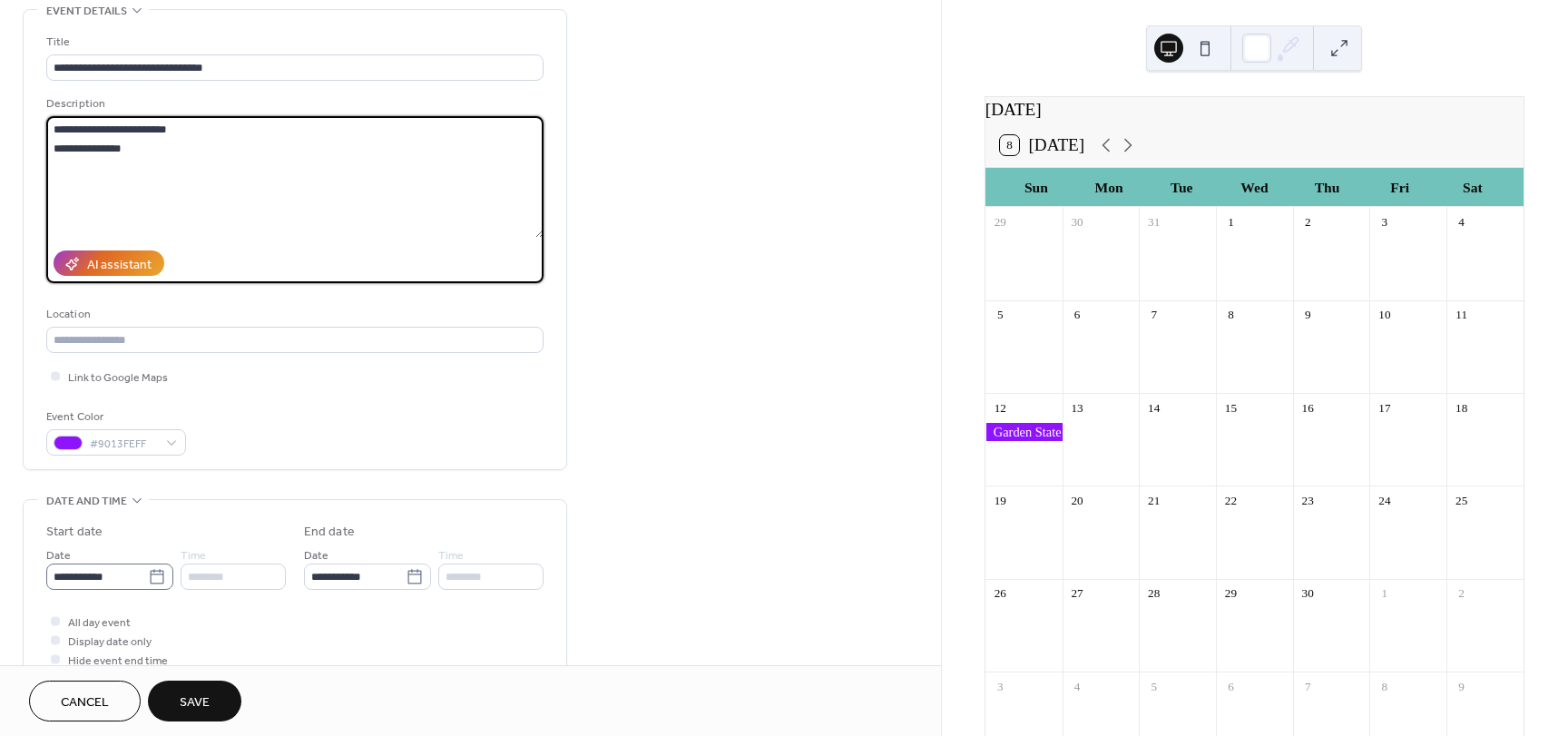 type on "**********" 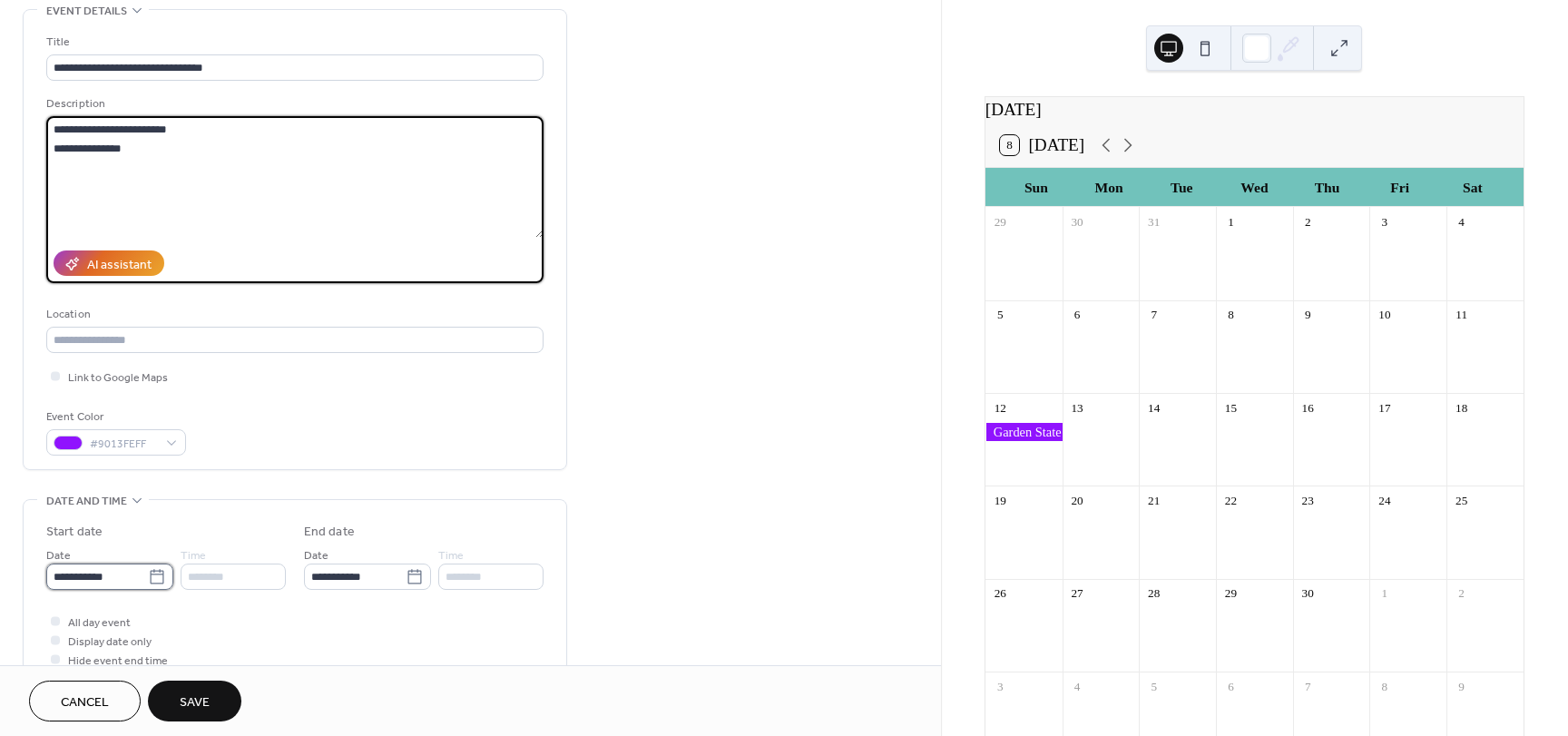 click on "**********" at bounding box center (97, 576) 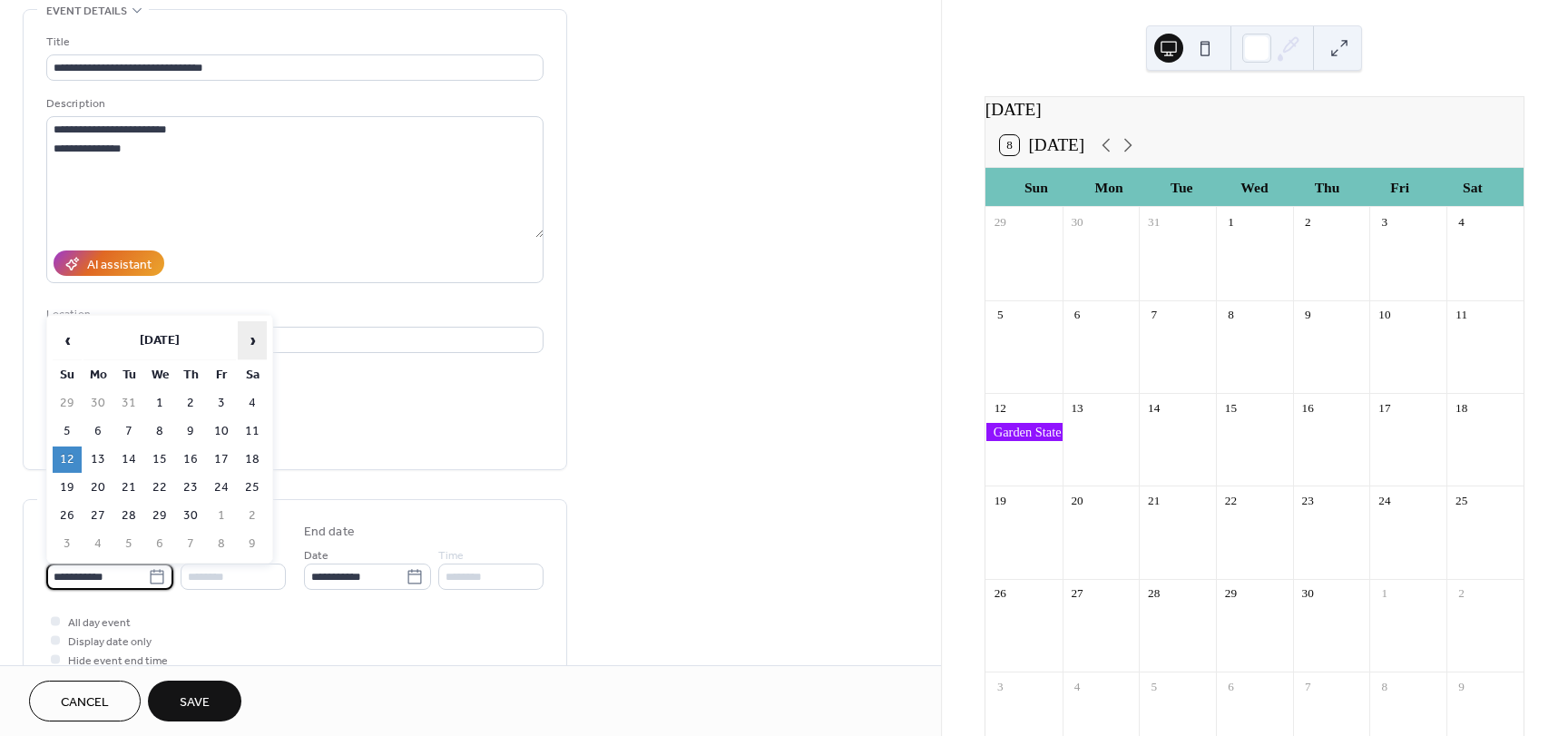 click on "›" at bounding box center (252, 340) 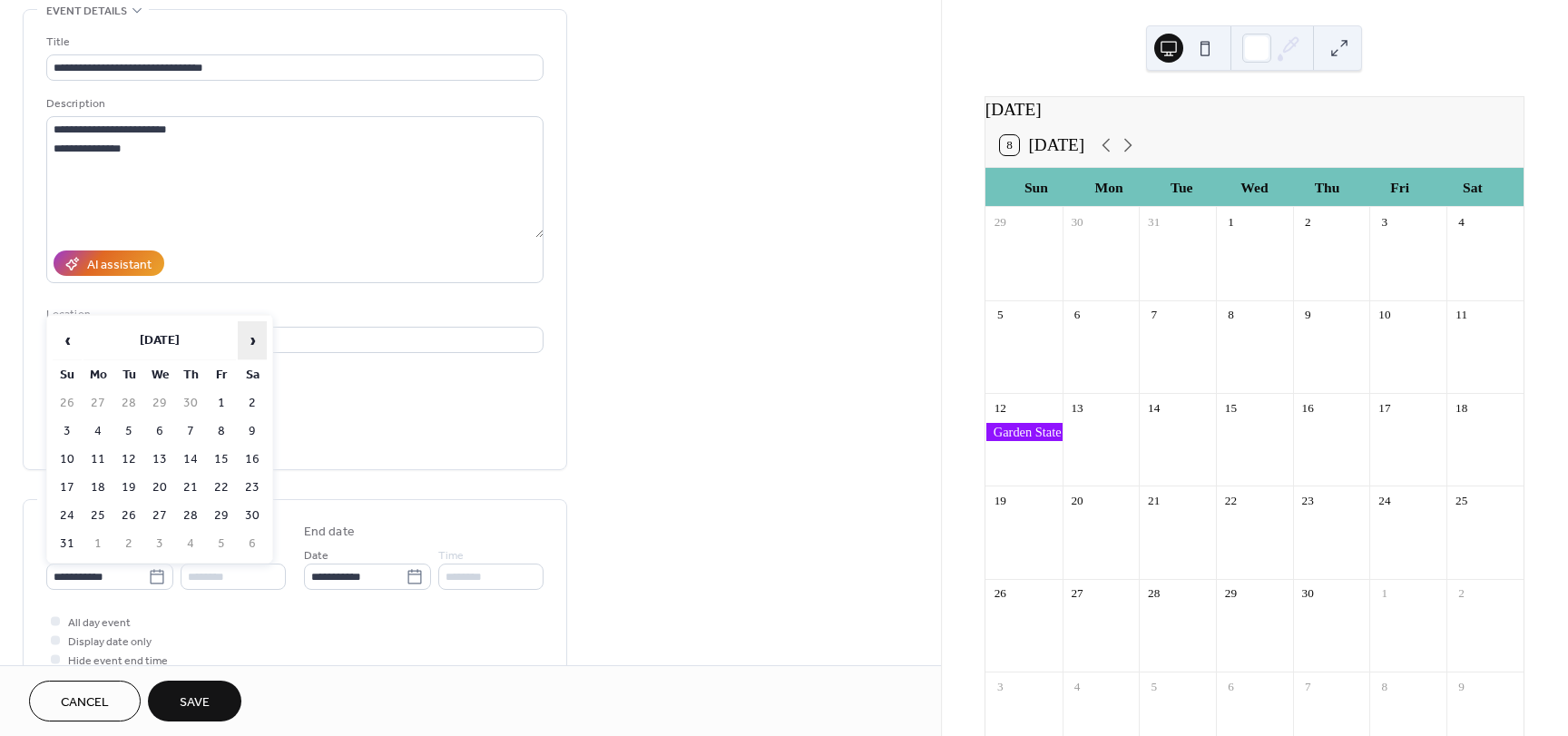 click on "›" at bounding box center (252, 340) 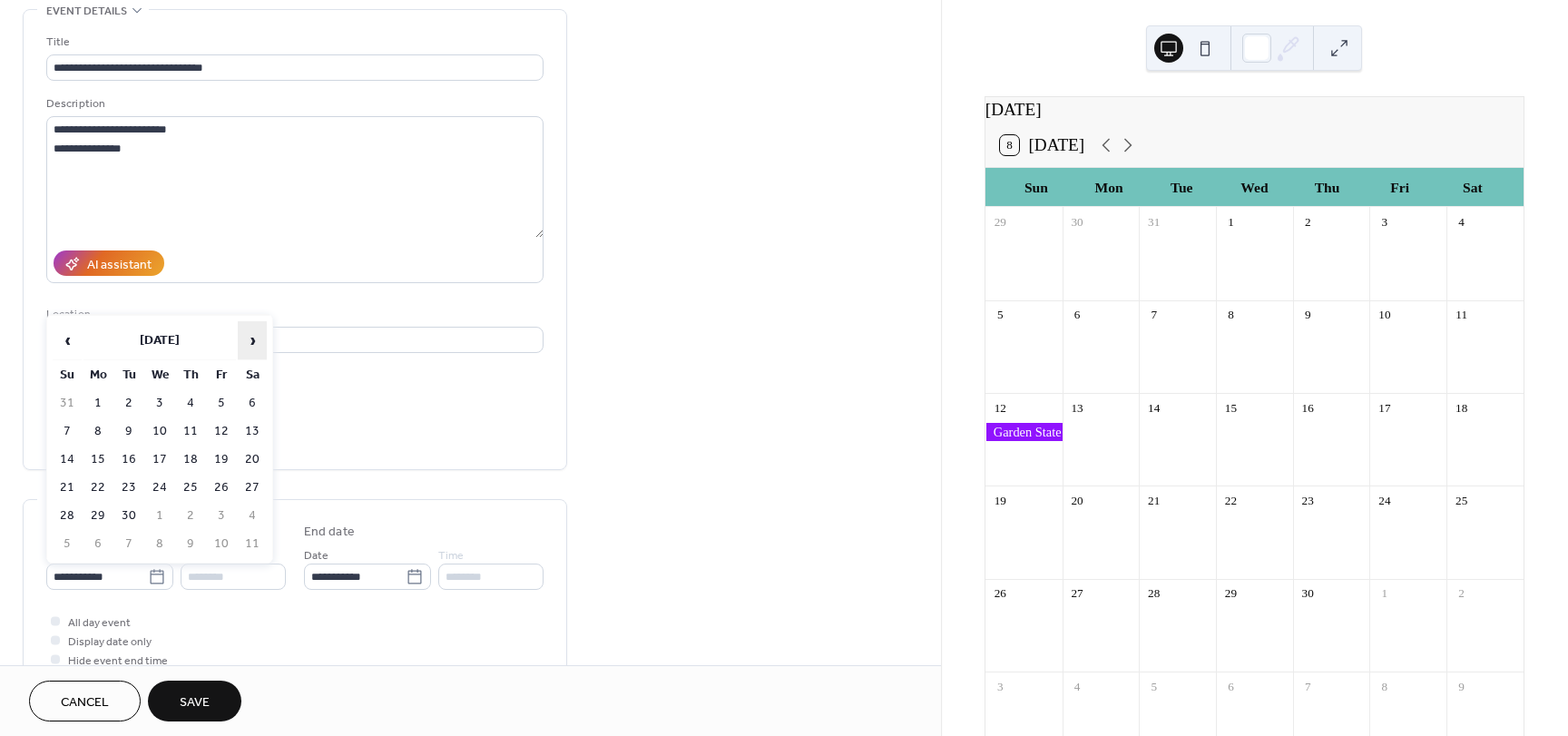click on "›" at bounding box center [252, 340] 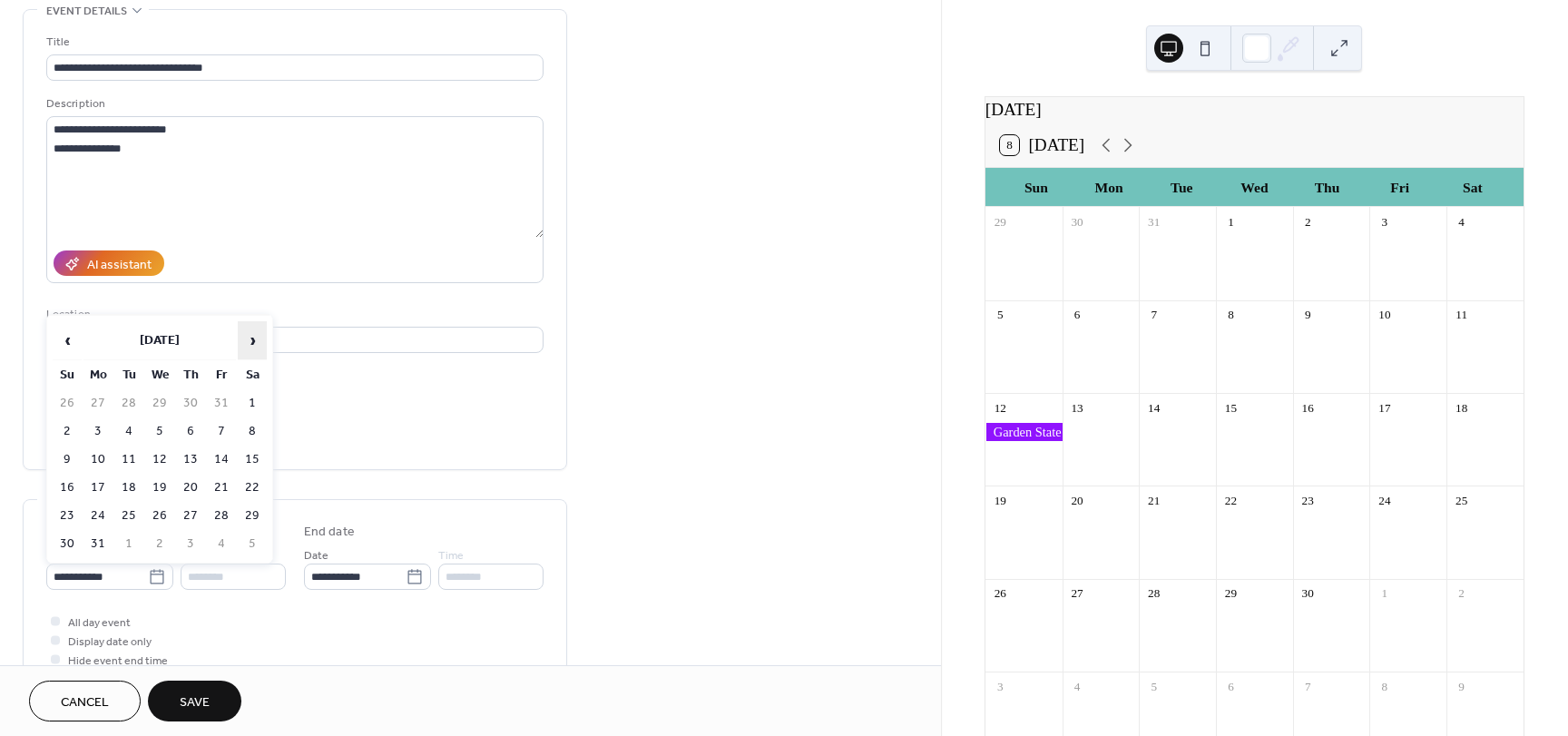 click on "›" at bounding box center [252, 340] 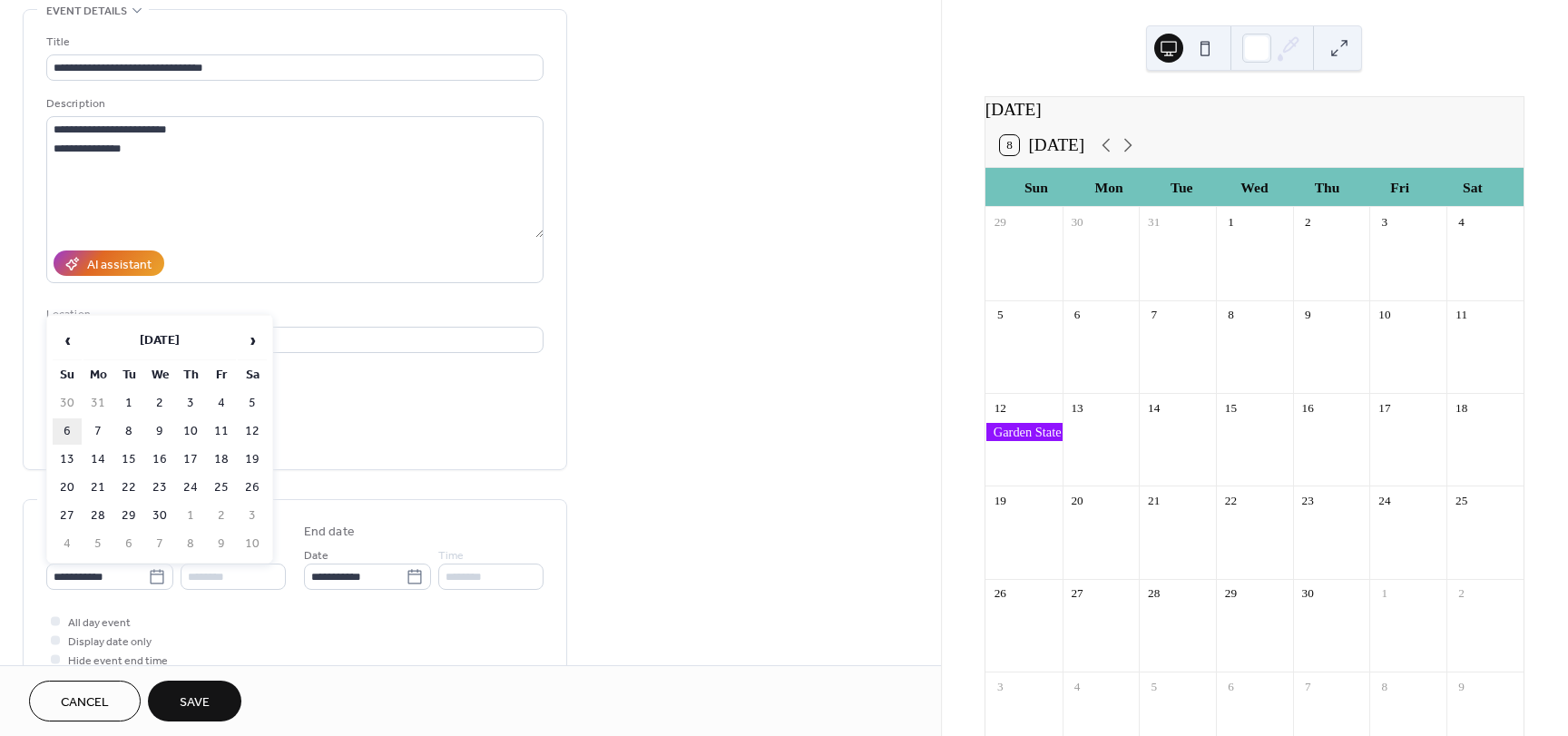 click on "6" at bounding box center (67, 431) 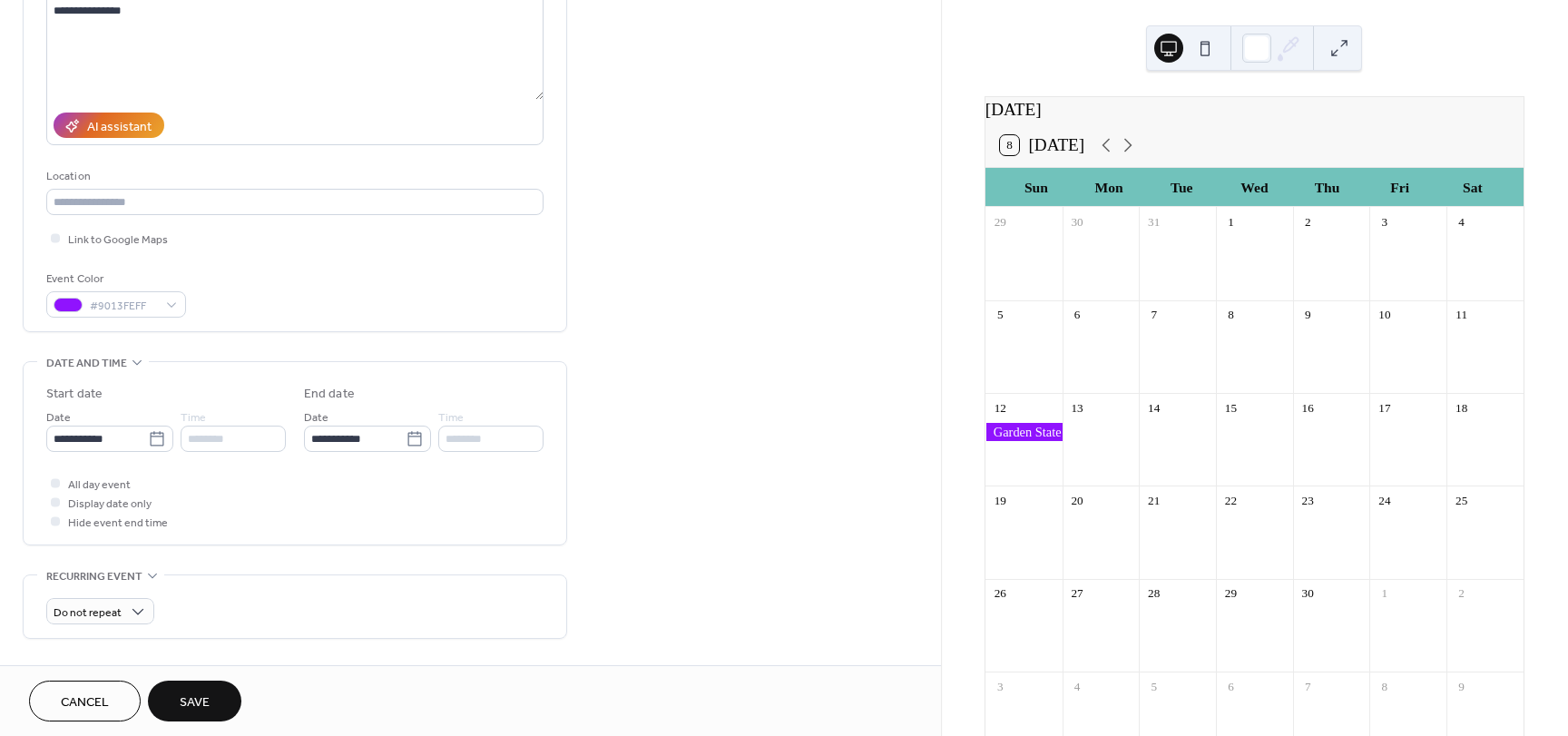 scroll, scrollTop: 182, scrollLeft: 0, axis: vertical 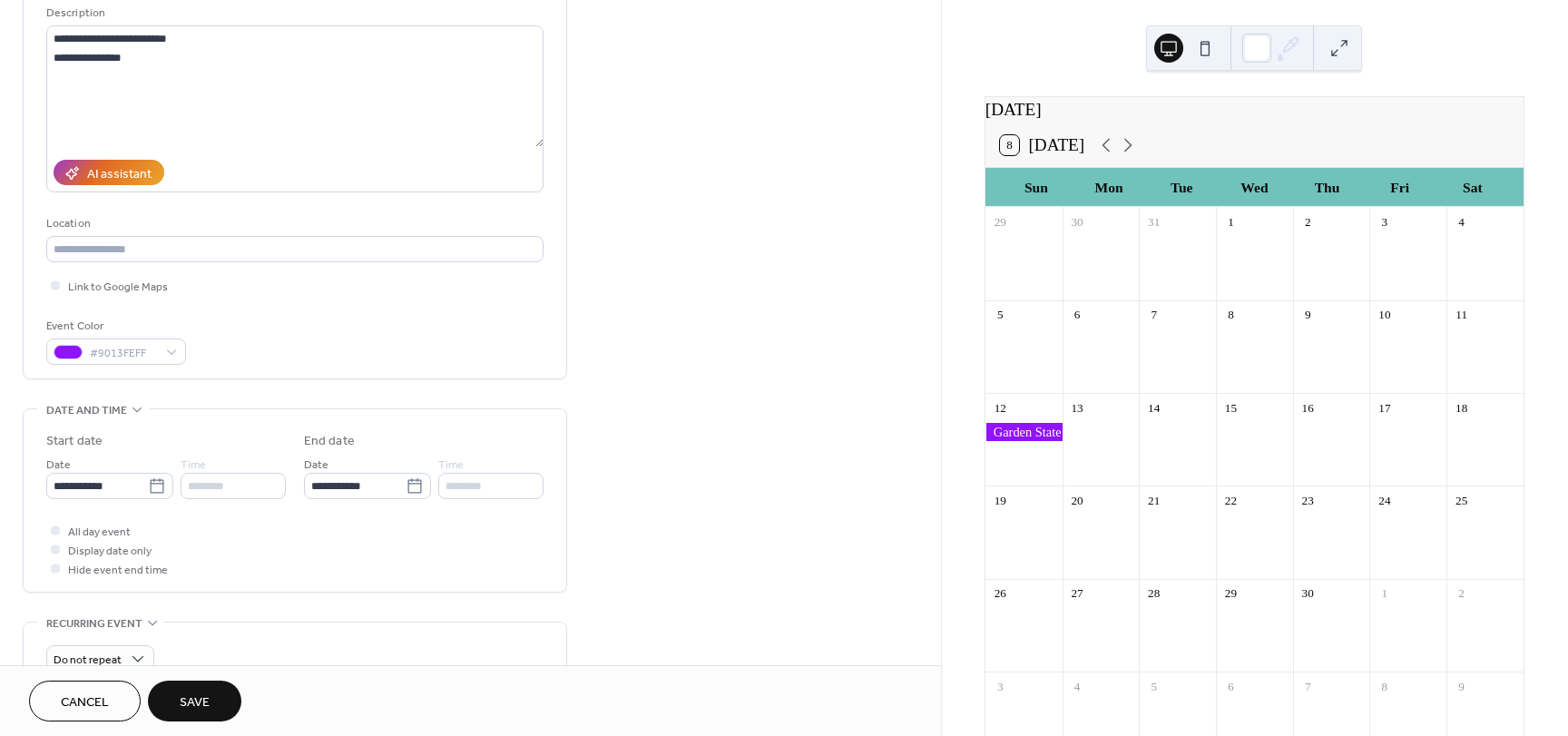 click on "Save" at bounding box center [194, 702] 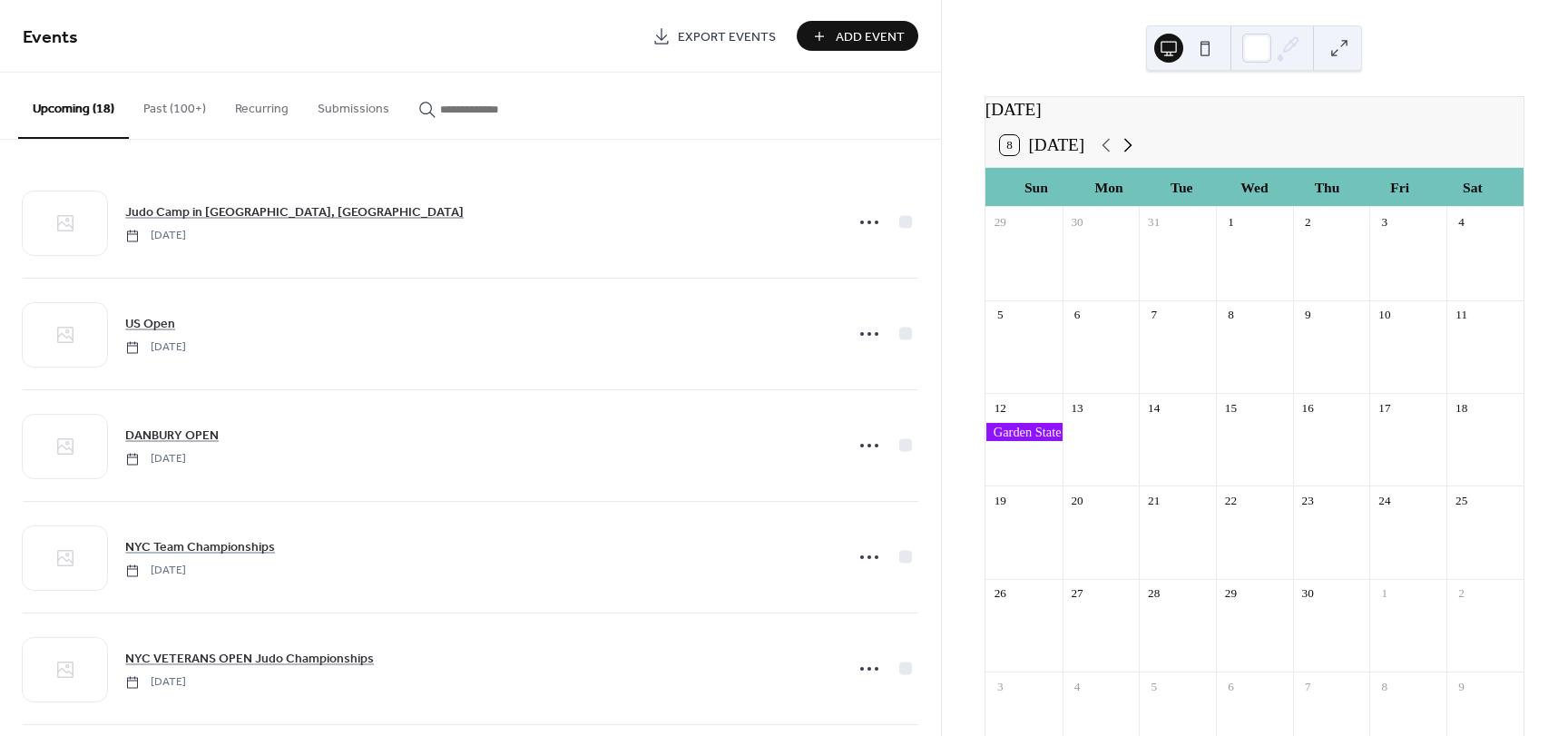 click 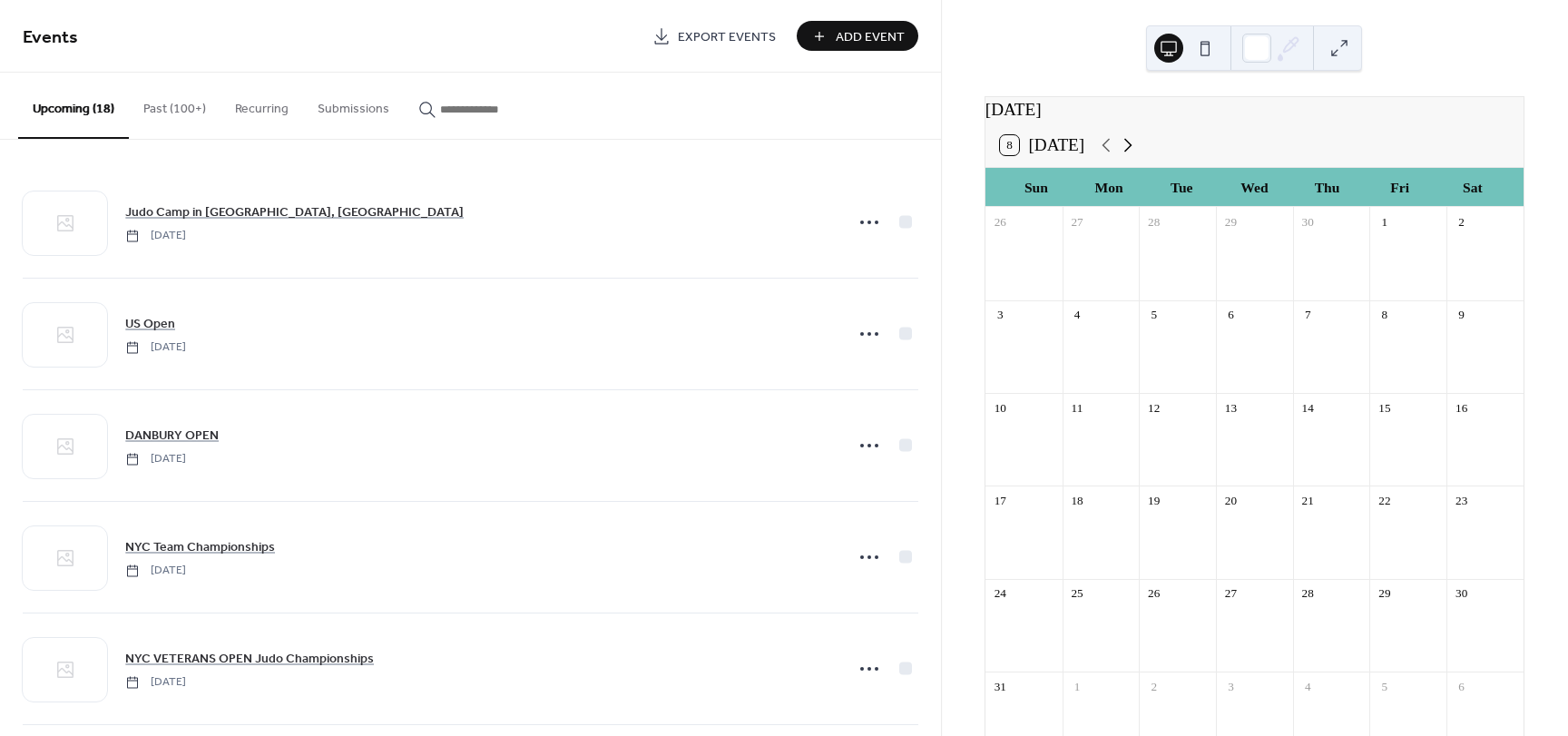 click 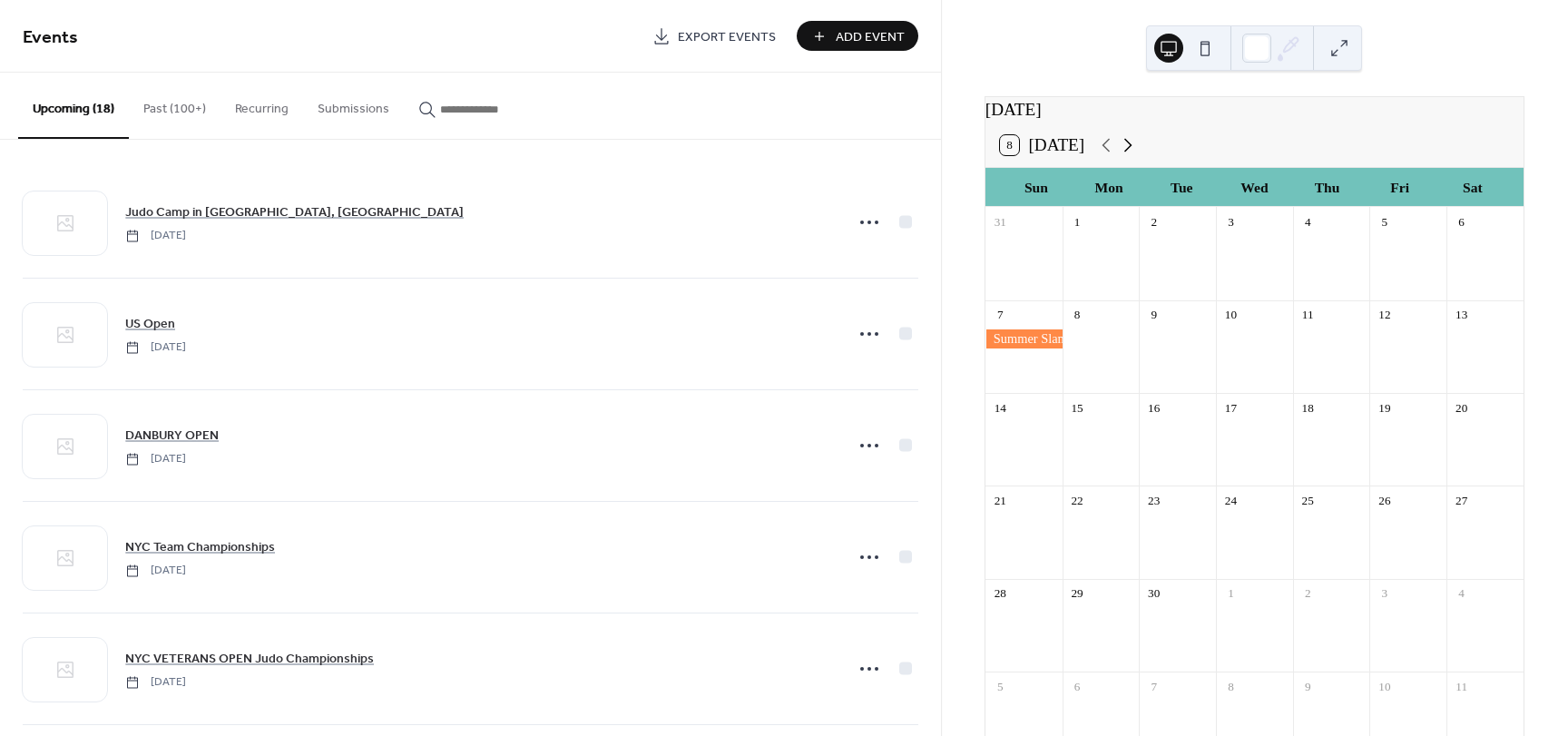 click 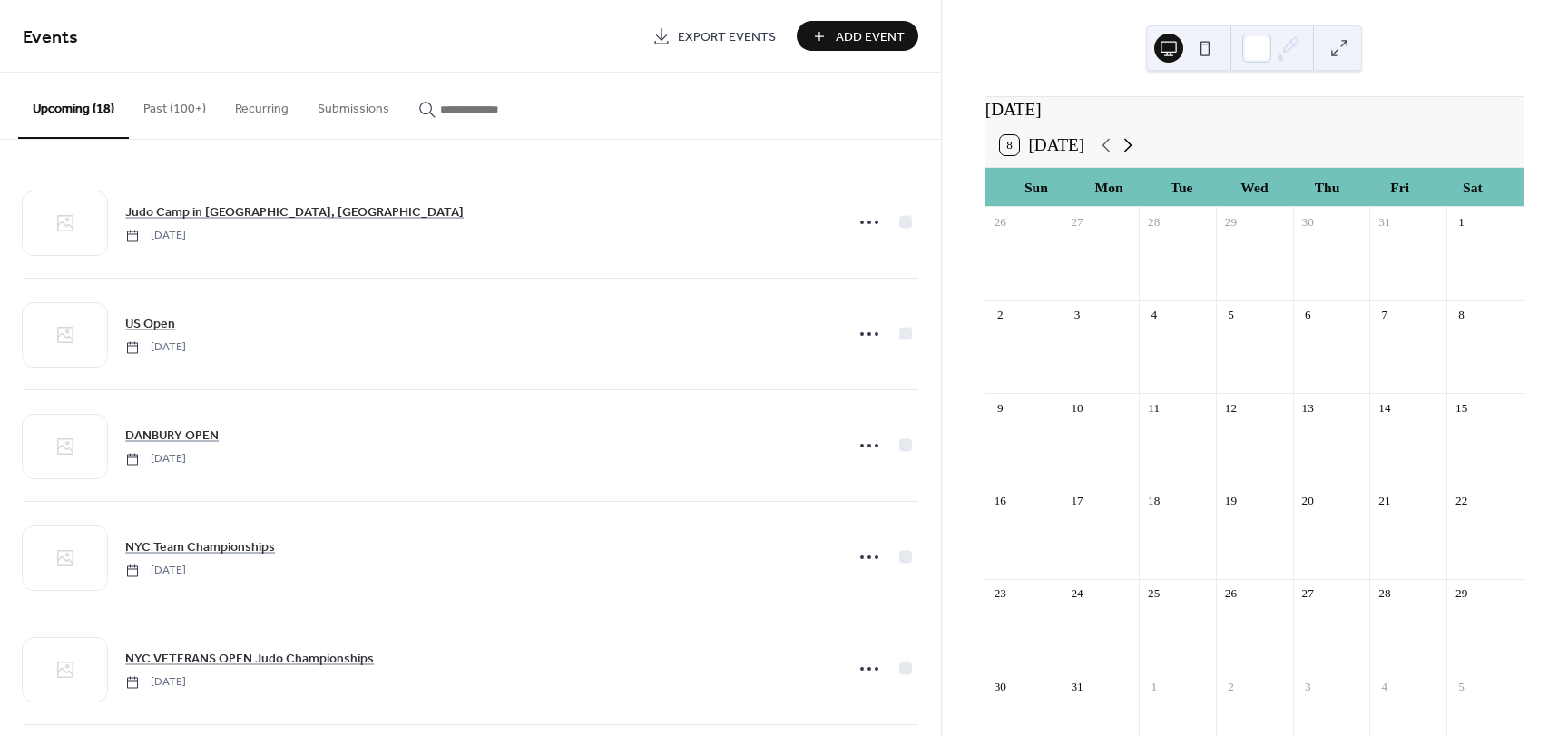 click 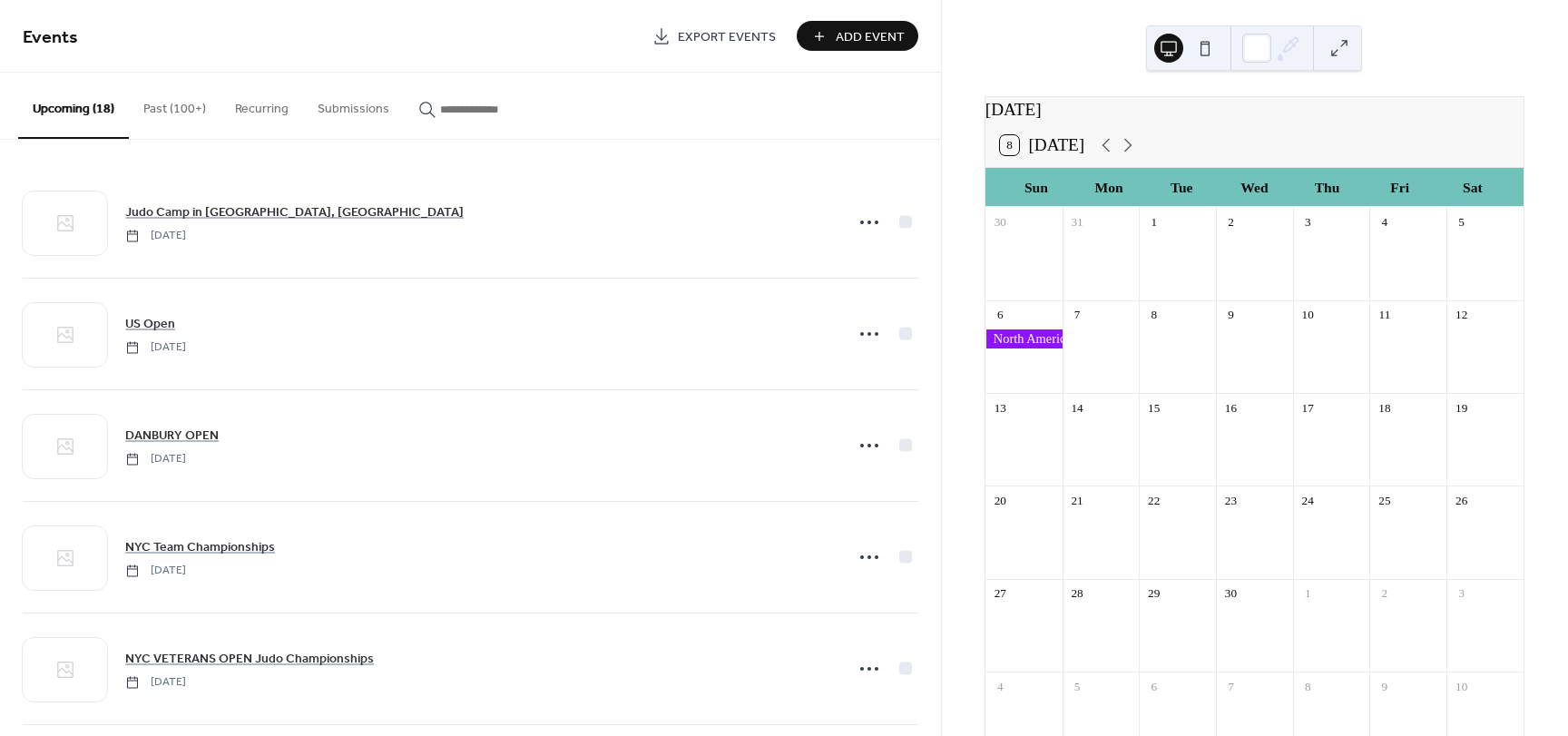click on "Add Event" at bounding box center [870, 37] 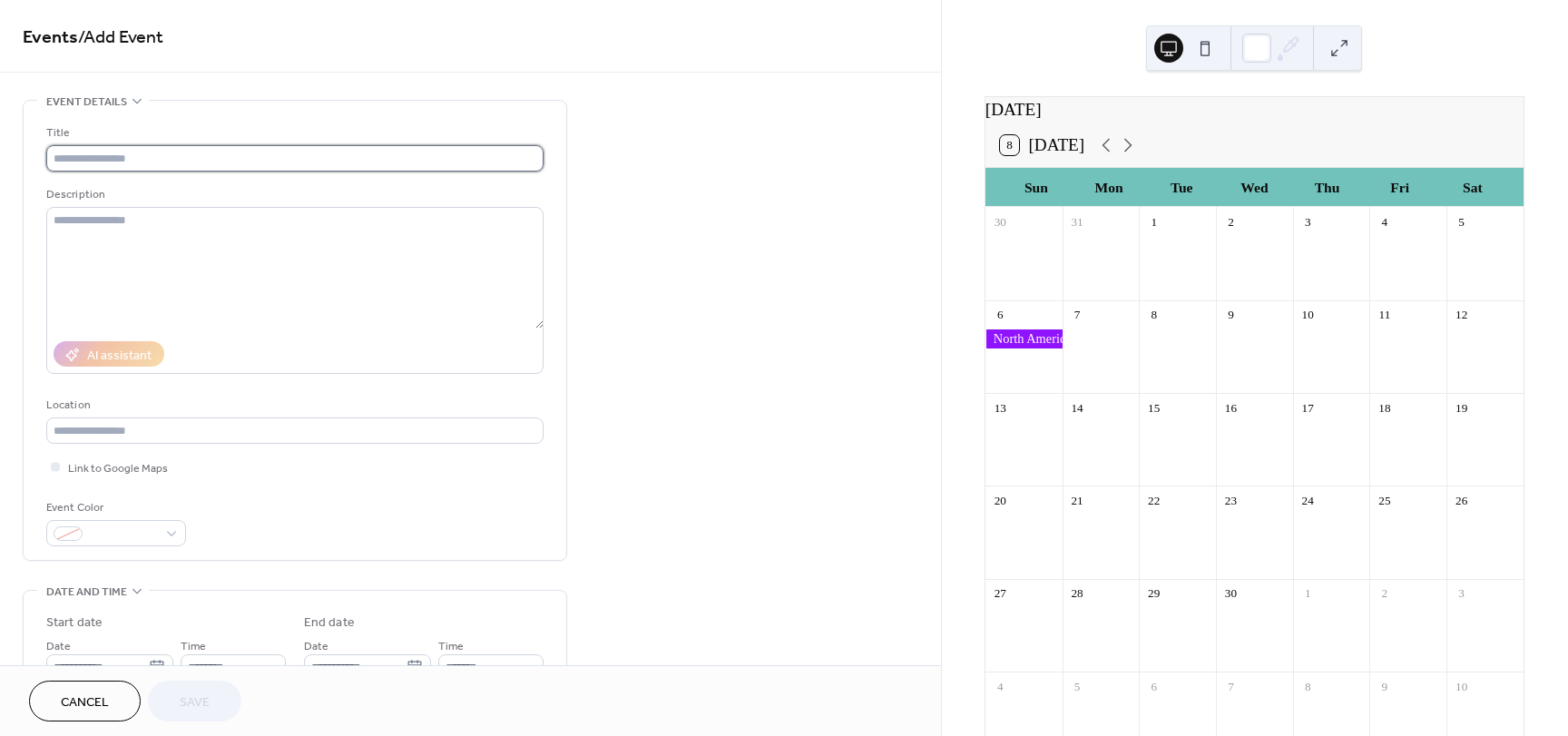 click at bounding box center [295, 158] 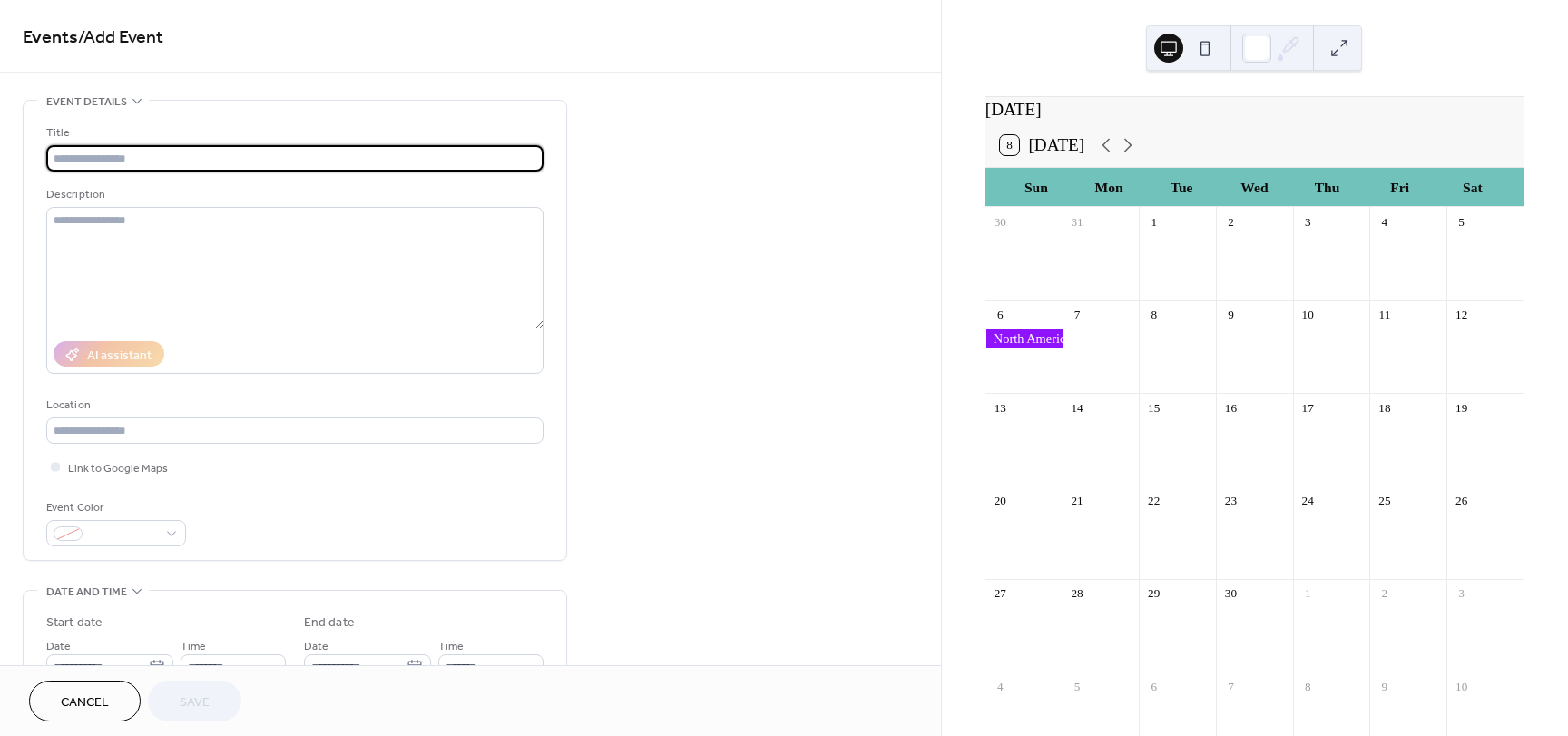 paste on "**********" 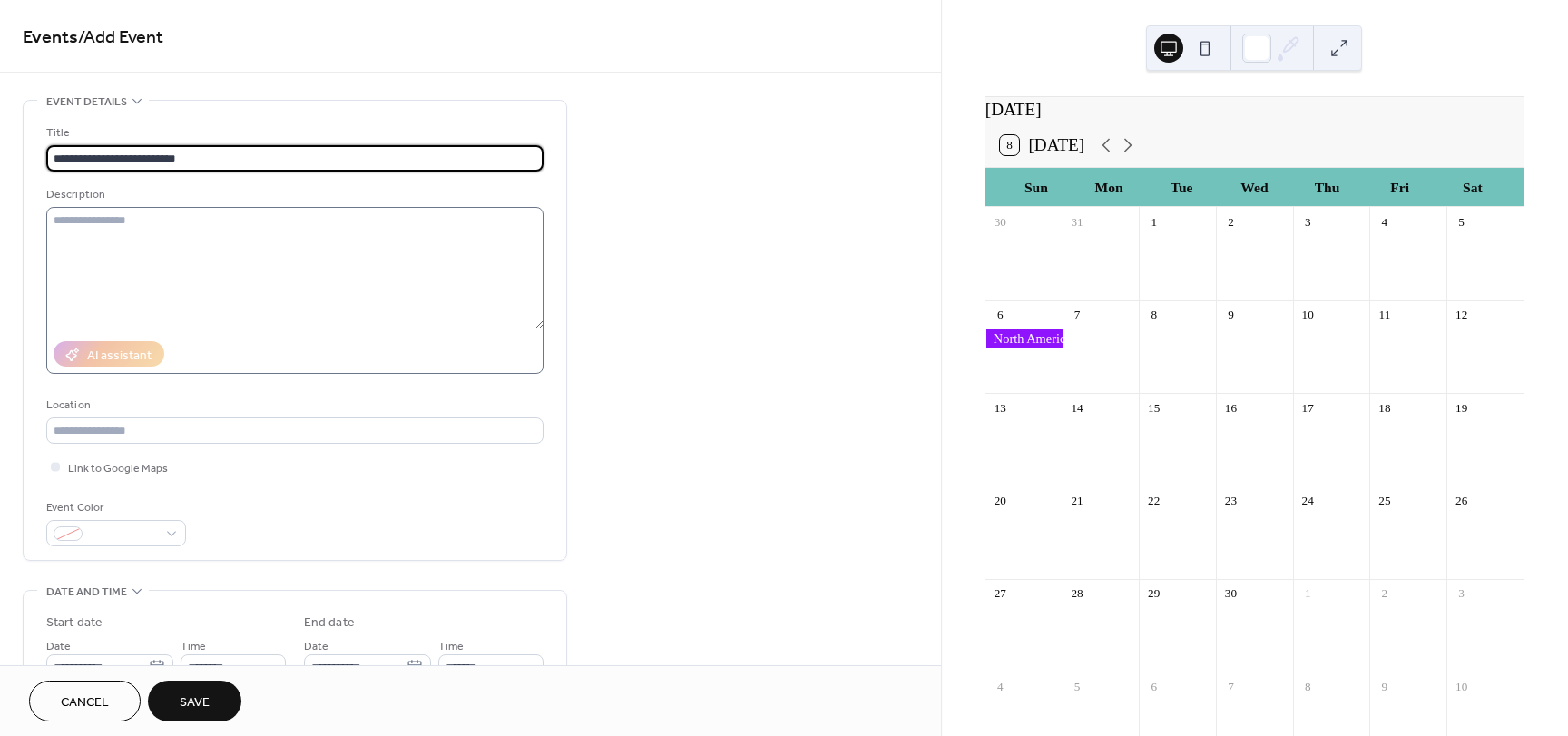 type on "**********" 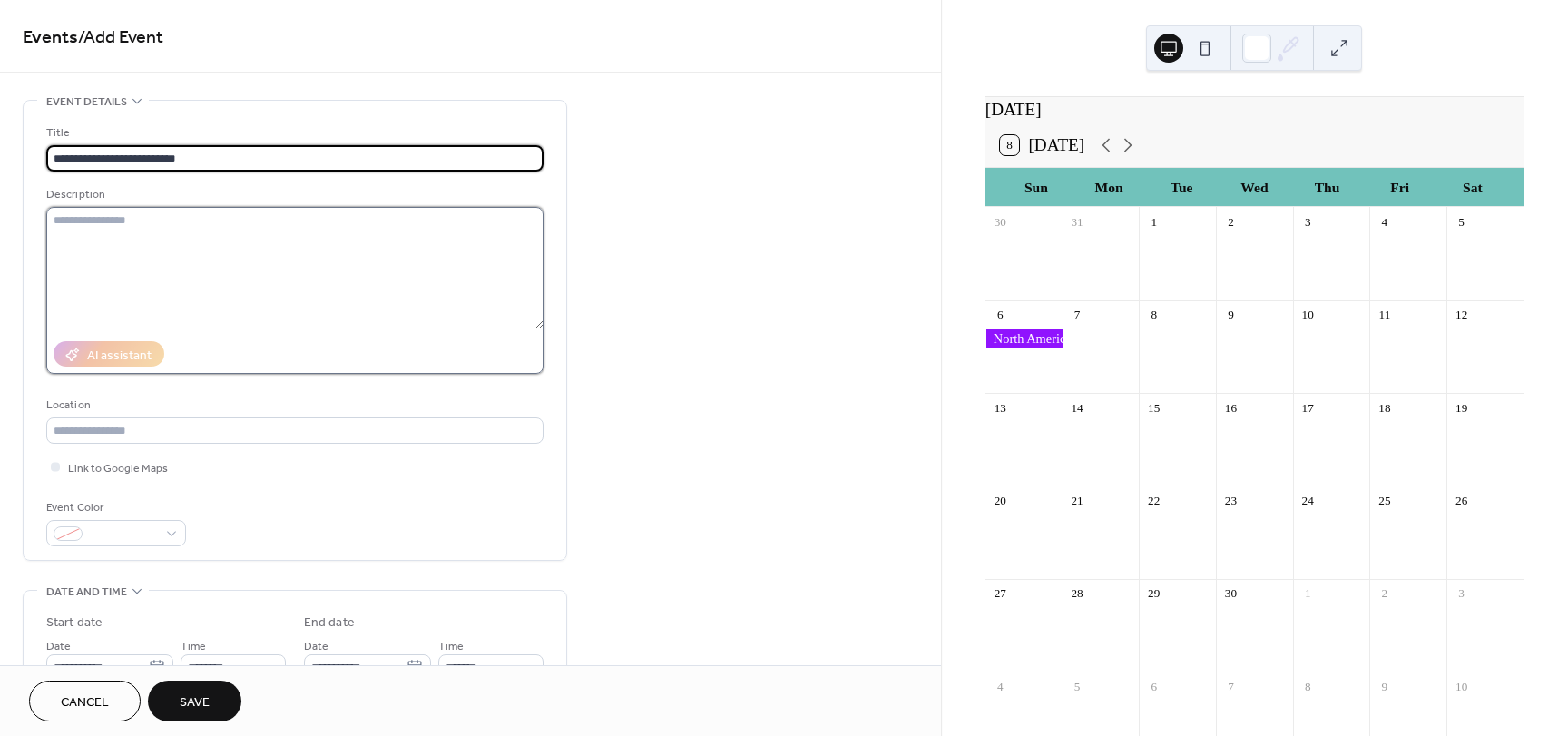 click at bounding box center (295, 268) 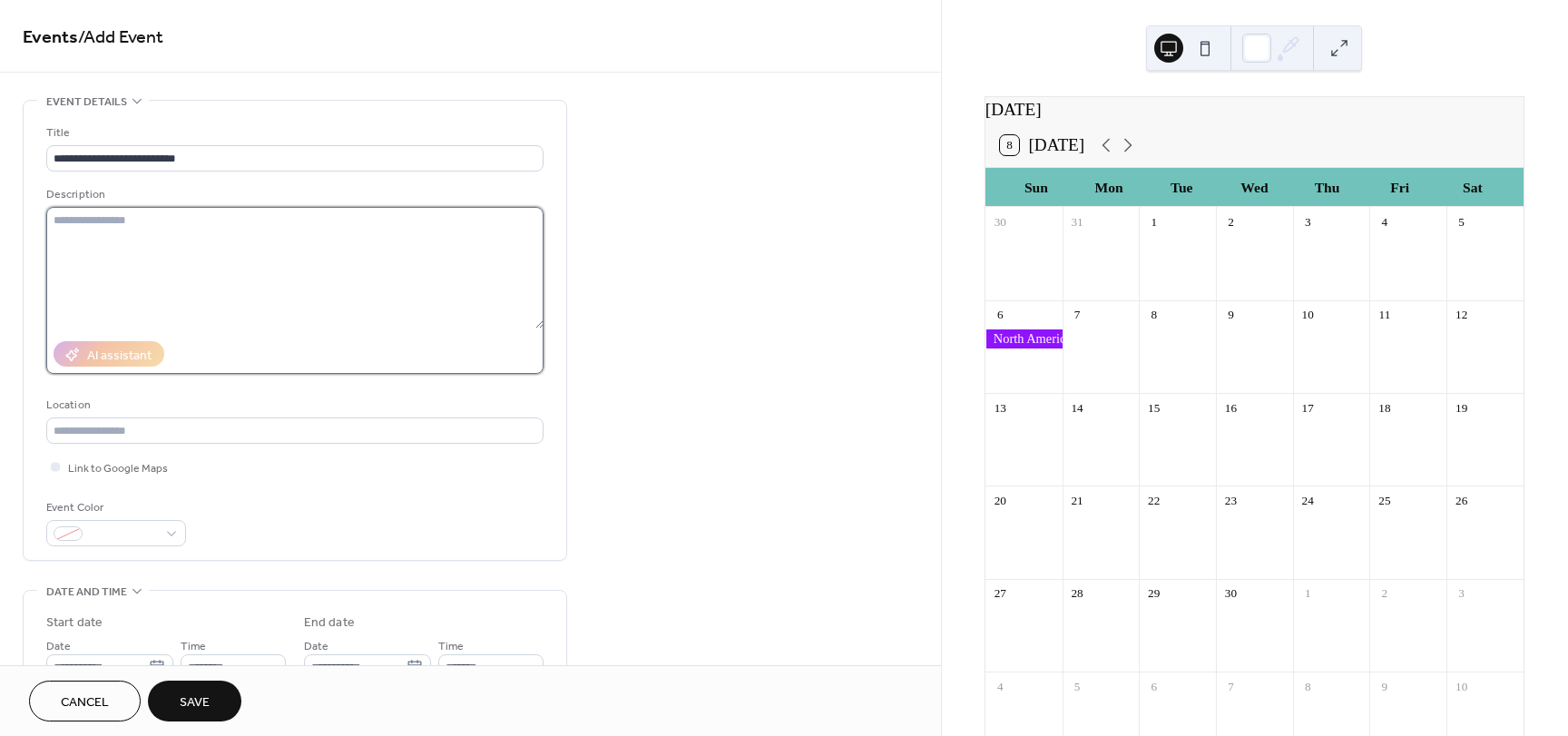 click at bounding box center [295, 268] 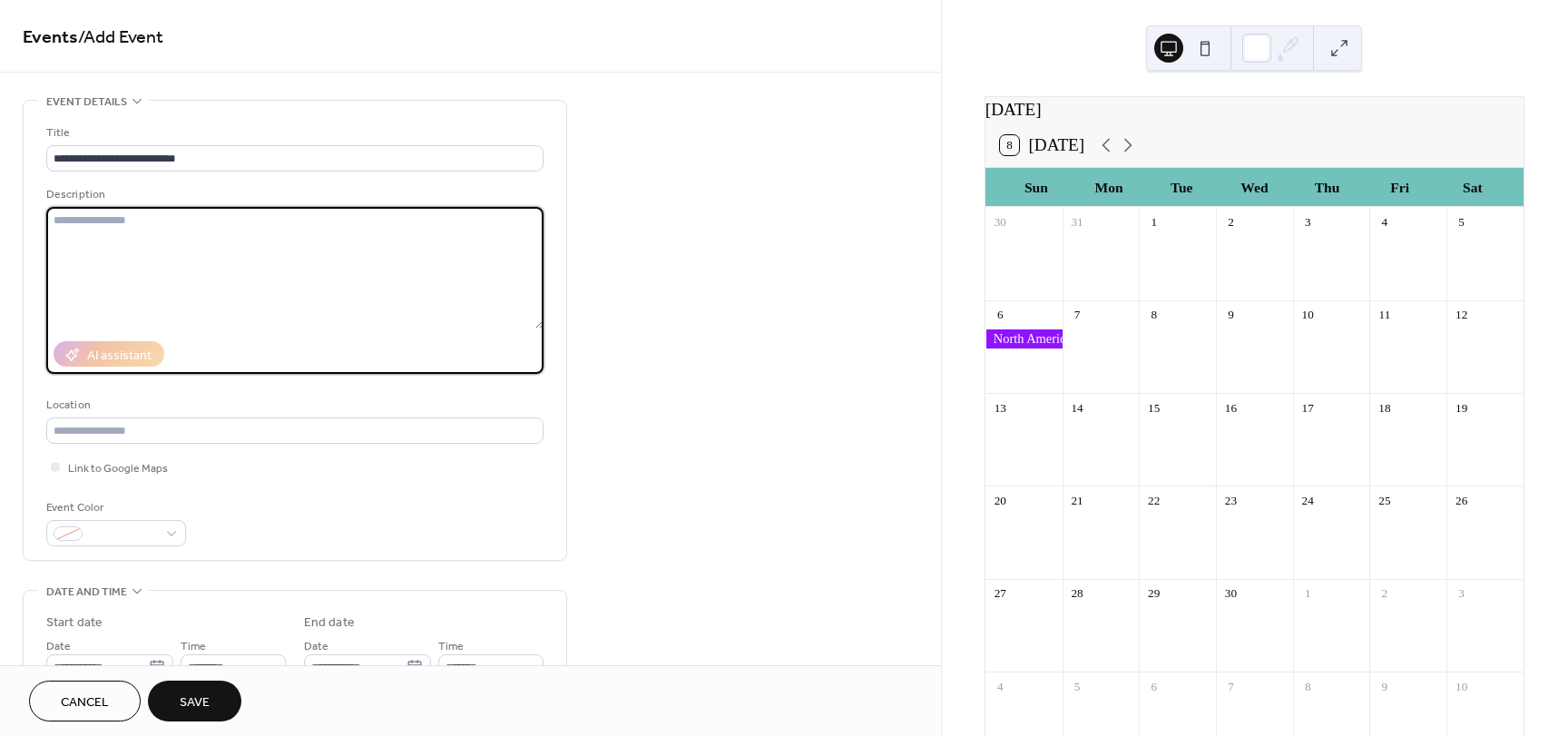 paste on "**********" 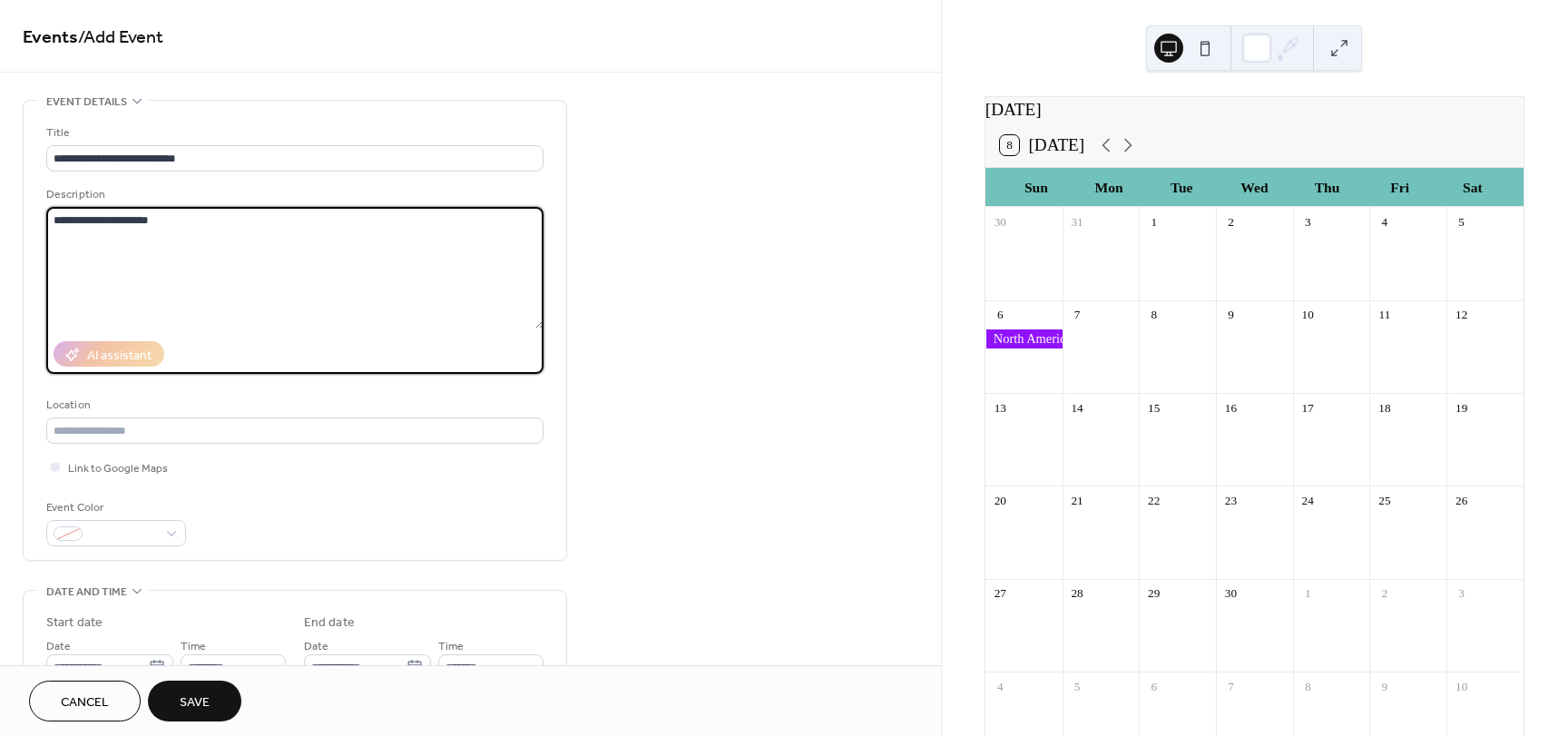 click on "**********" at bounding box center [295, 268] 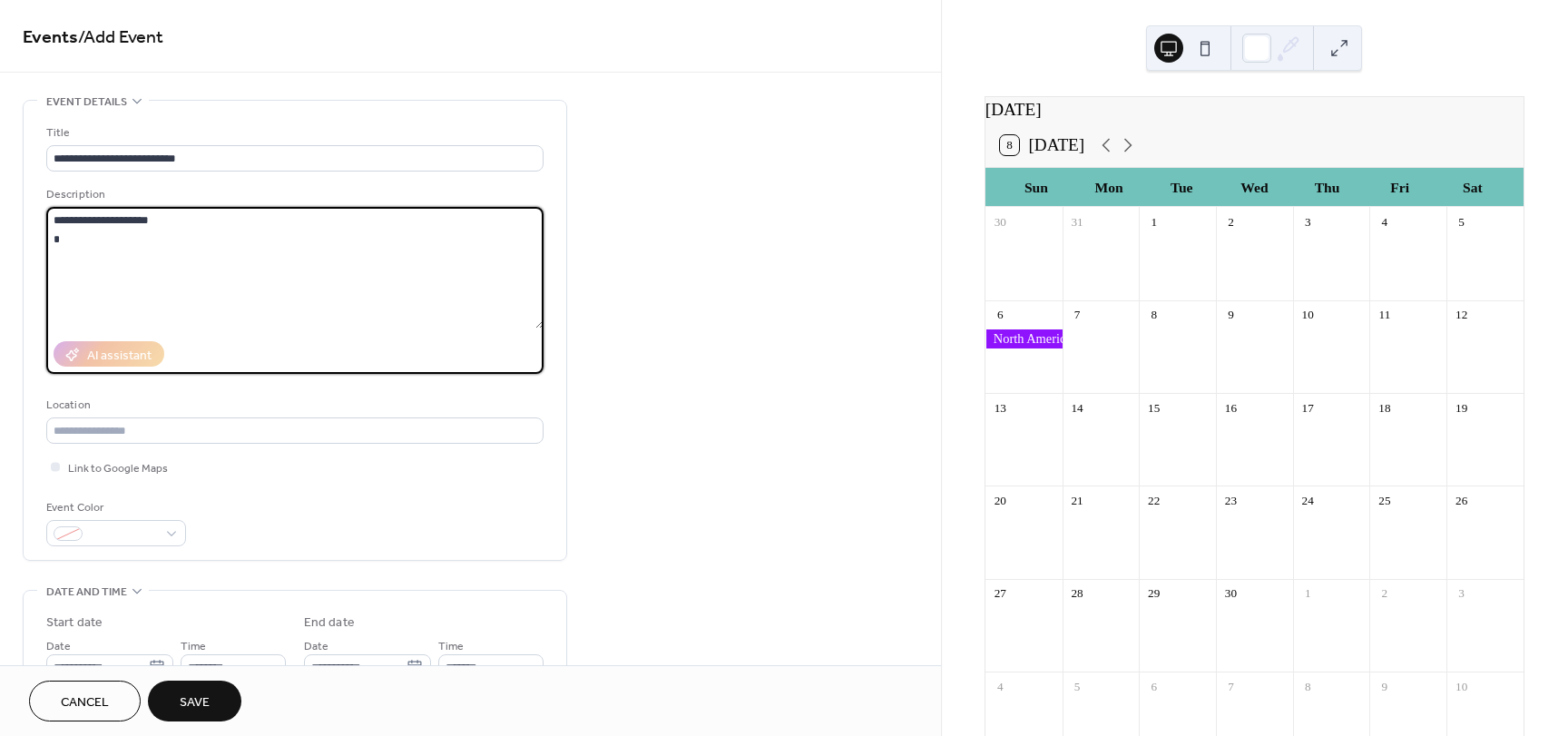 paste on "**********" 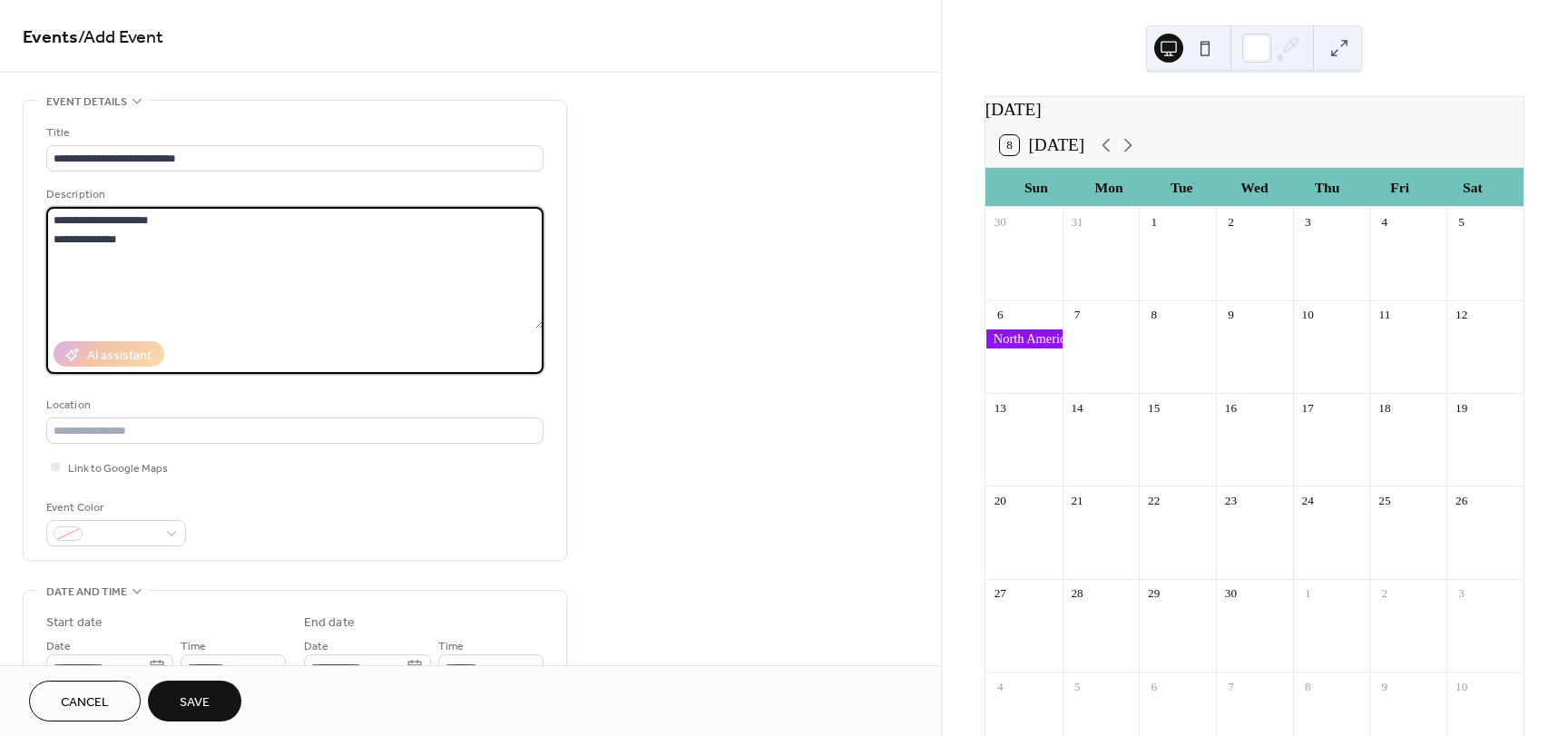type on "**********" 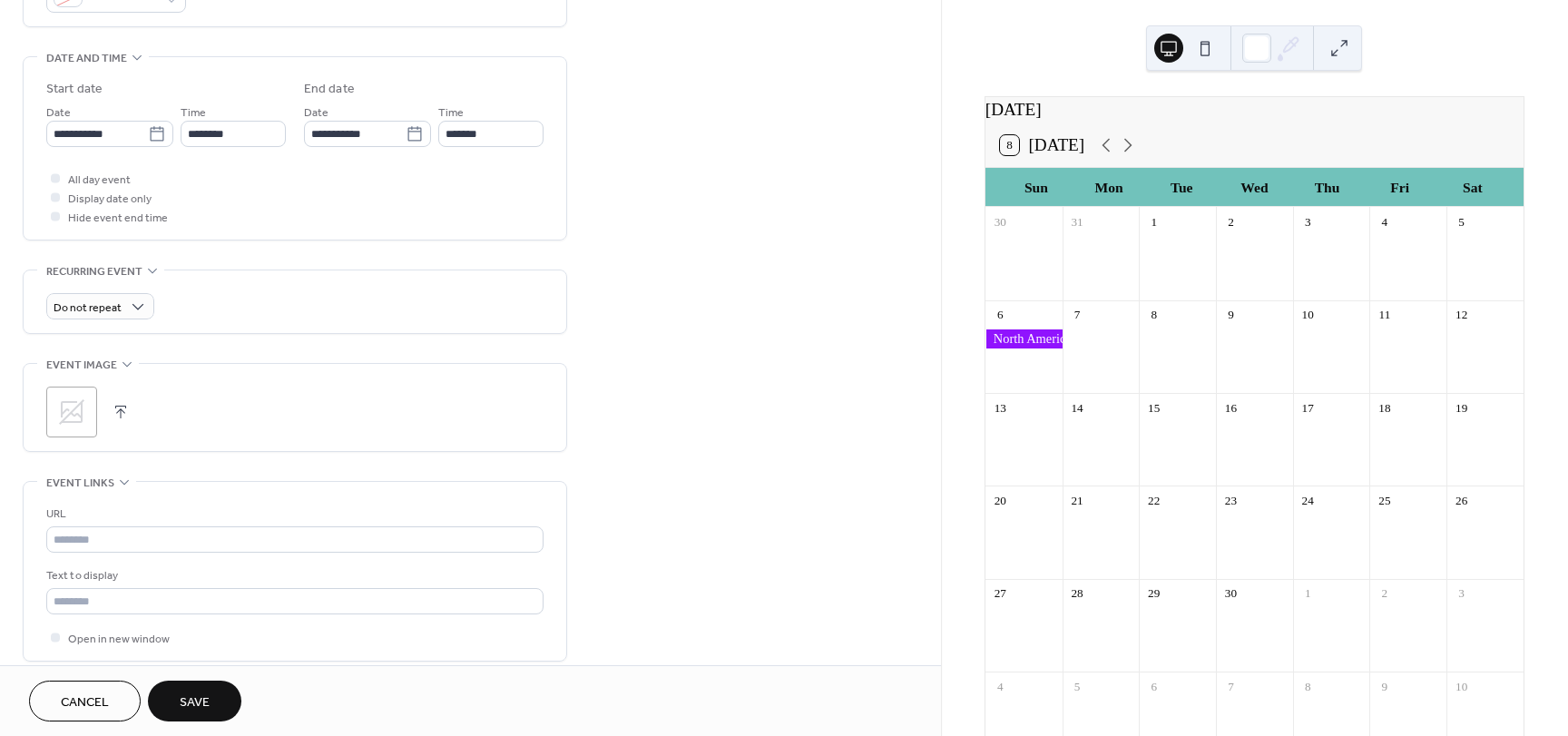 scroll, scrollTop: 545, scrollLeft: 0, axis: vertical 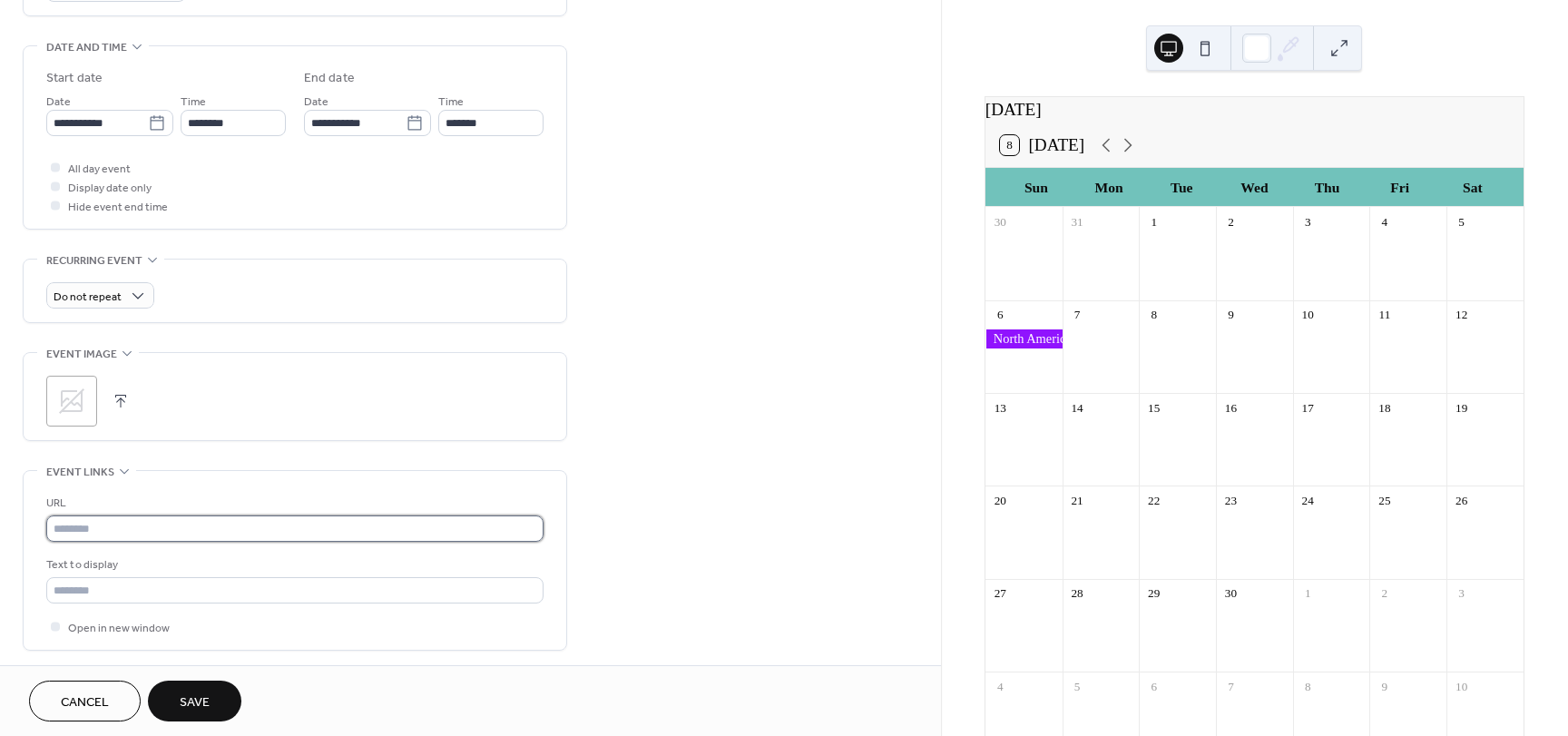 click at bounding box center [295, 528] 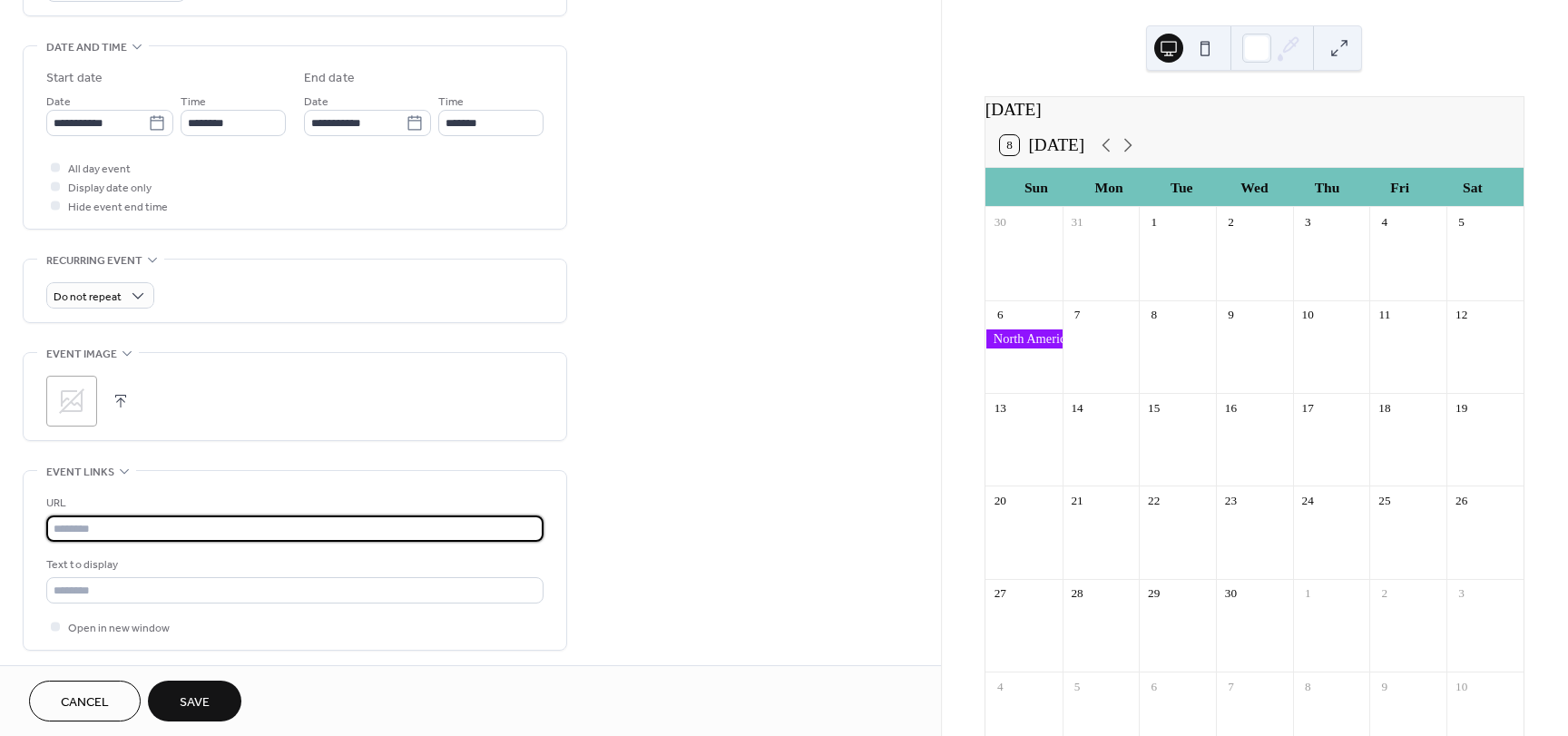 paste on "**********" 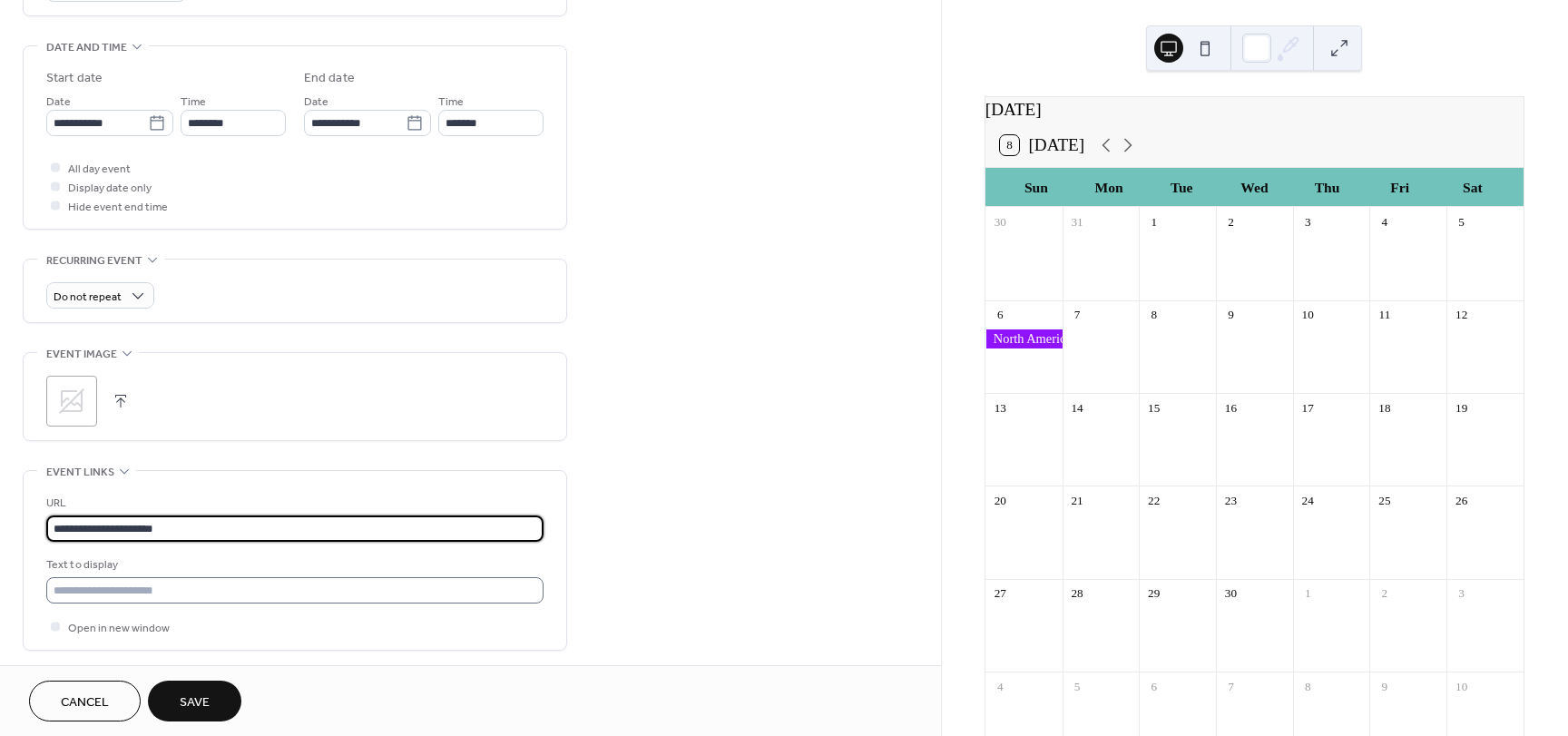 type on "**********" 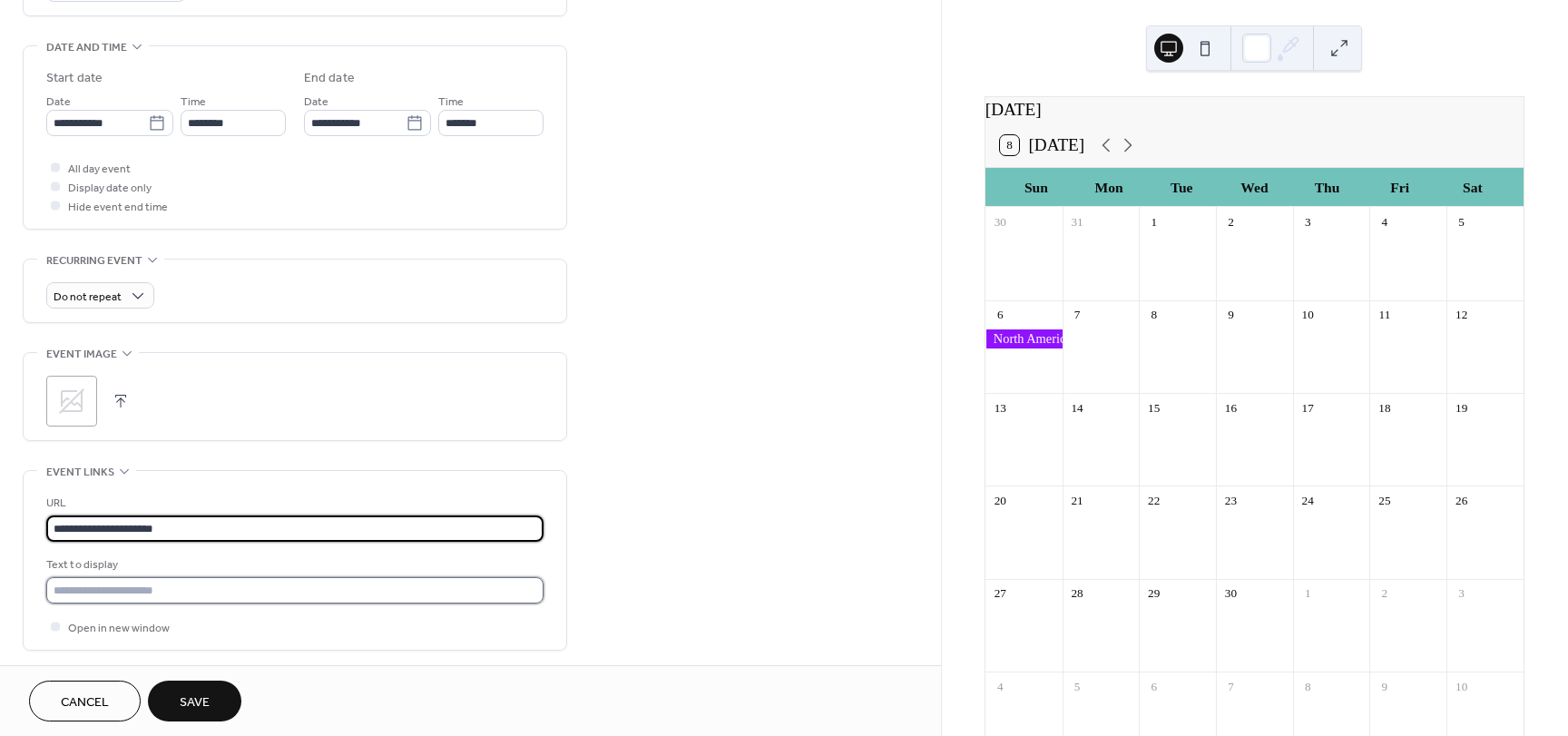 click at bounding box center [295, 590] 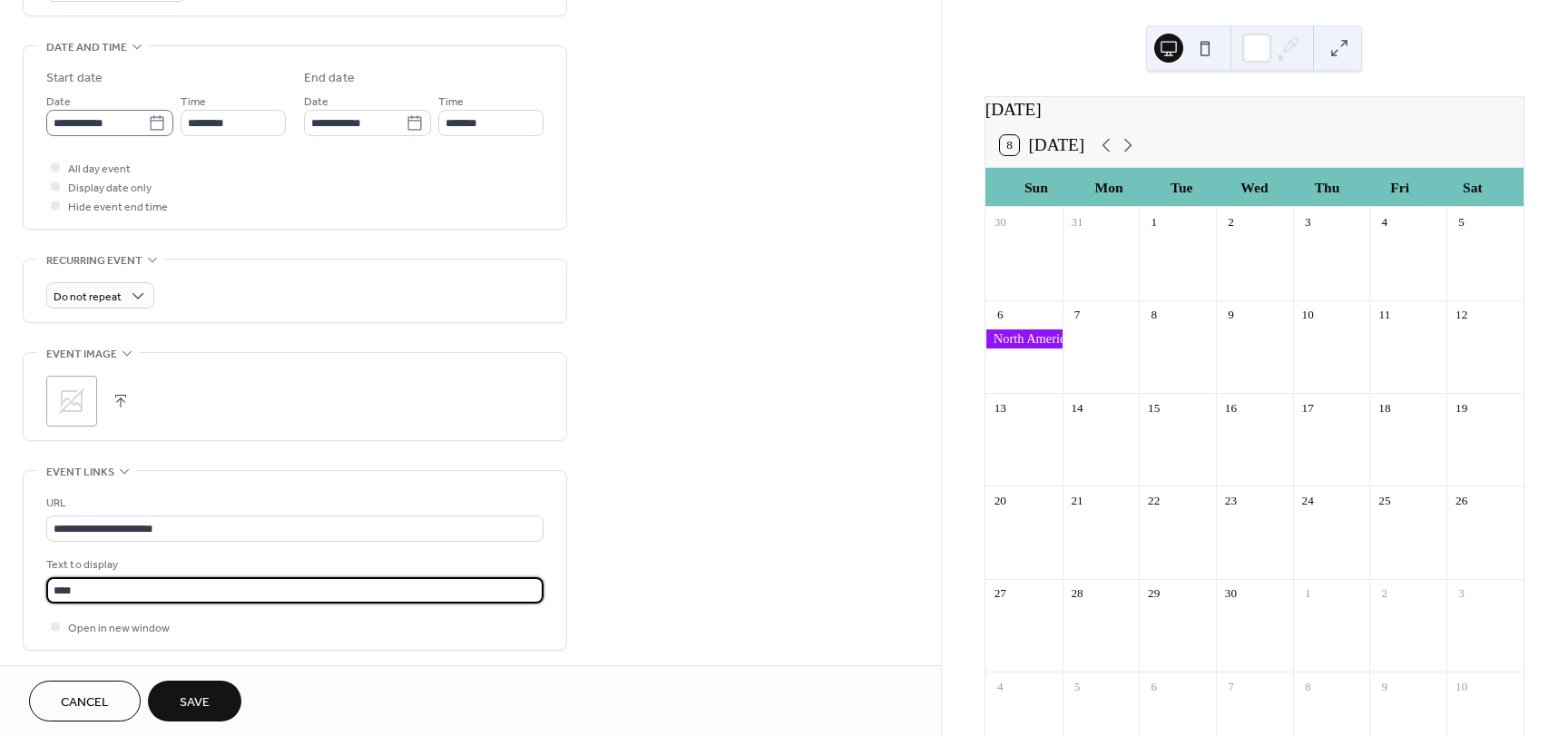 type on "****" 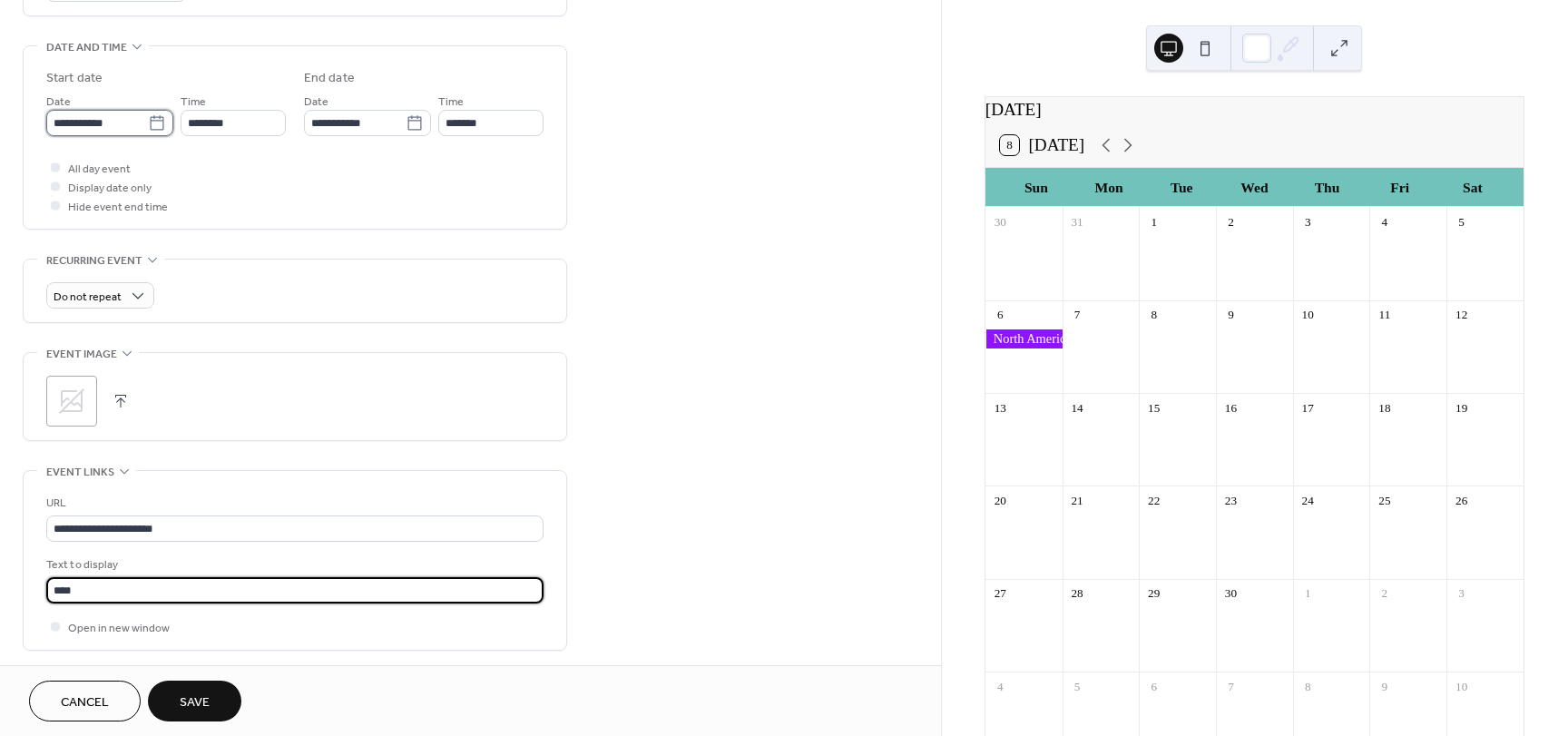 click on "**********" at bounding box center (97, 123) 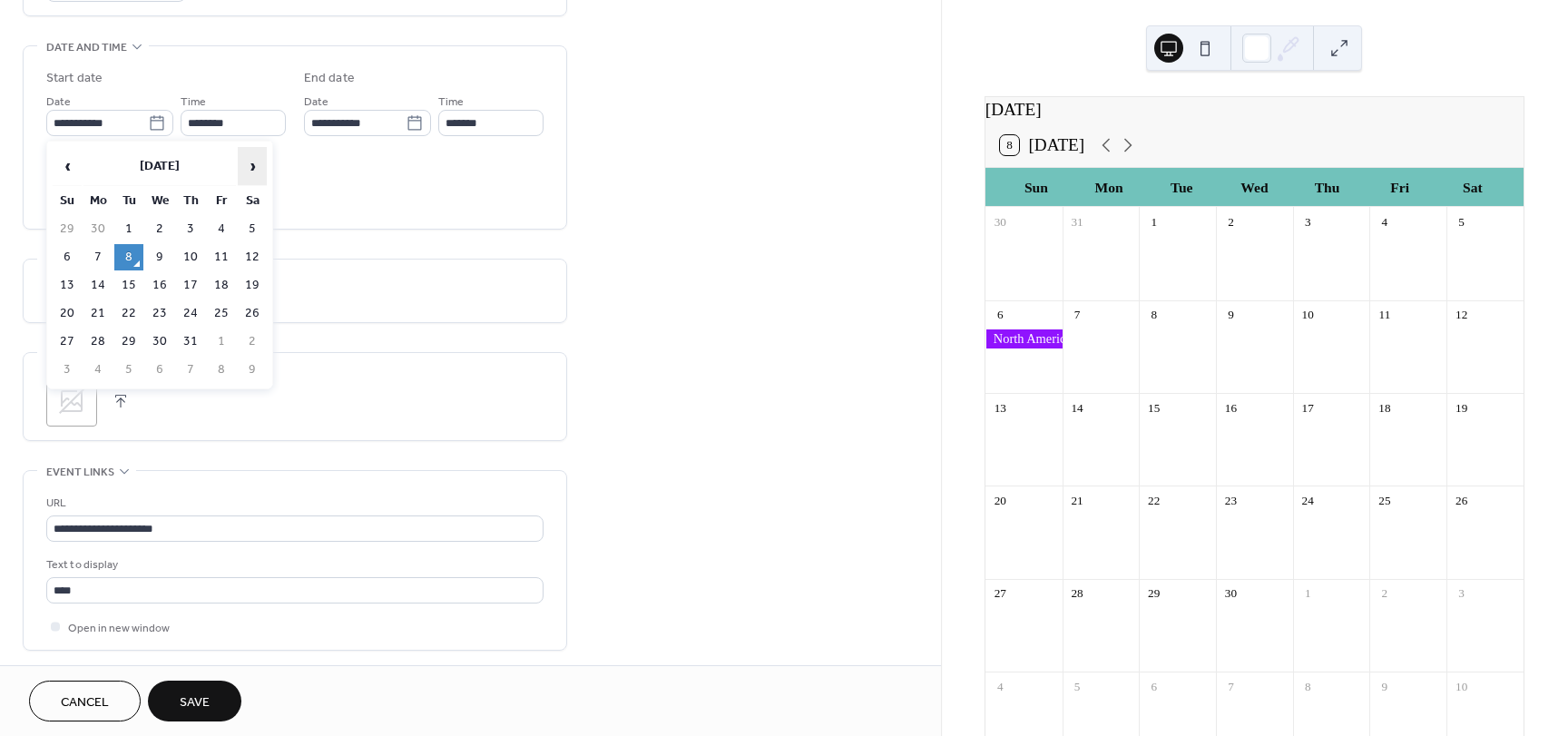 click on "›" at bounding box center (252, 166) 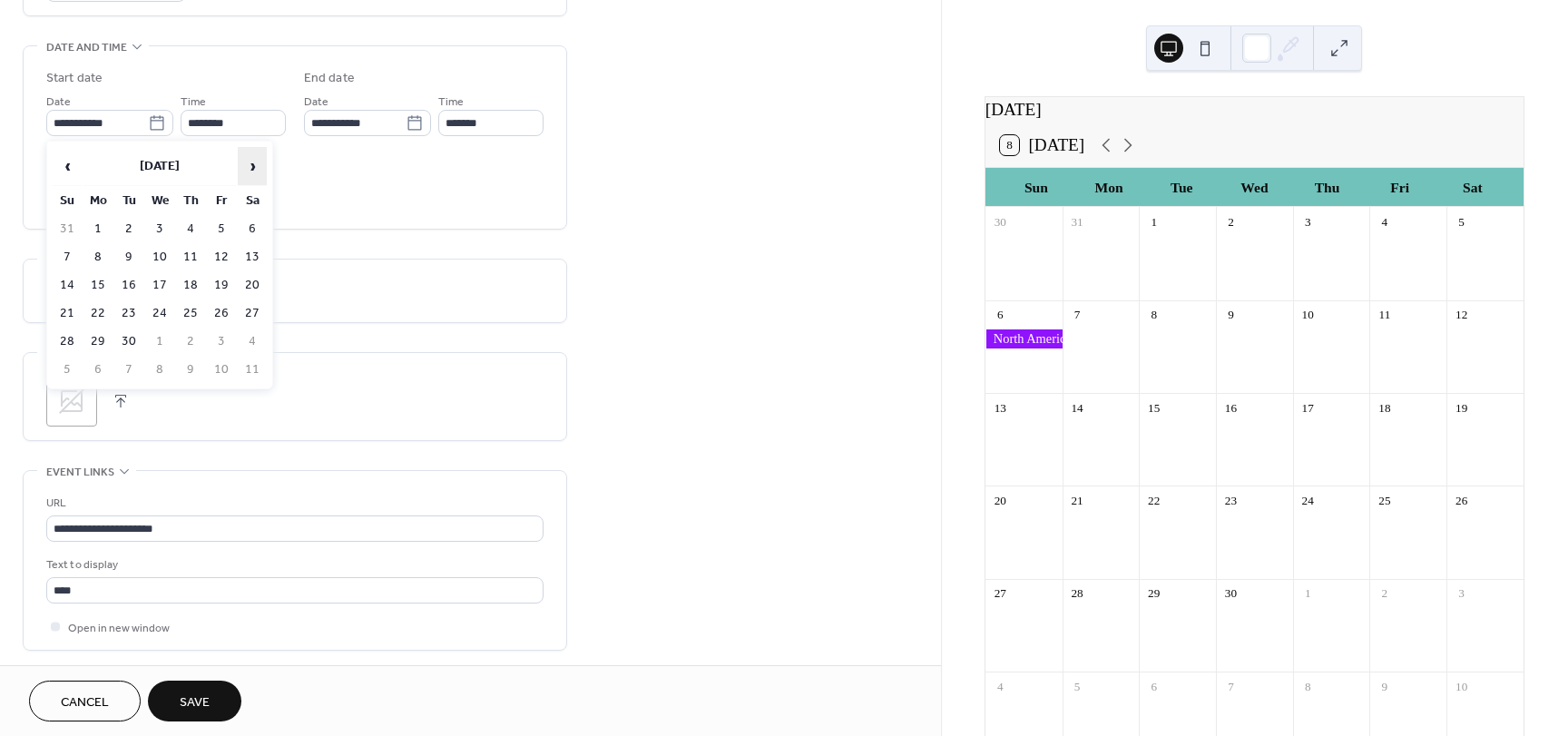 click on "›" at bounding box center (252, 166) 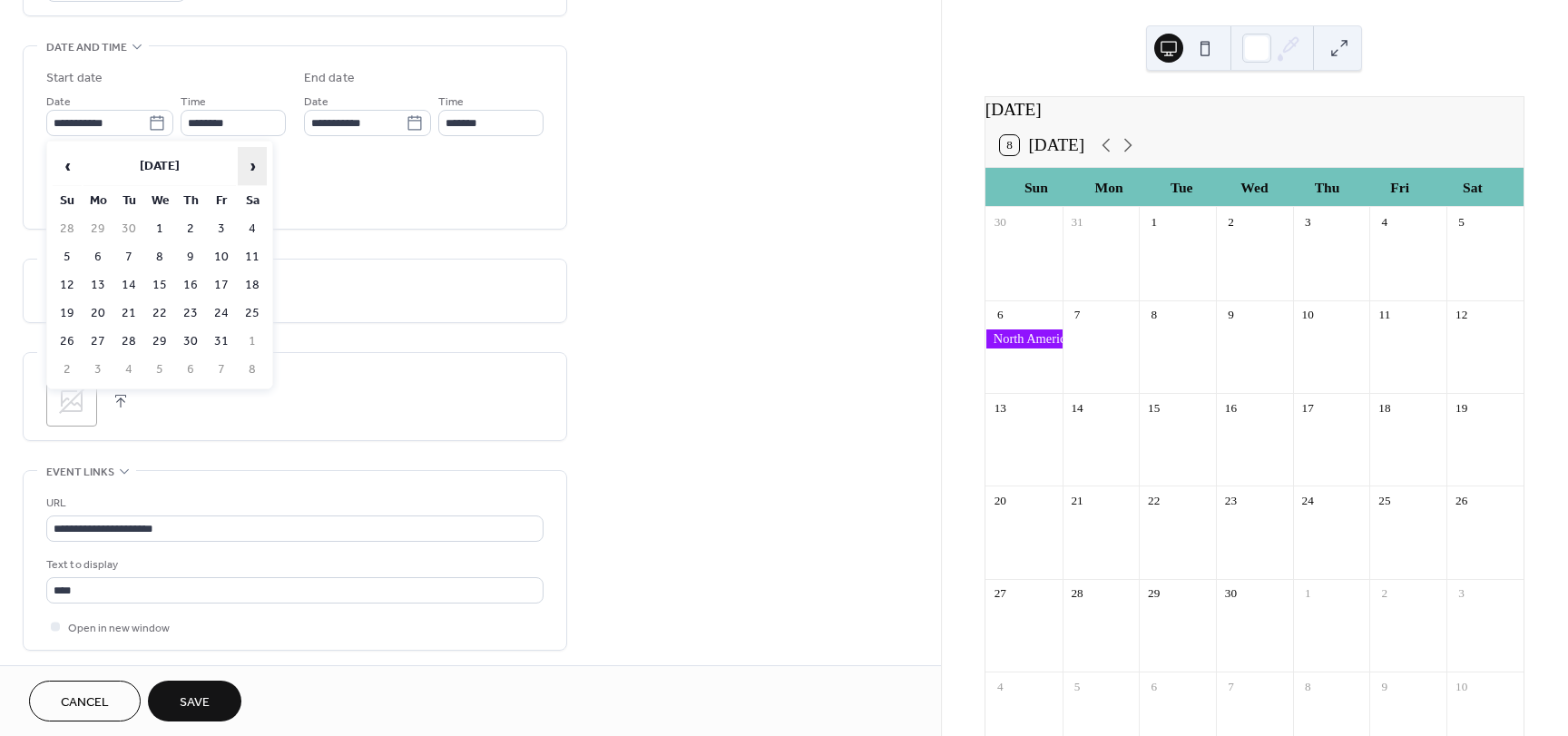 click on "›" at bounding box center [252, 166] 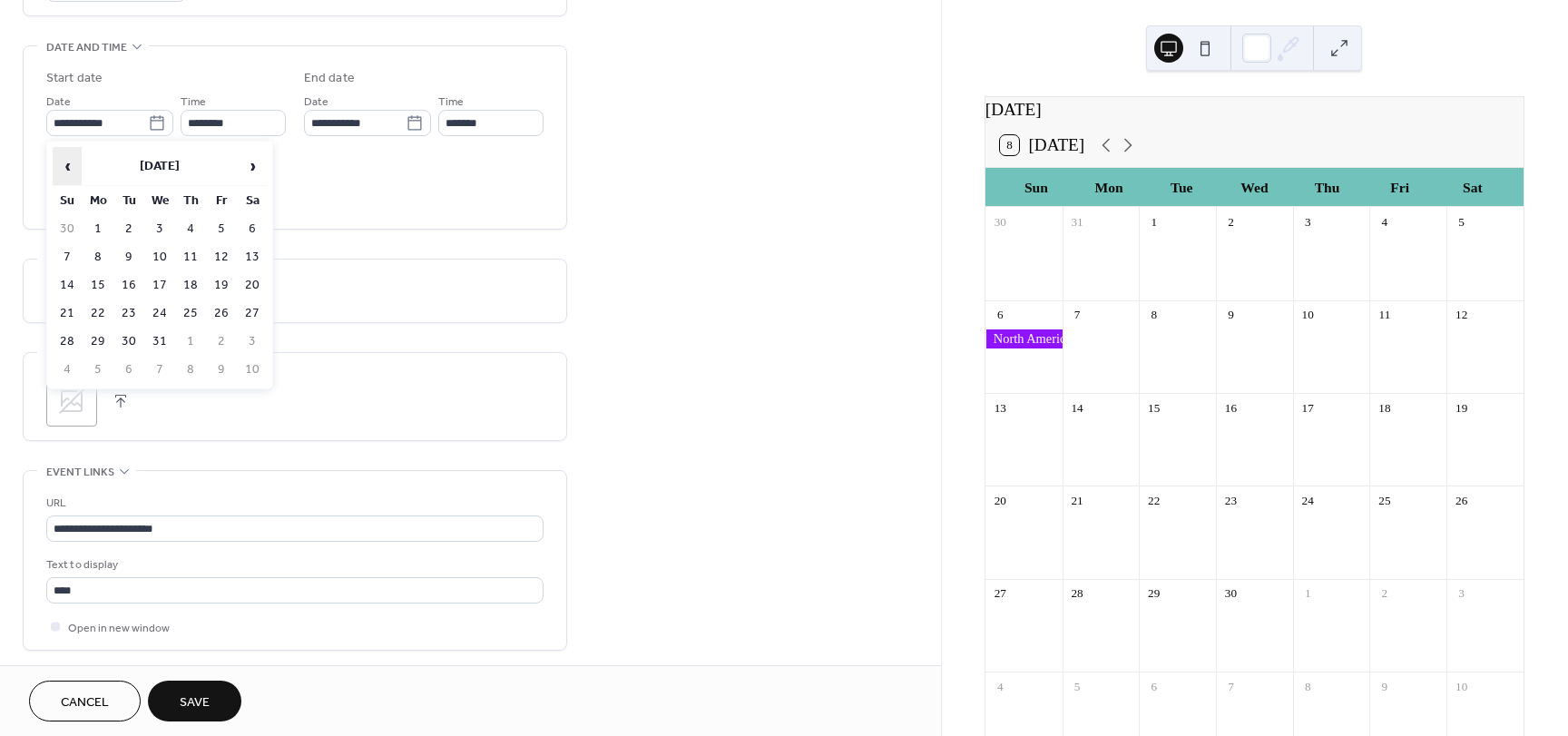 click on "‹" at bounding box center (67, 166) 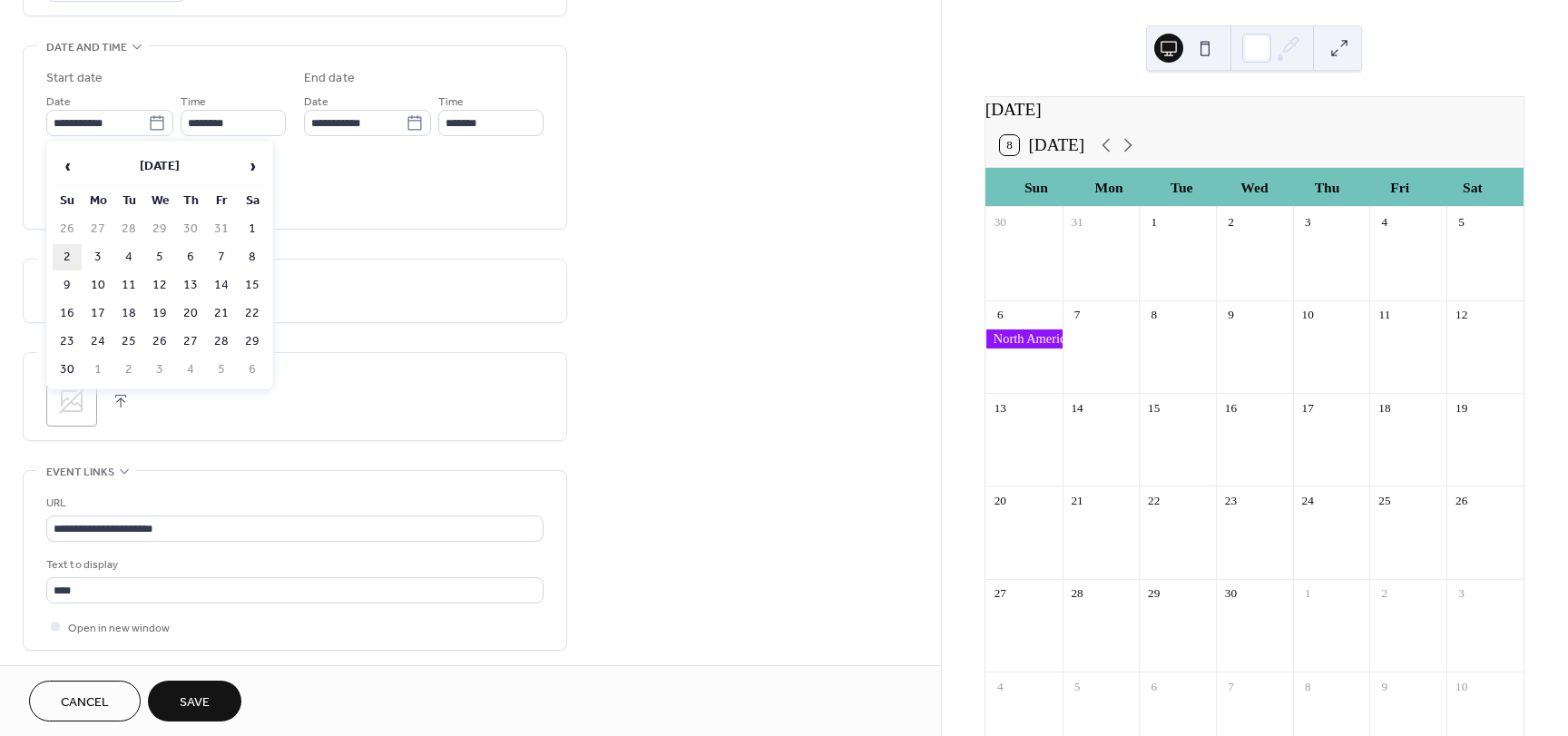 click on "2" at bounding box center (67, 257) 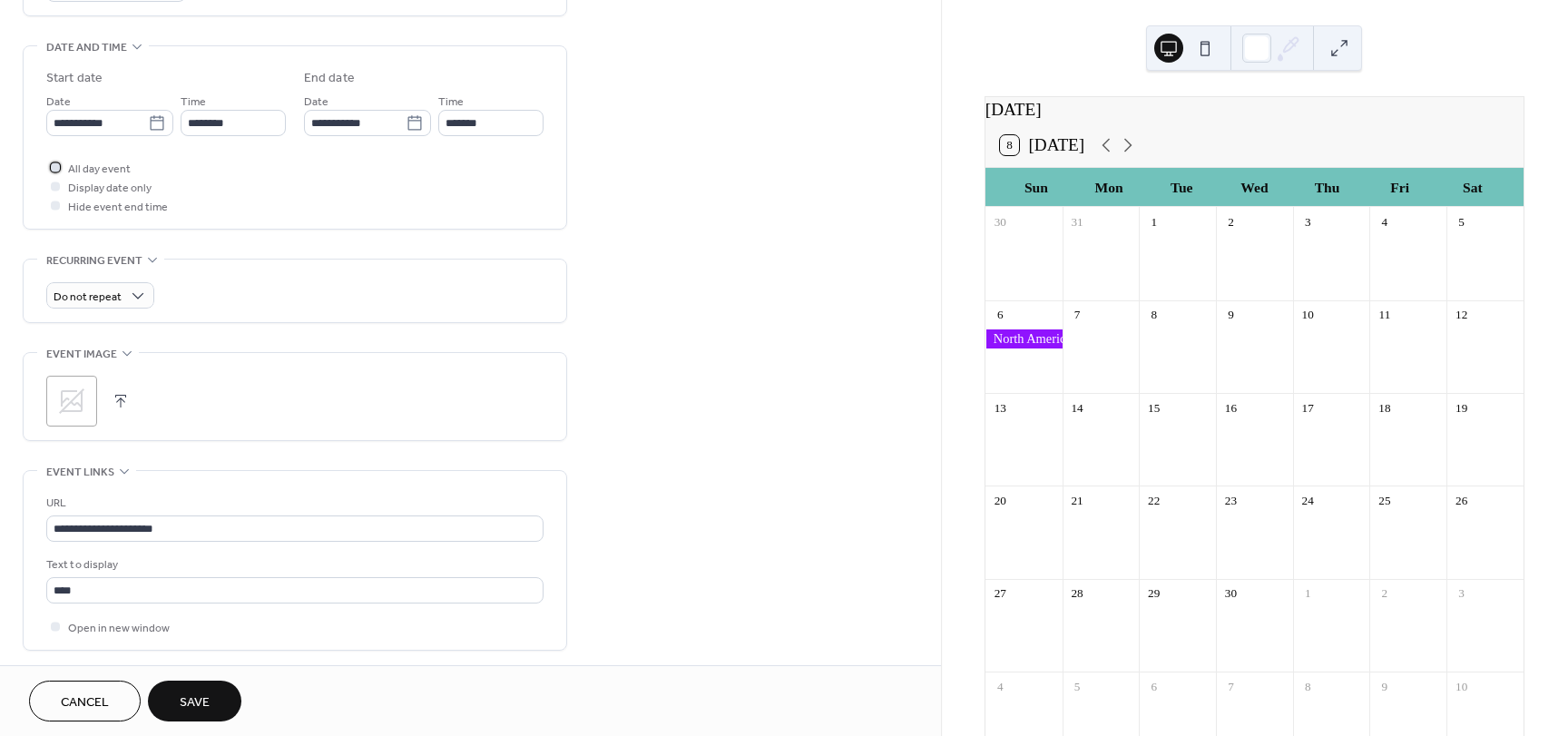 click on "All day event" at bounding box center [88, 167] 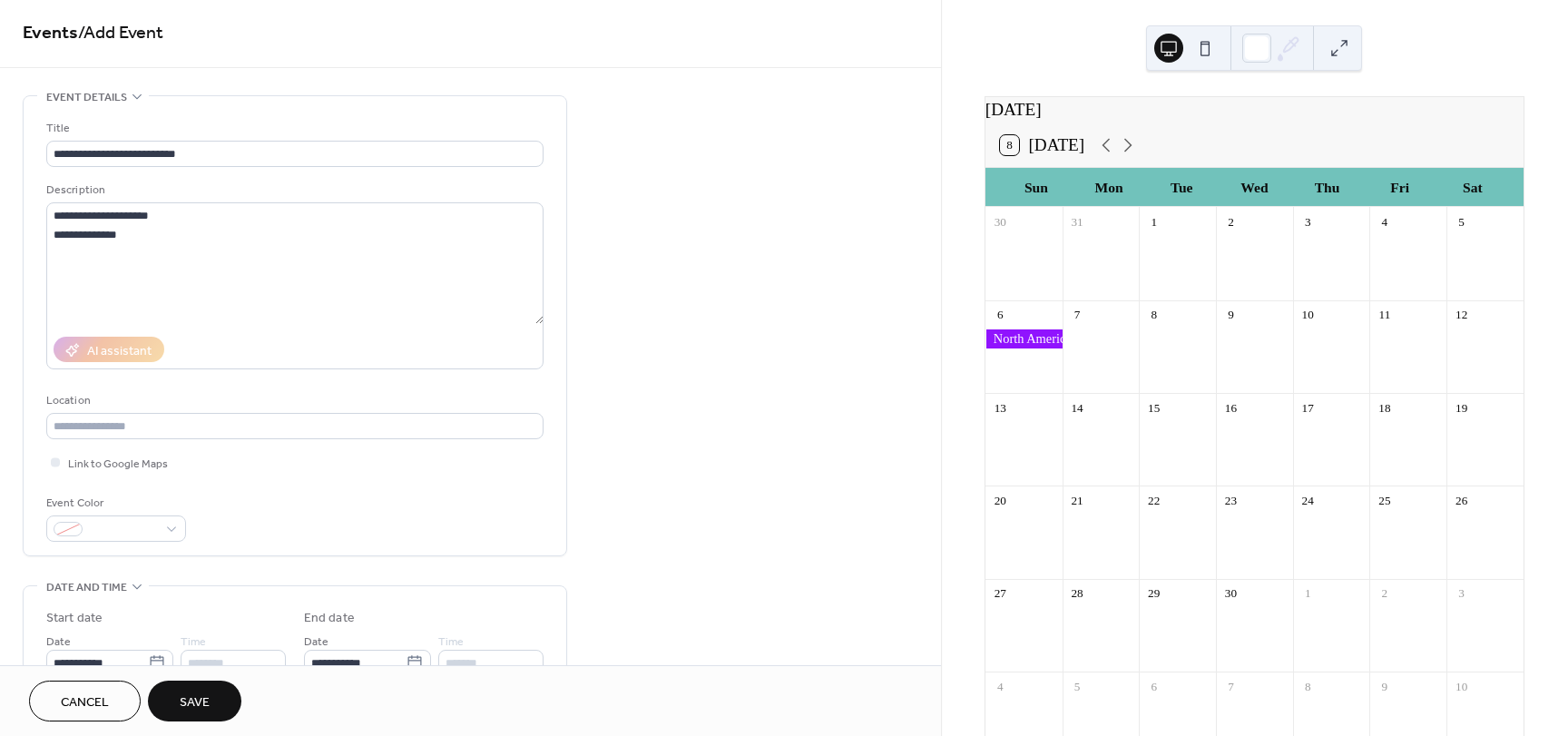 scroll, scrollTop: 0, scrollLeft: 0, axis: both 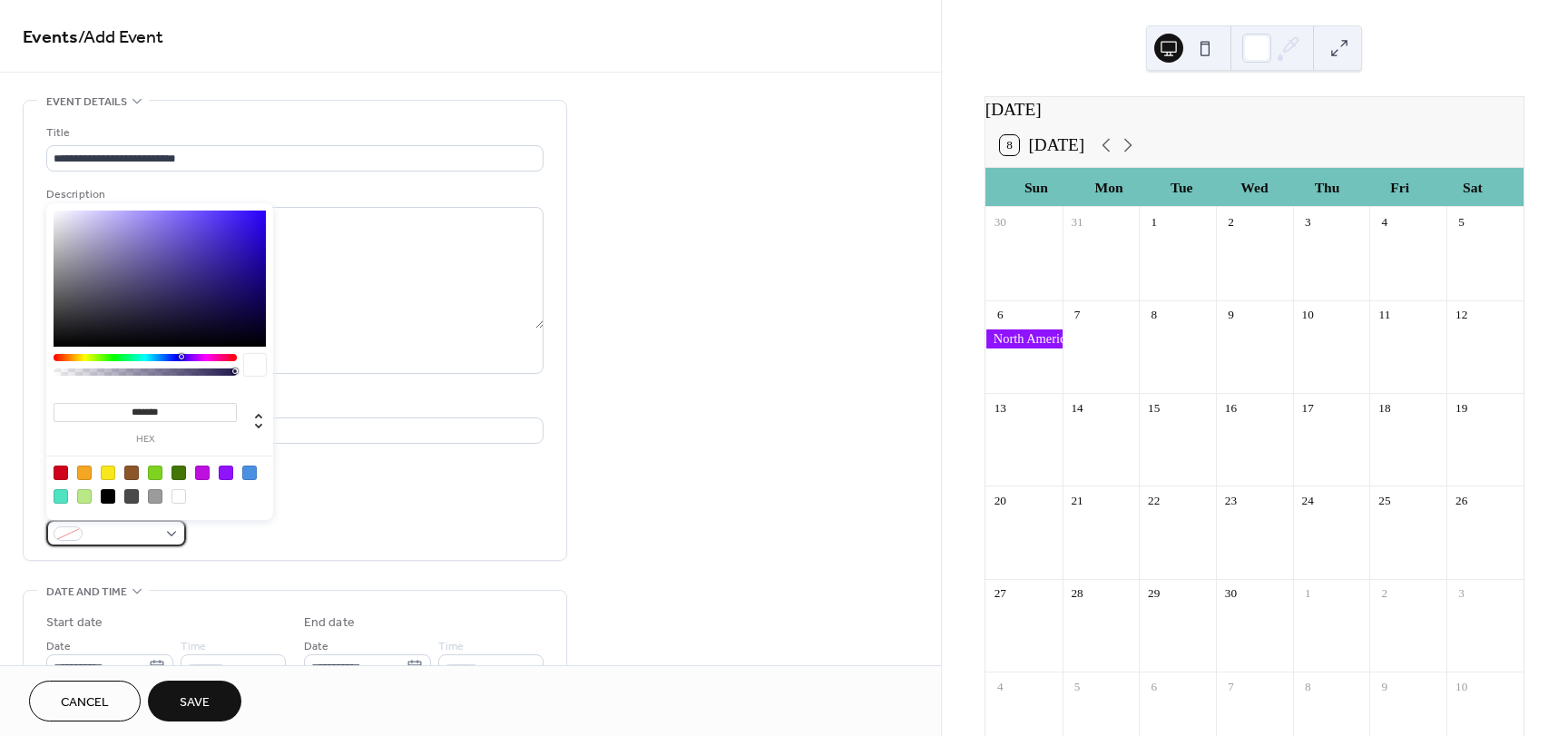 click at bounding box center [123, 535] 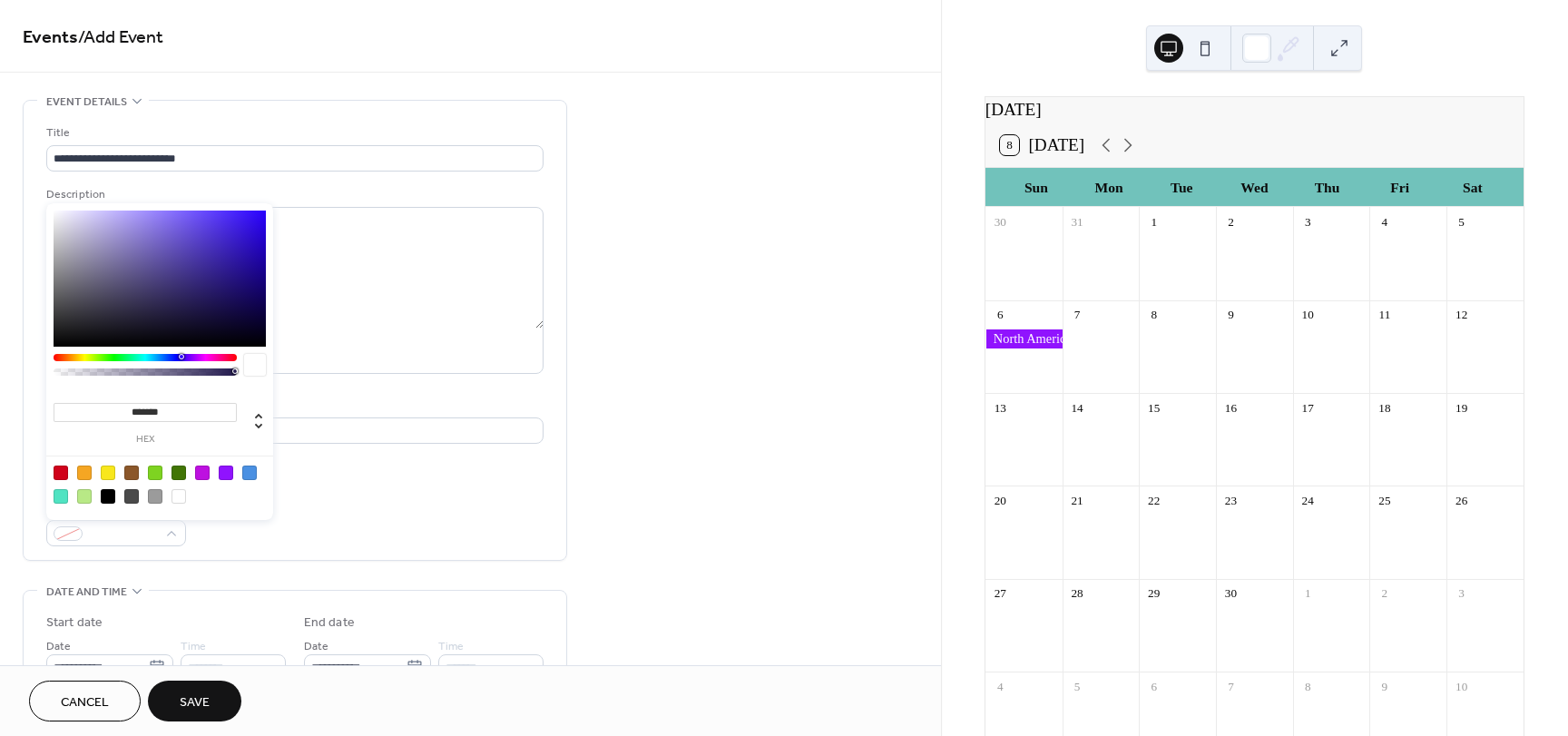 click at bounding box center (250, 473) 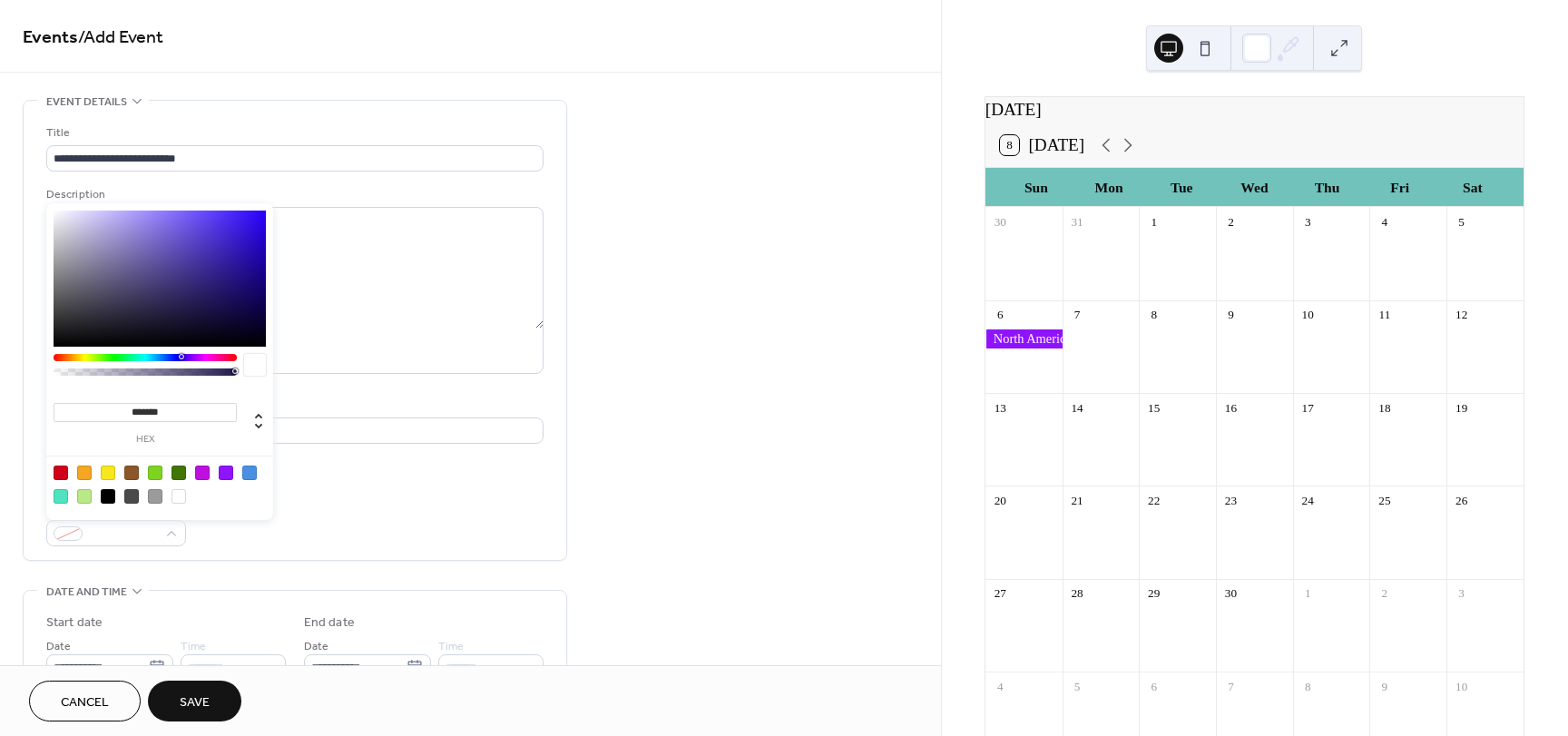 type on "*******" 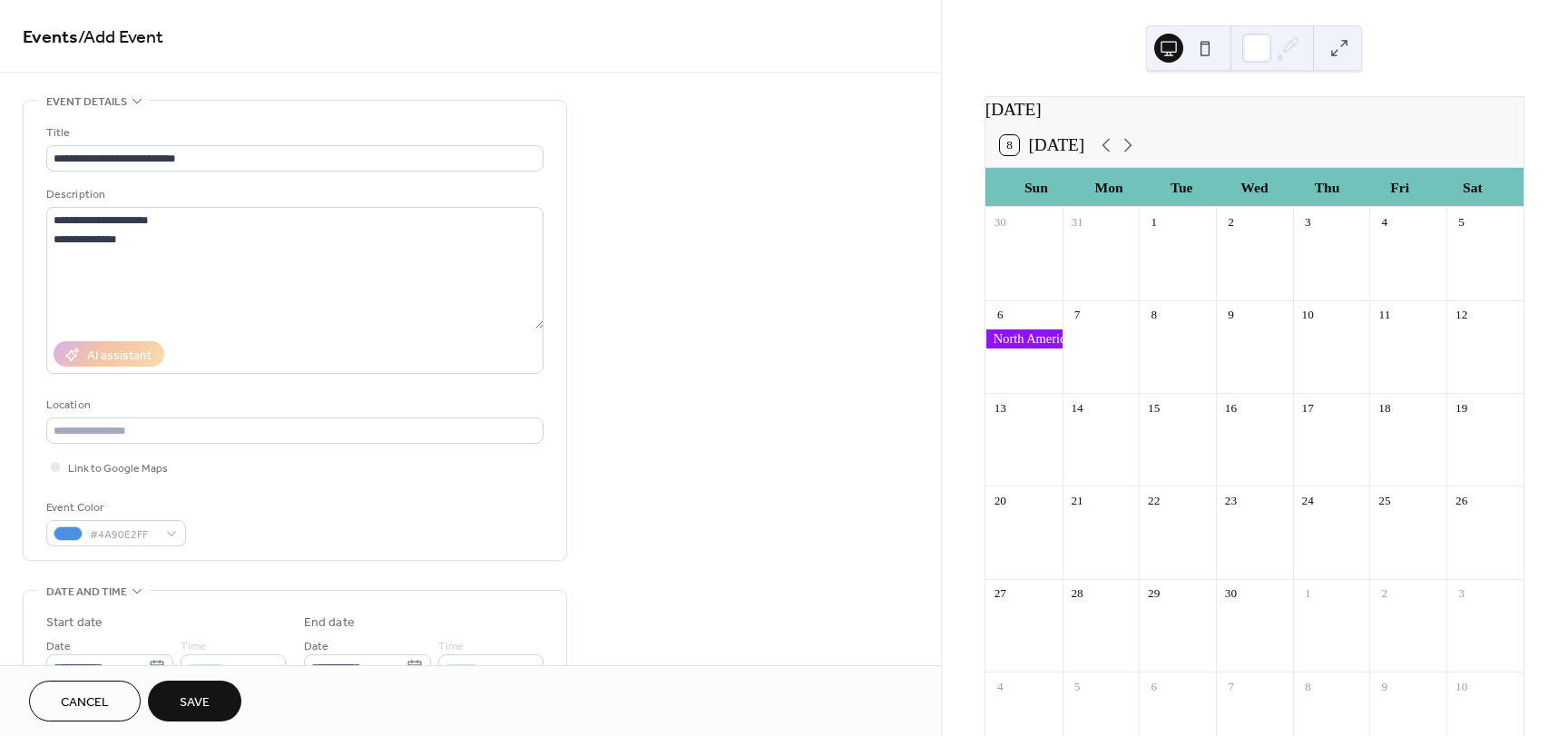 click on "Save" at bounding box center [194, 702] 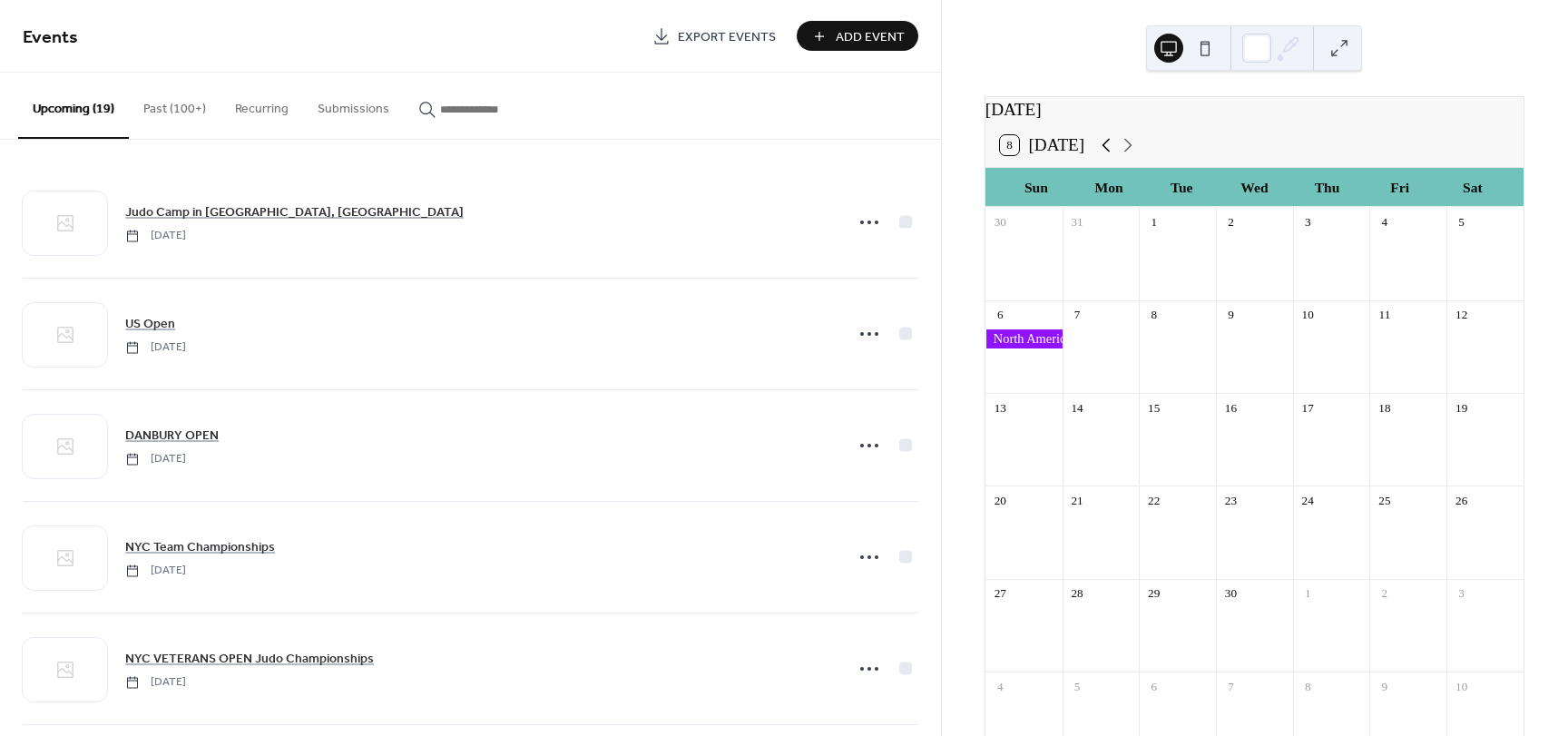 click 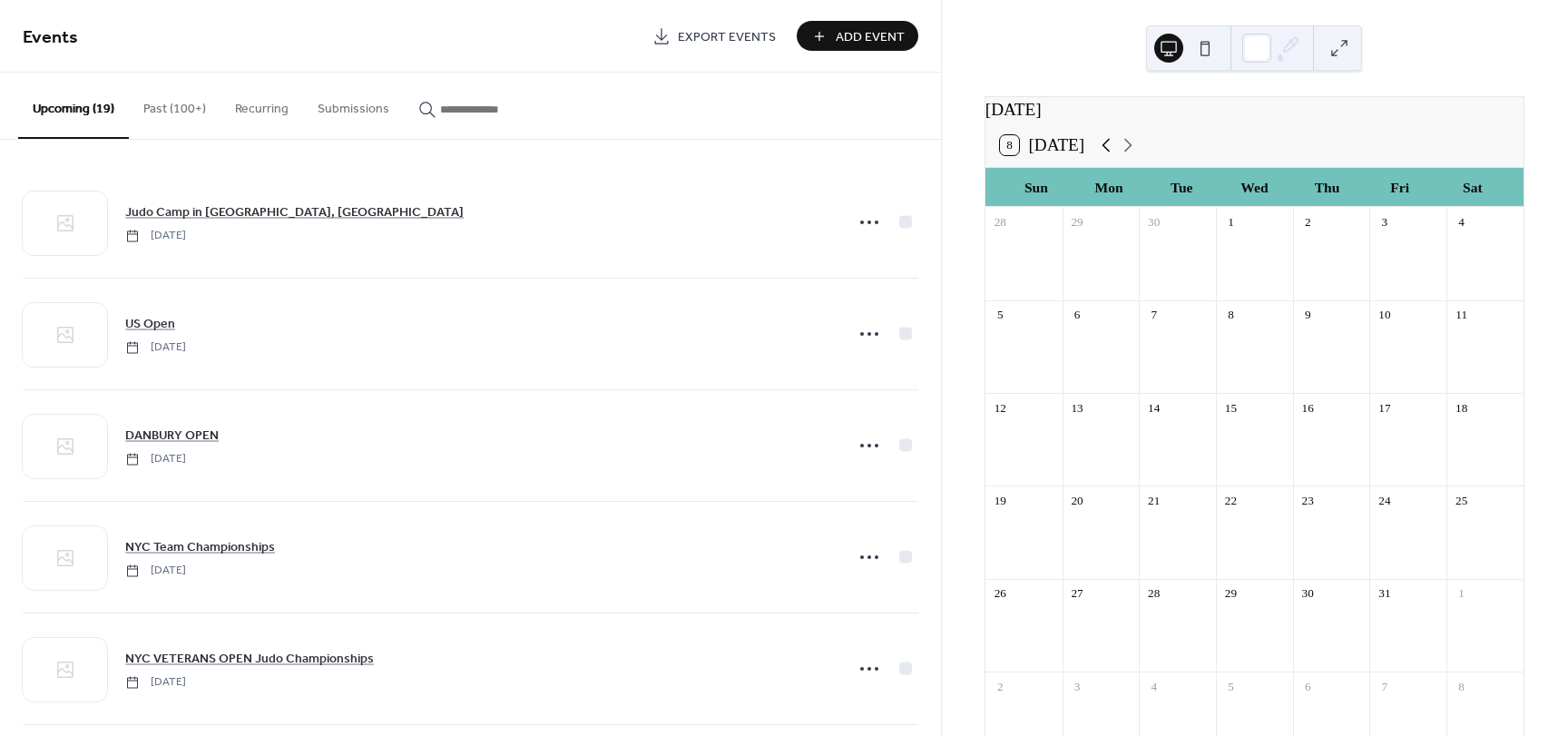 click 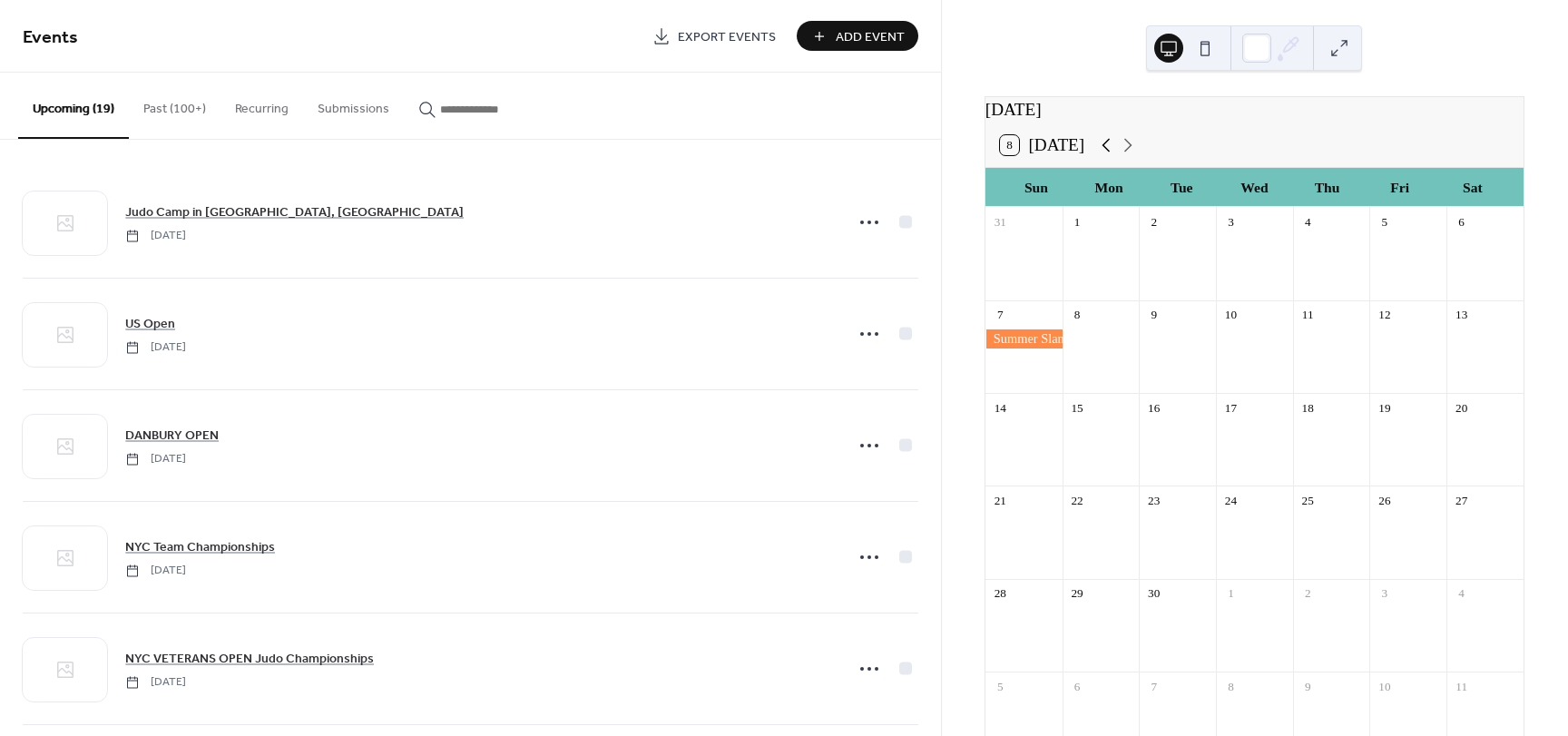 click 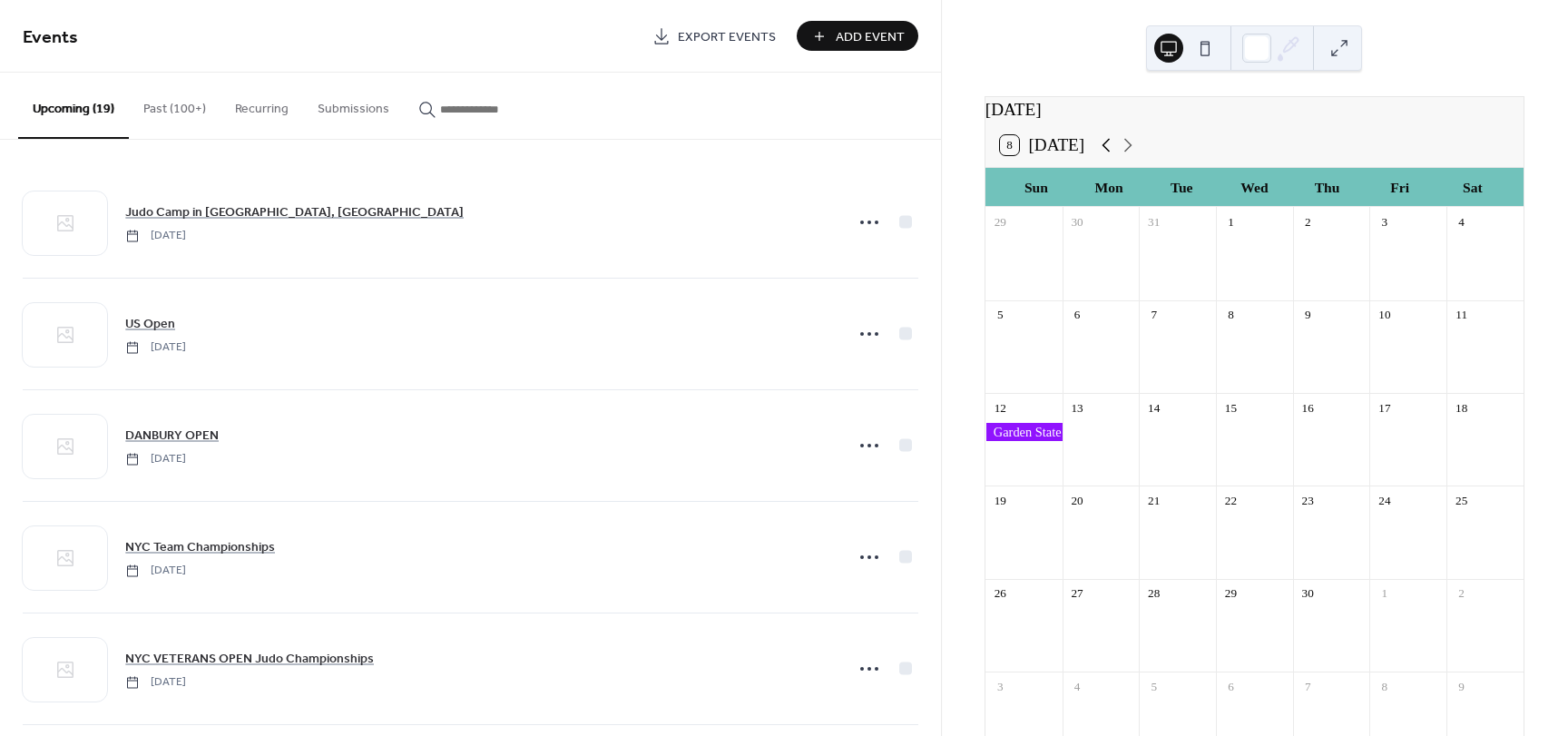 click 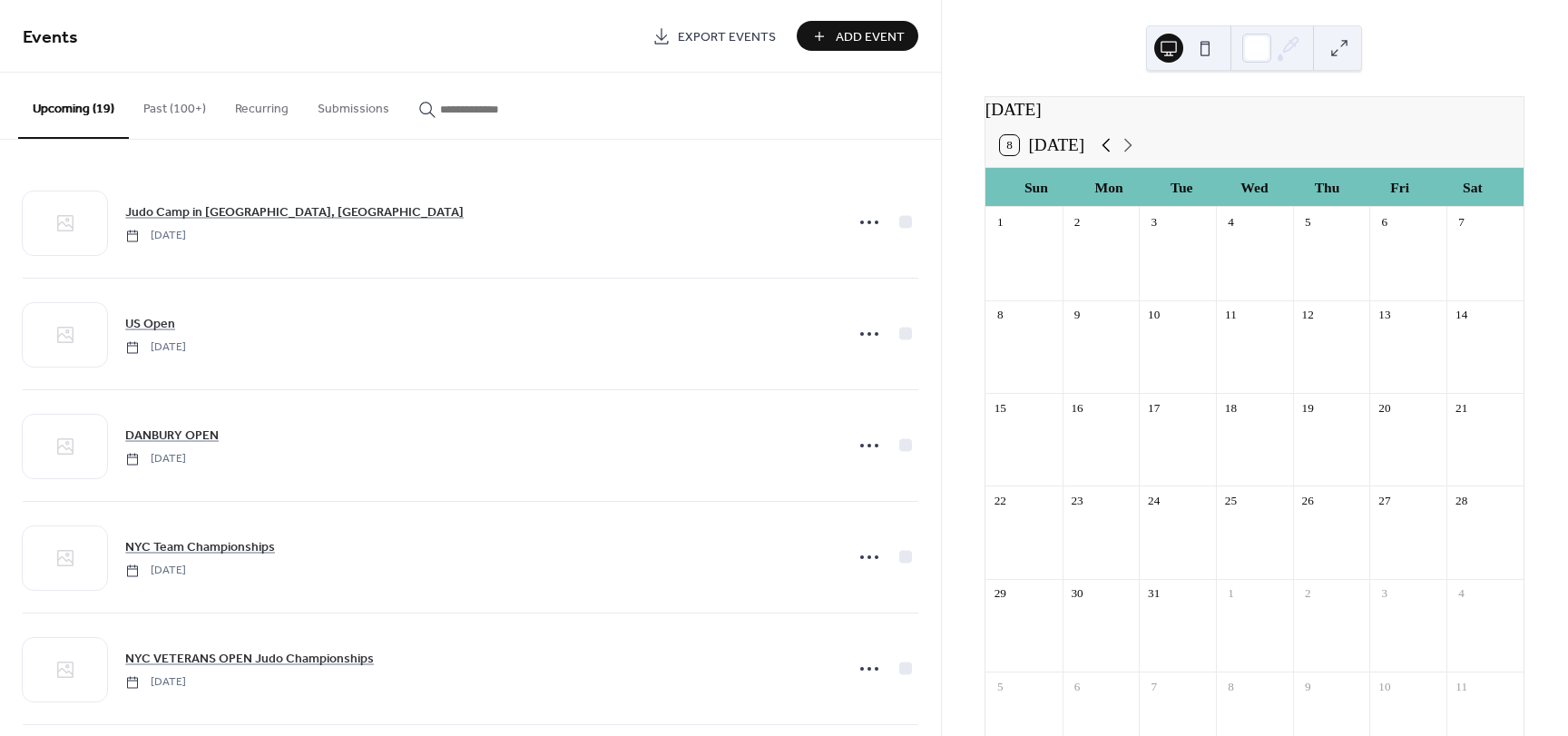 click 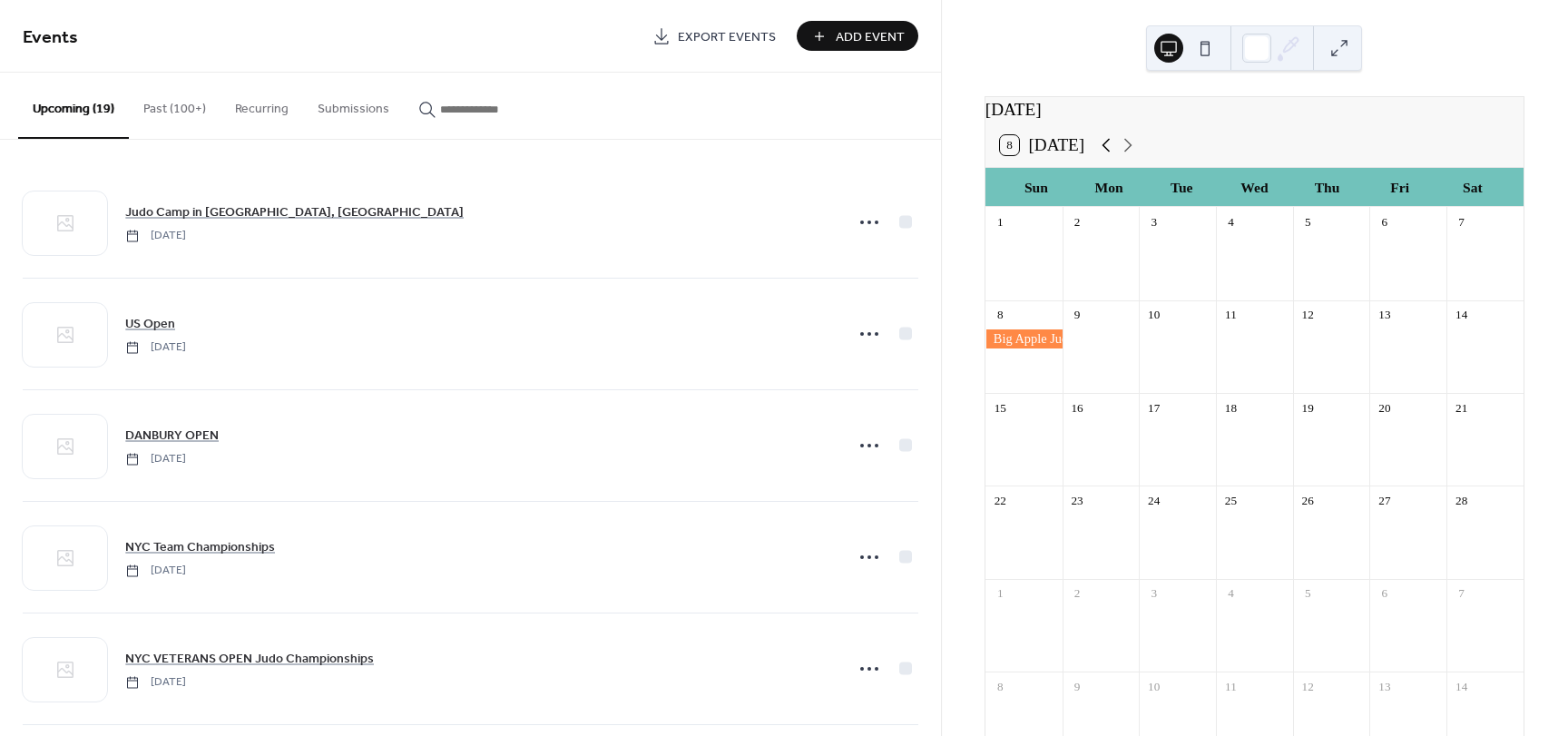 click 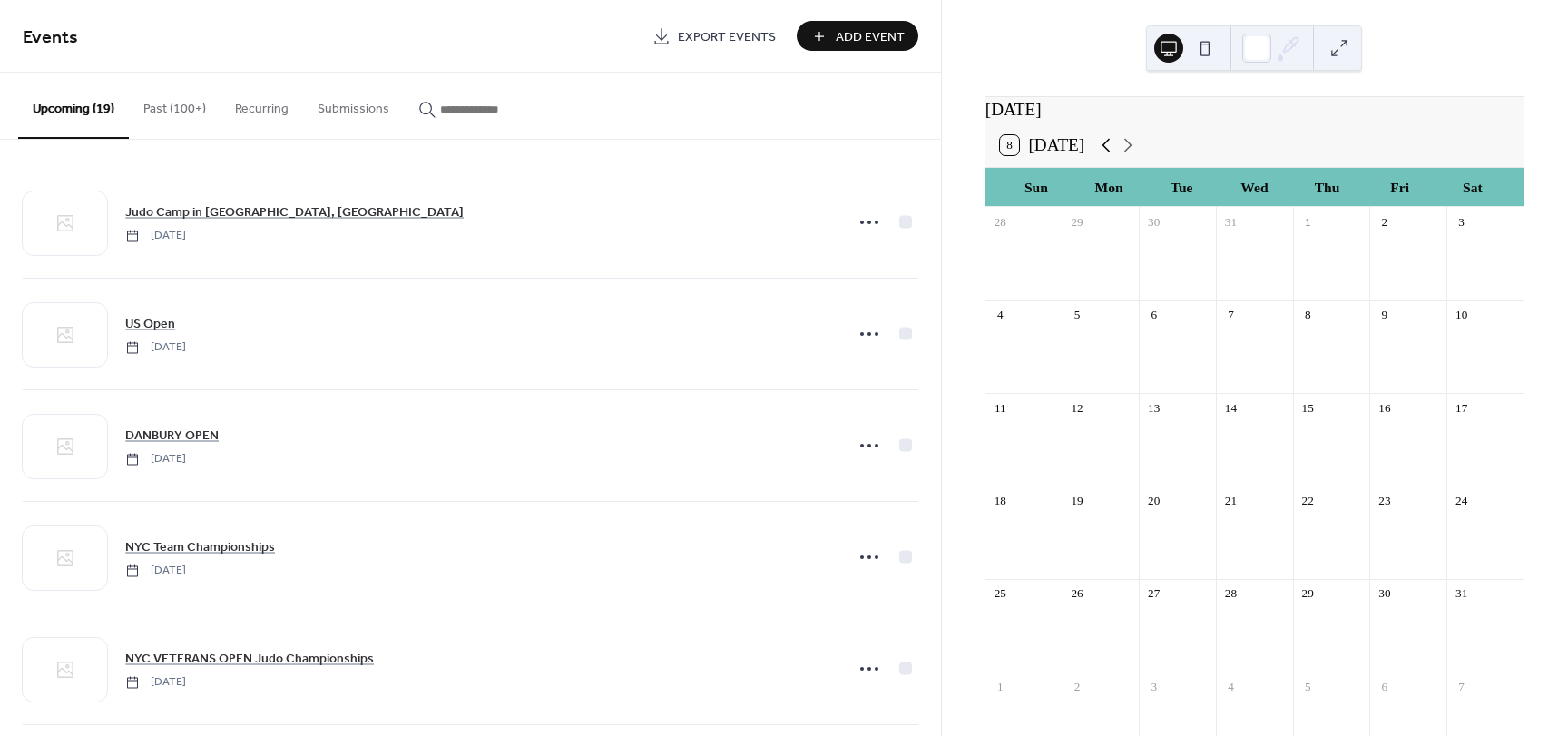 click 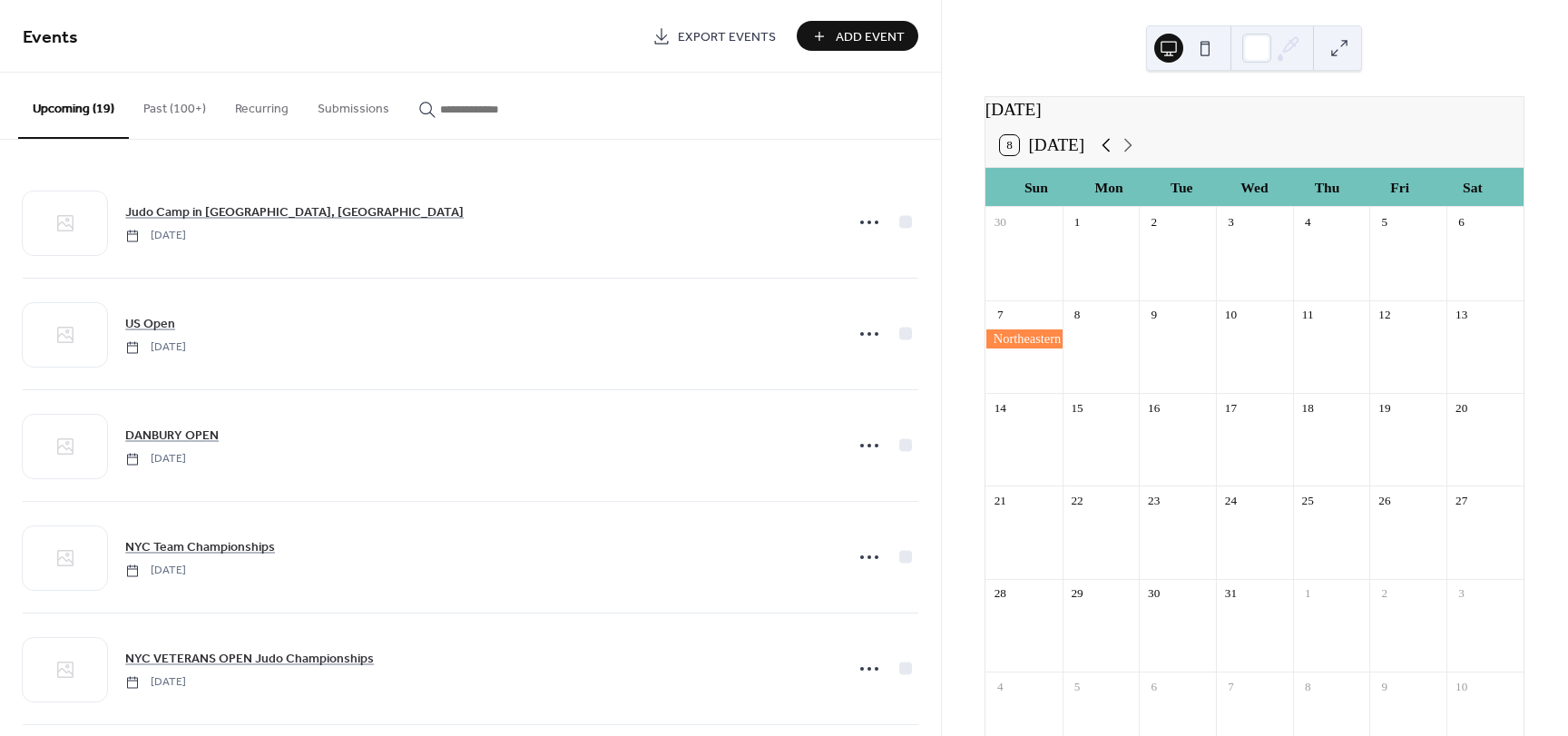 click 